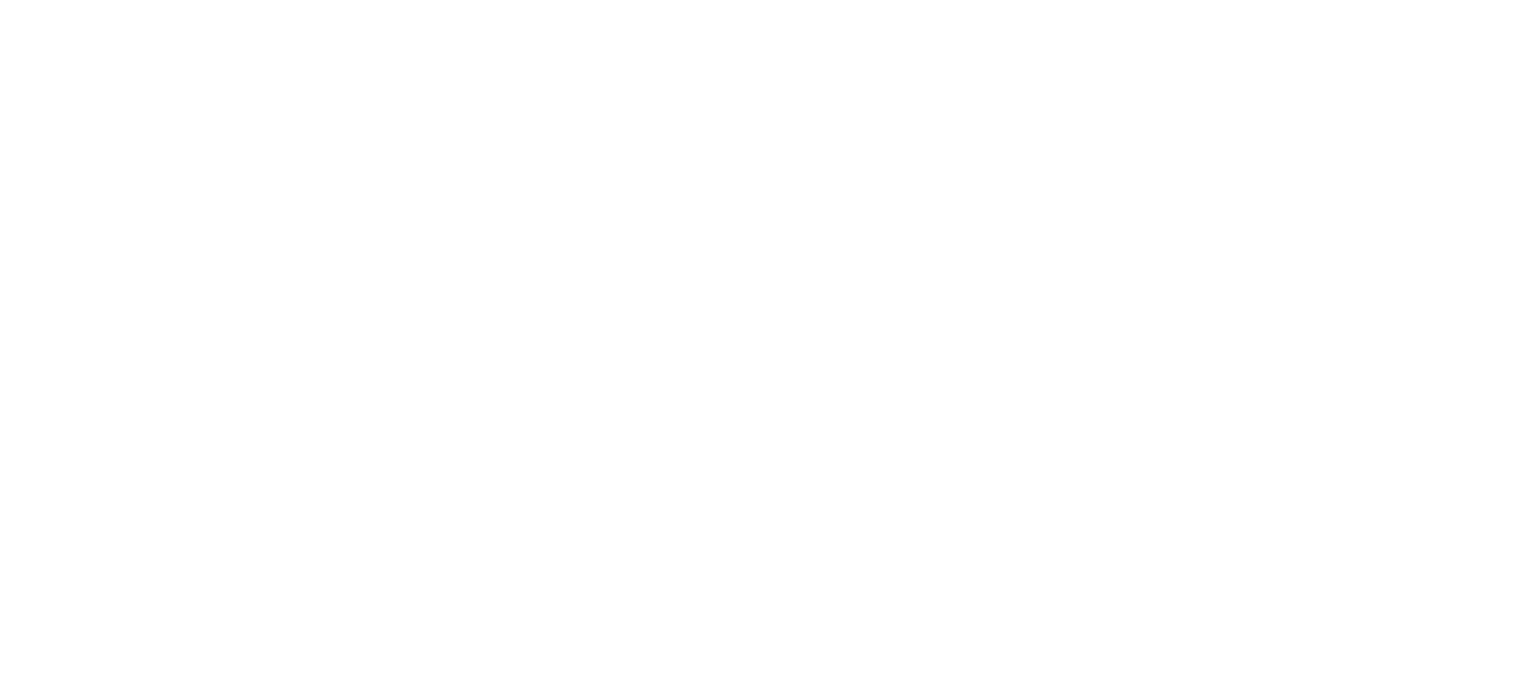scroll, scrollTop: 0, scrollLeft: 0, axis: both 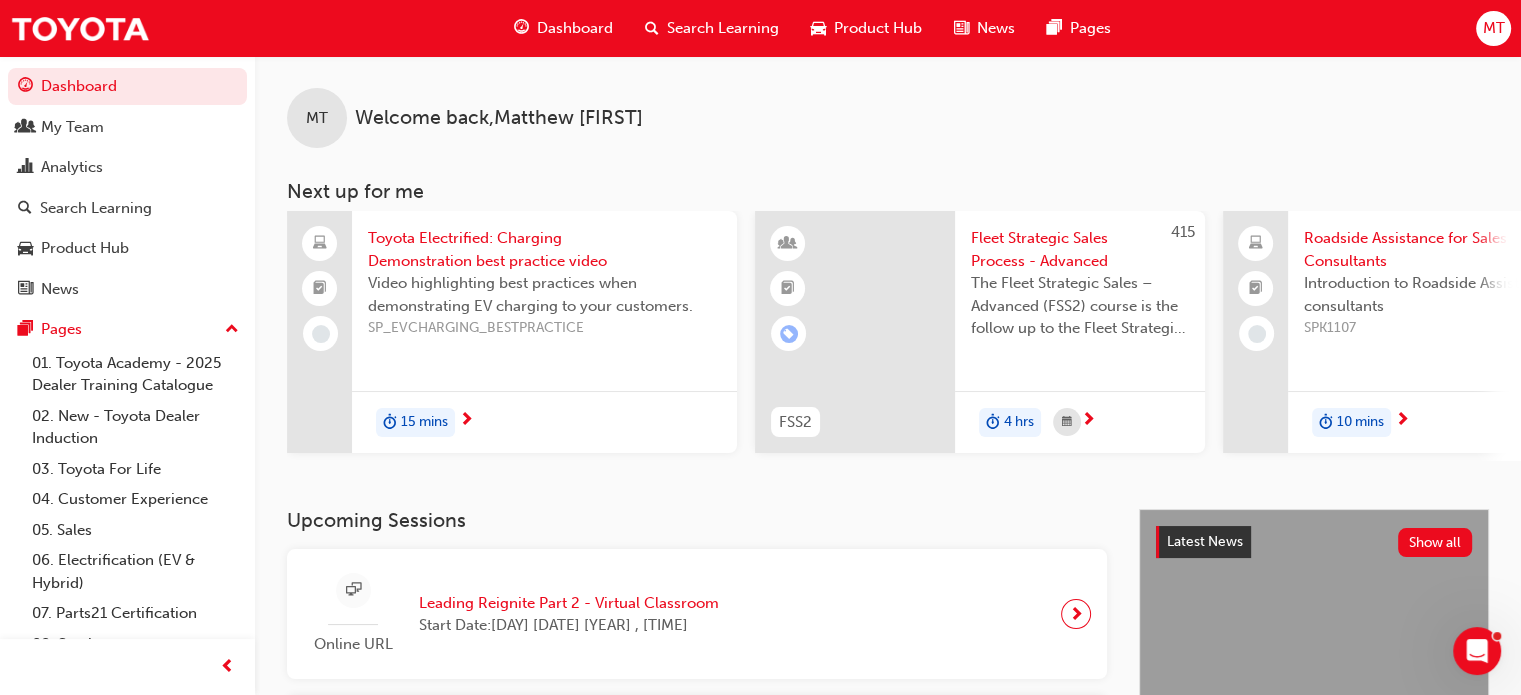 click on "Search Learning" at bounding box center (723, 28) 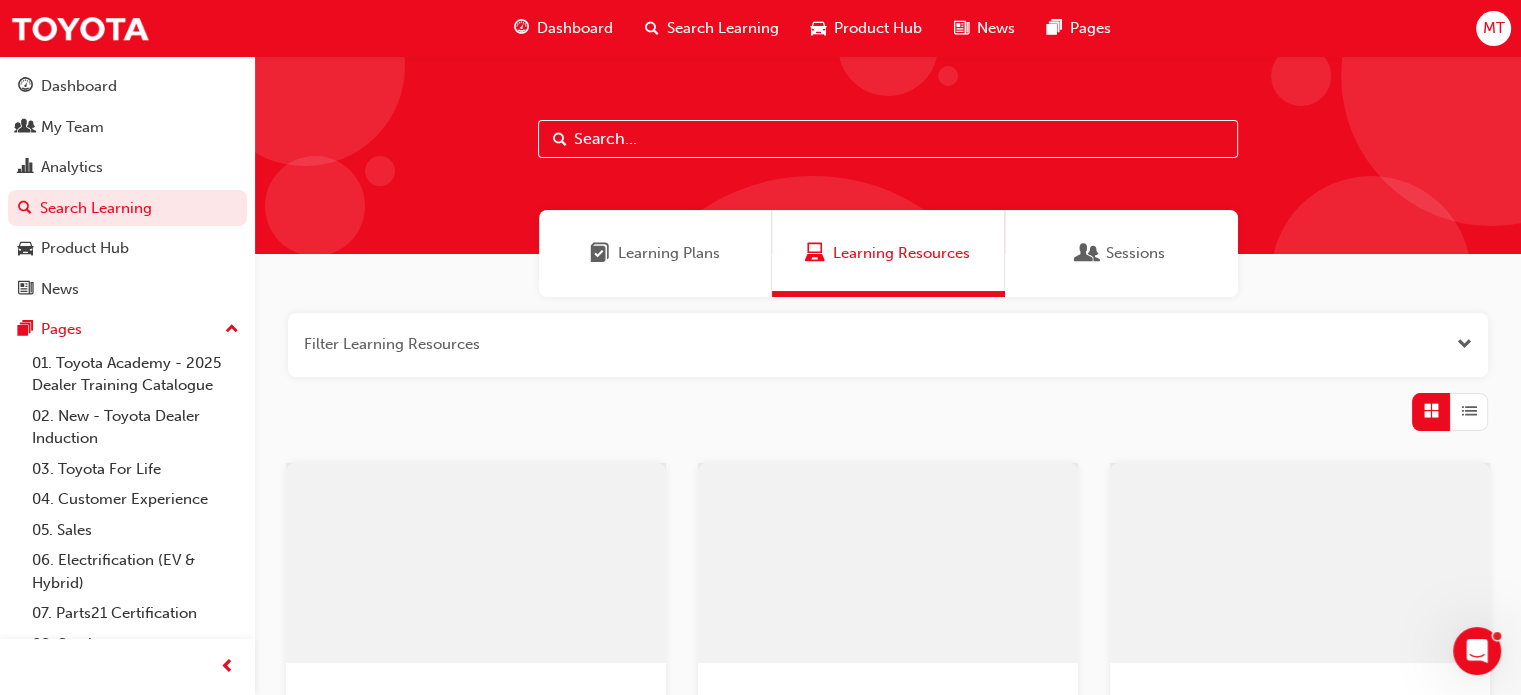 click at bounding box center [888, 139] 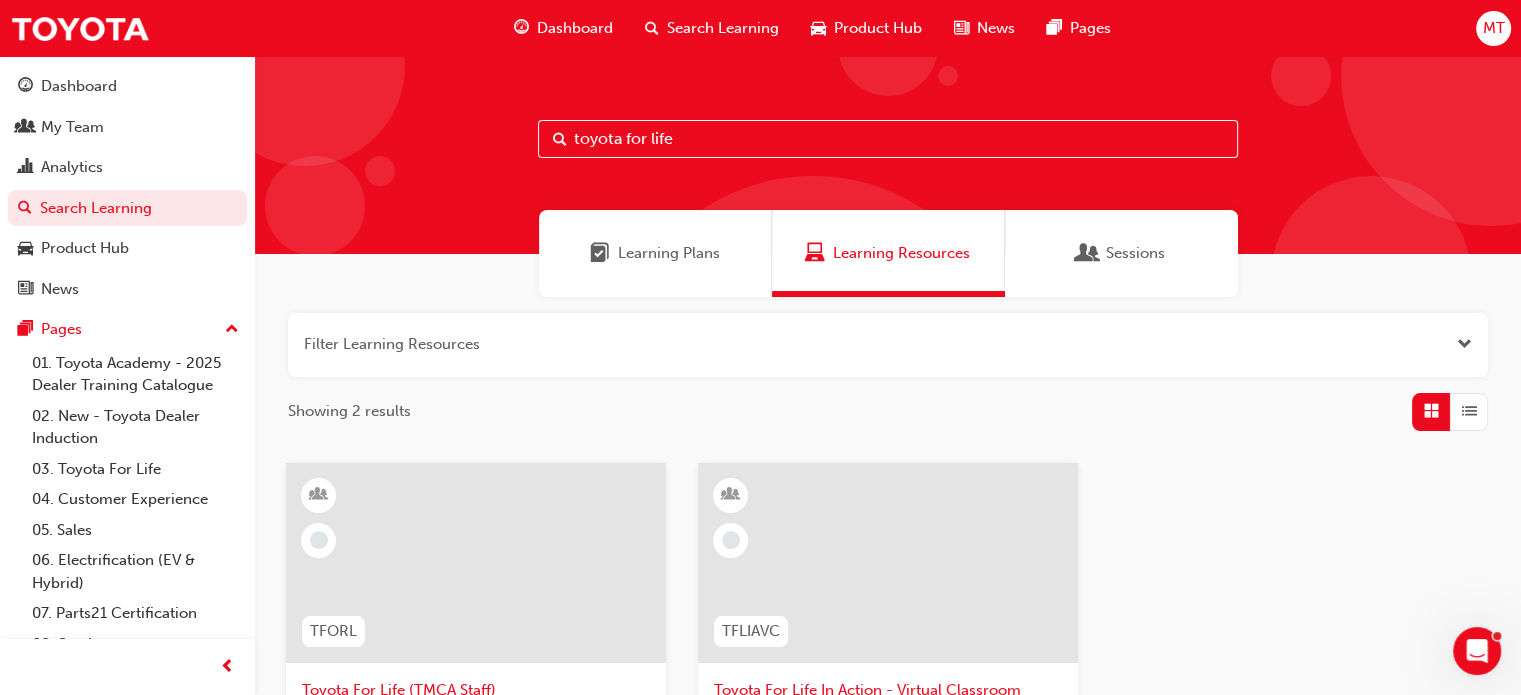 scroll, scrollTop: 333, scrollLeft: 0, axis: vertical 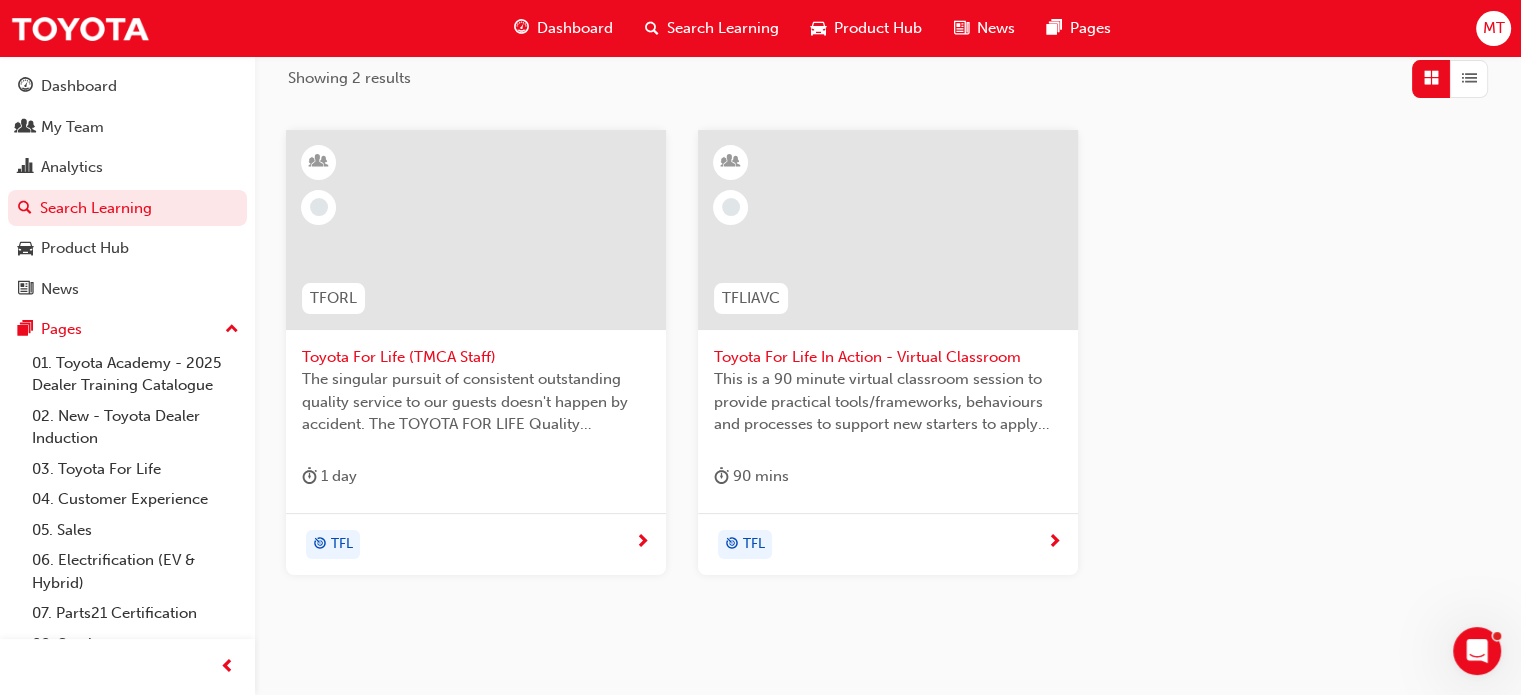 type on "toyota for life" 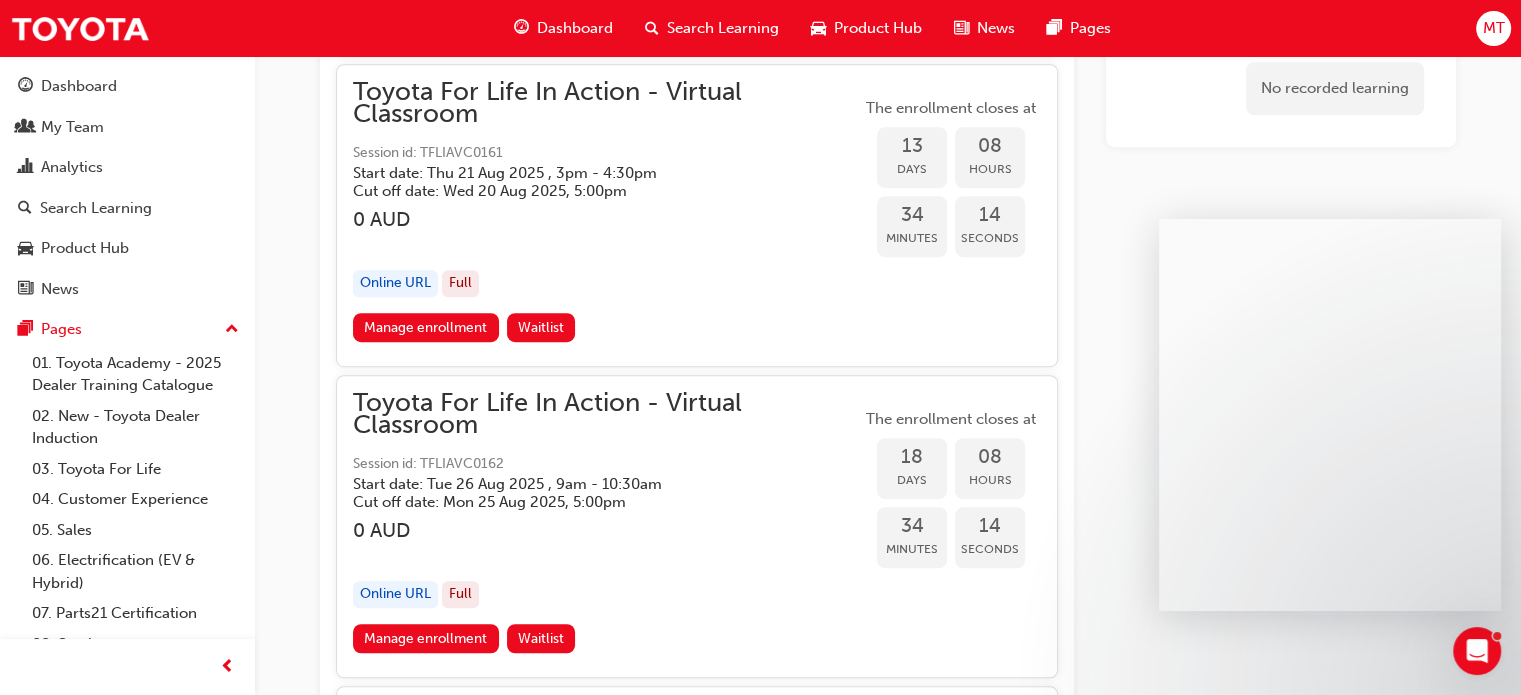 scroll, scrollTop: 9049, scrollLeft: 0, axis: vertical 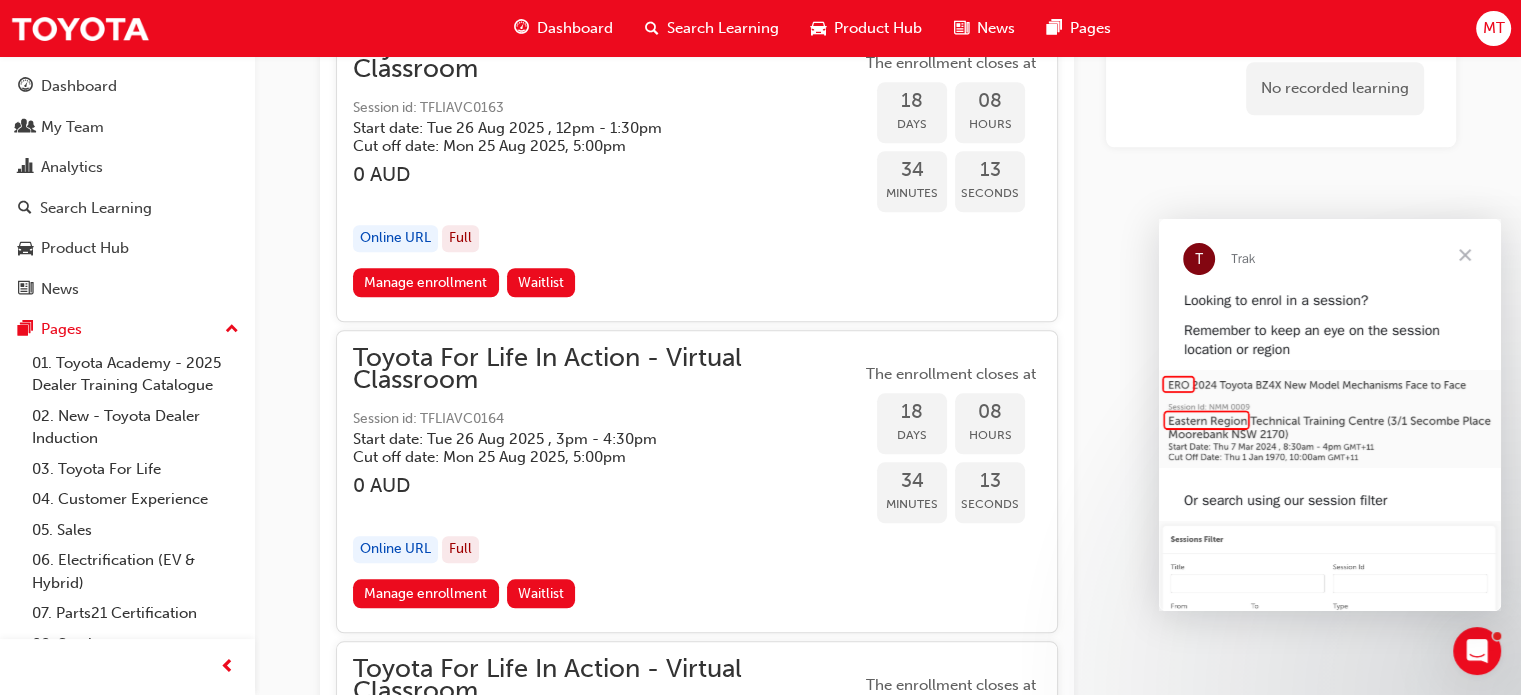 click at bounding box center [1465, 255] 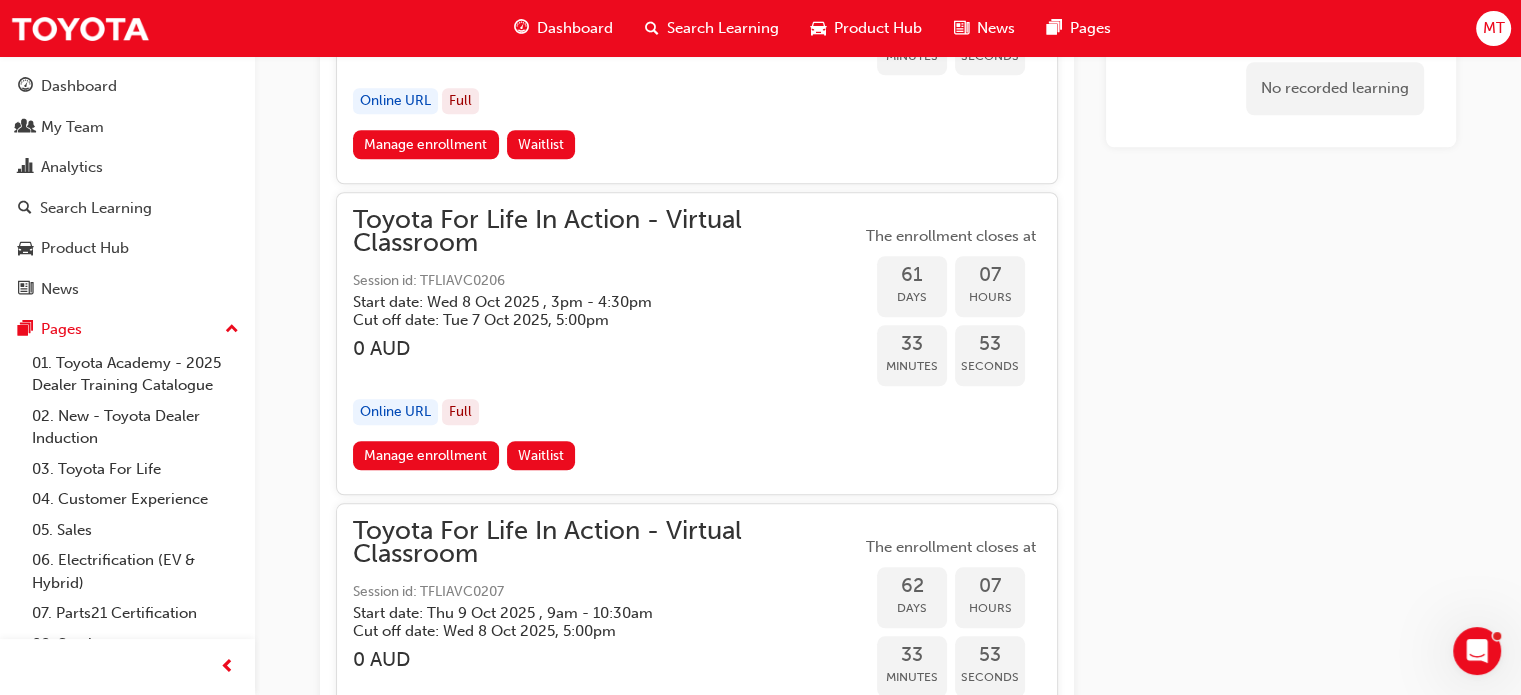 scroll, scrollTop: 24716, scrollLeft: 0, axis: vertical 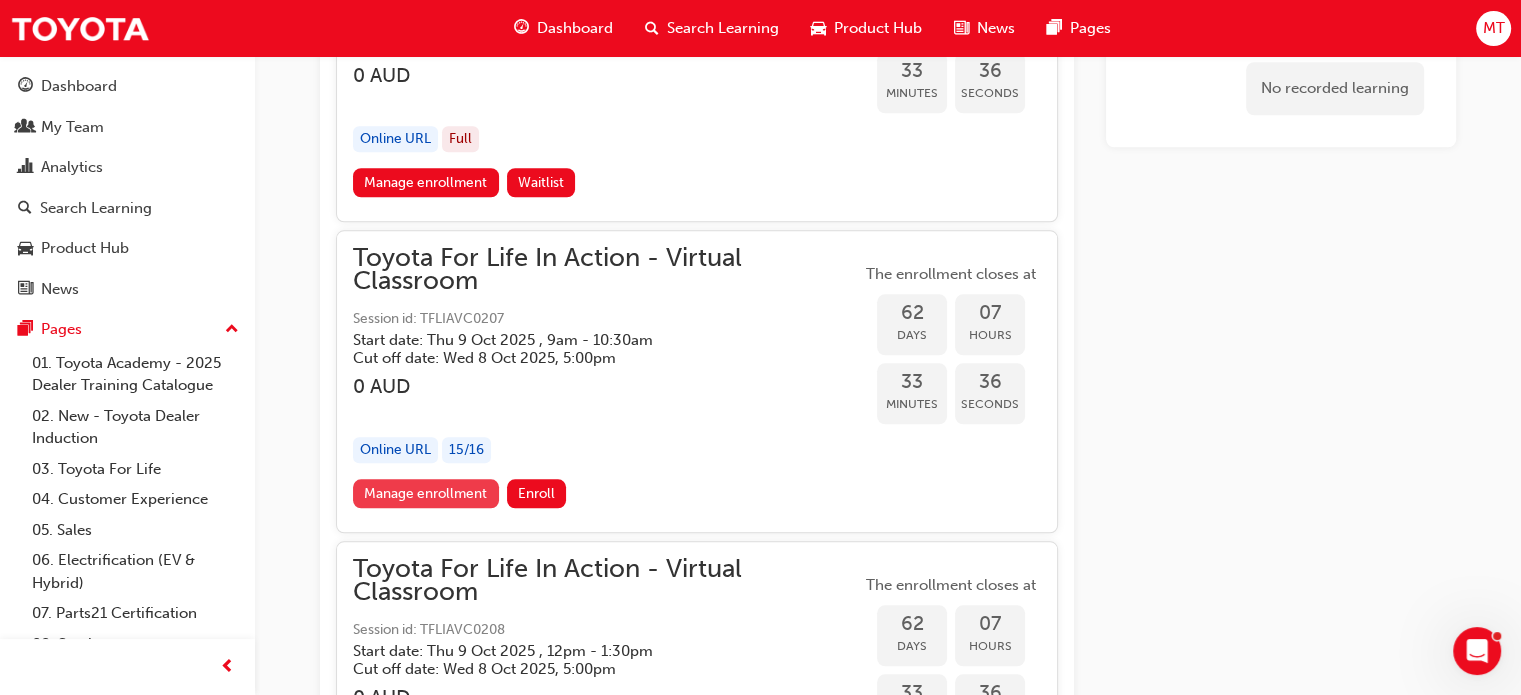 click on "Manage enrollment" at bounding box center [426, 493] 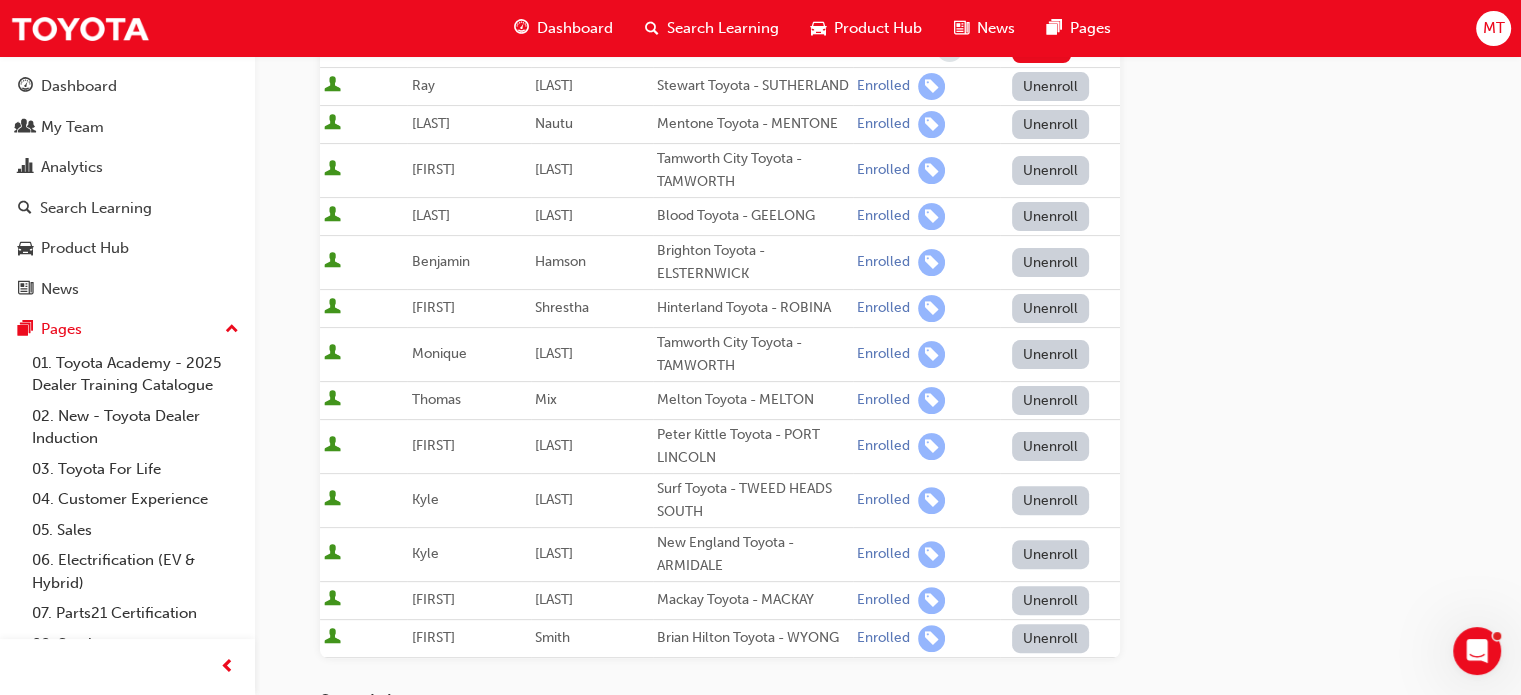 scroll, scrollTop: 666, scrollLeft: 0, axis: vertical 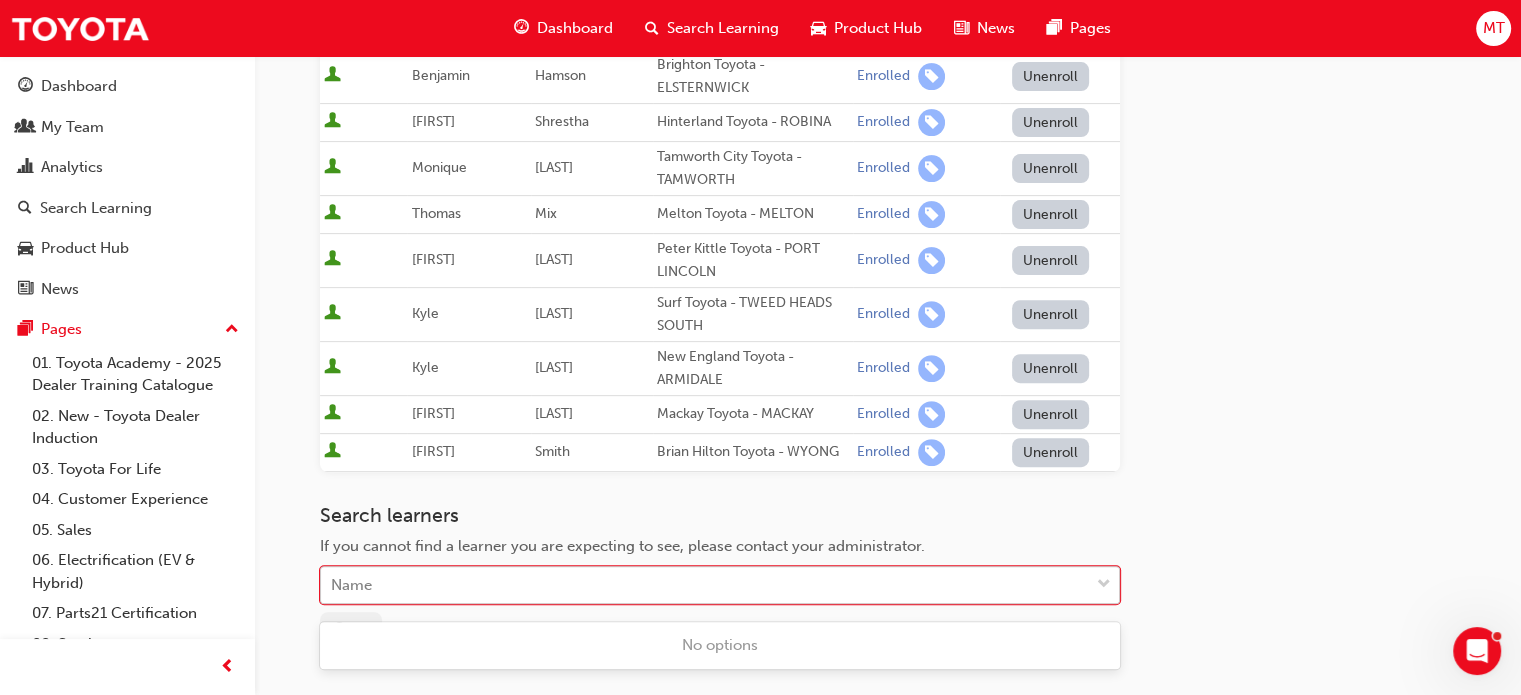 click on "Name" at bounding box center [705, 585] 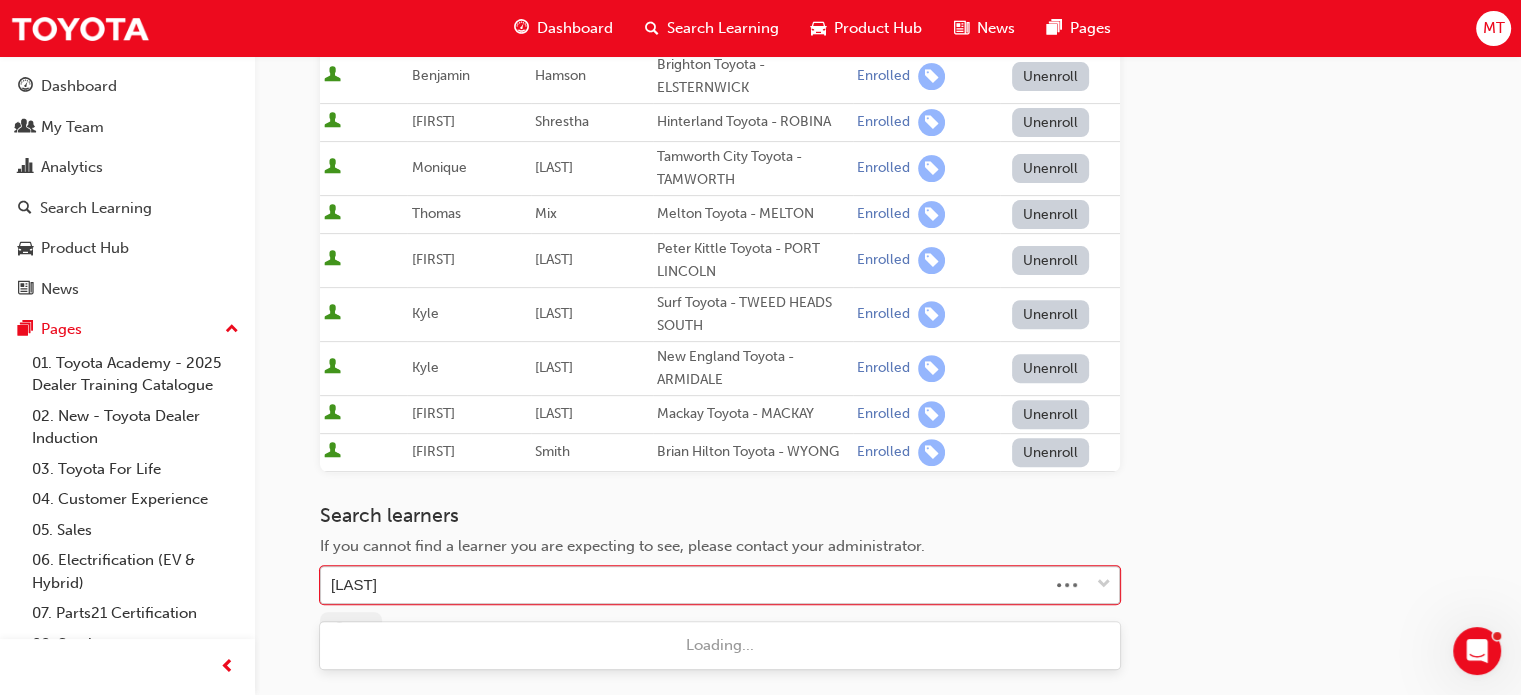 type on "[LAST]" 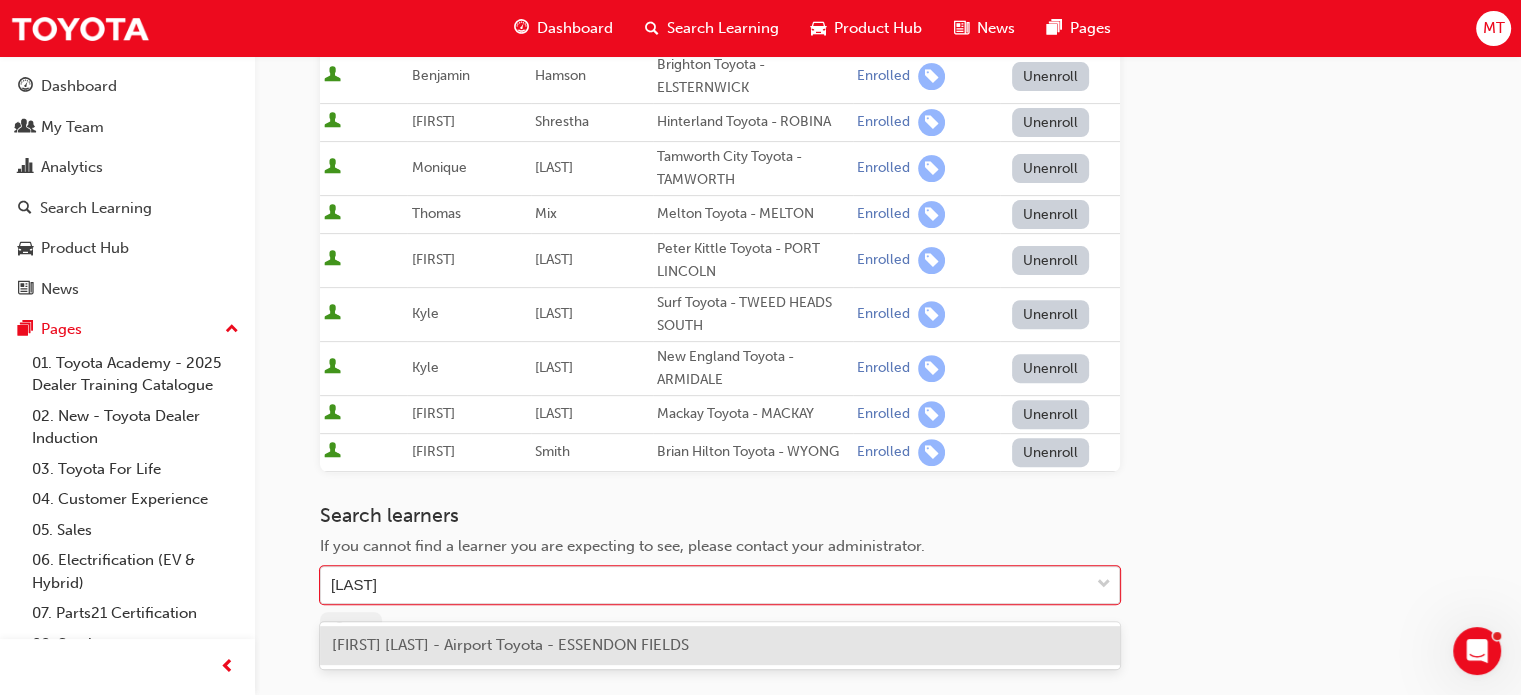 click on "[FIRST] [LAST] - Airport Toyota - ESSENDON FIELDS" at bounding box center (510, 645) 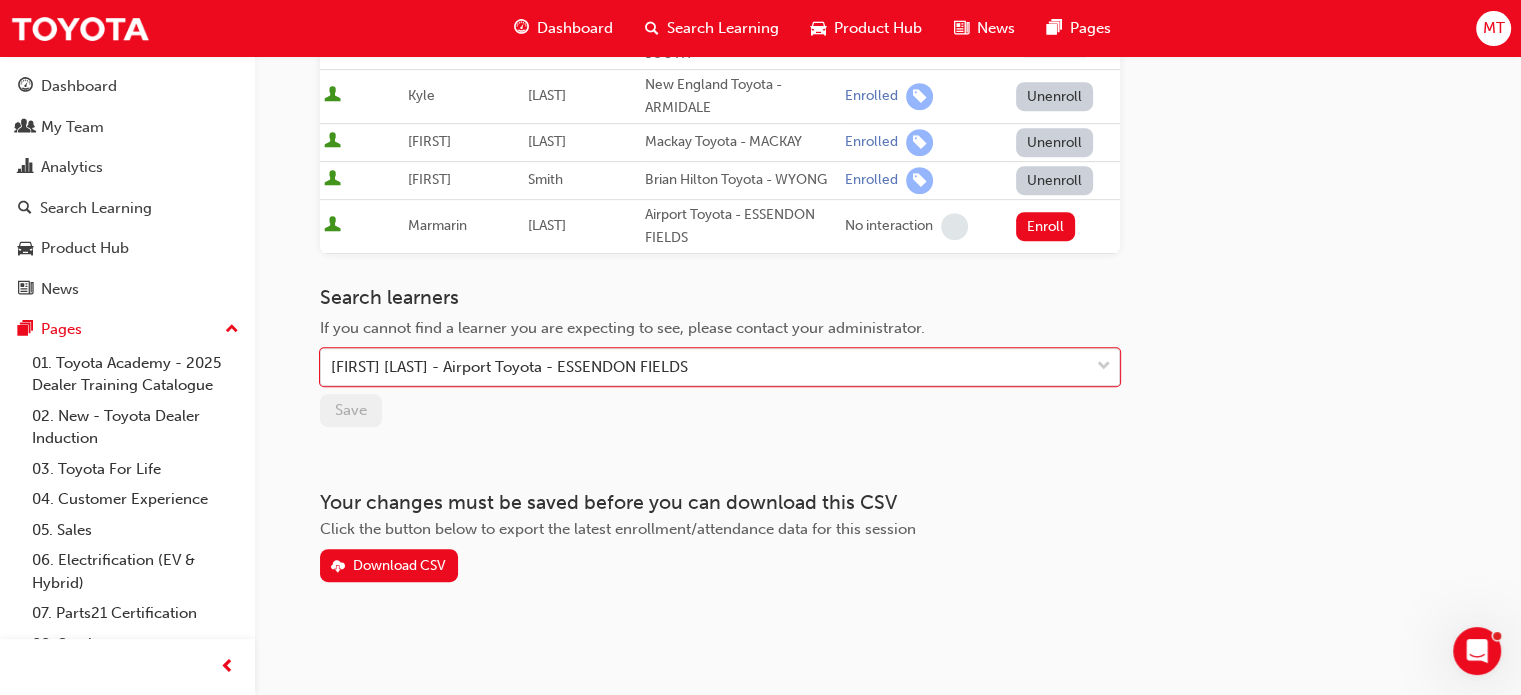 scroll, scrollTop: 948, scrollLeft: 0, axis: vertical 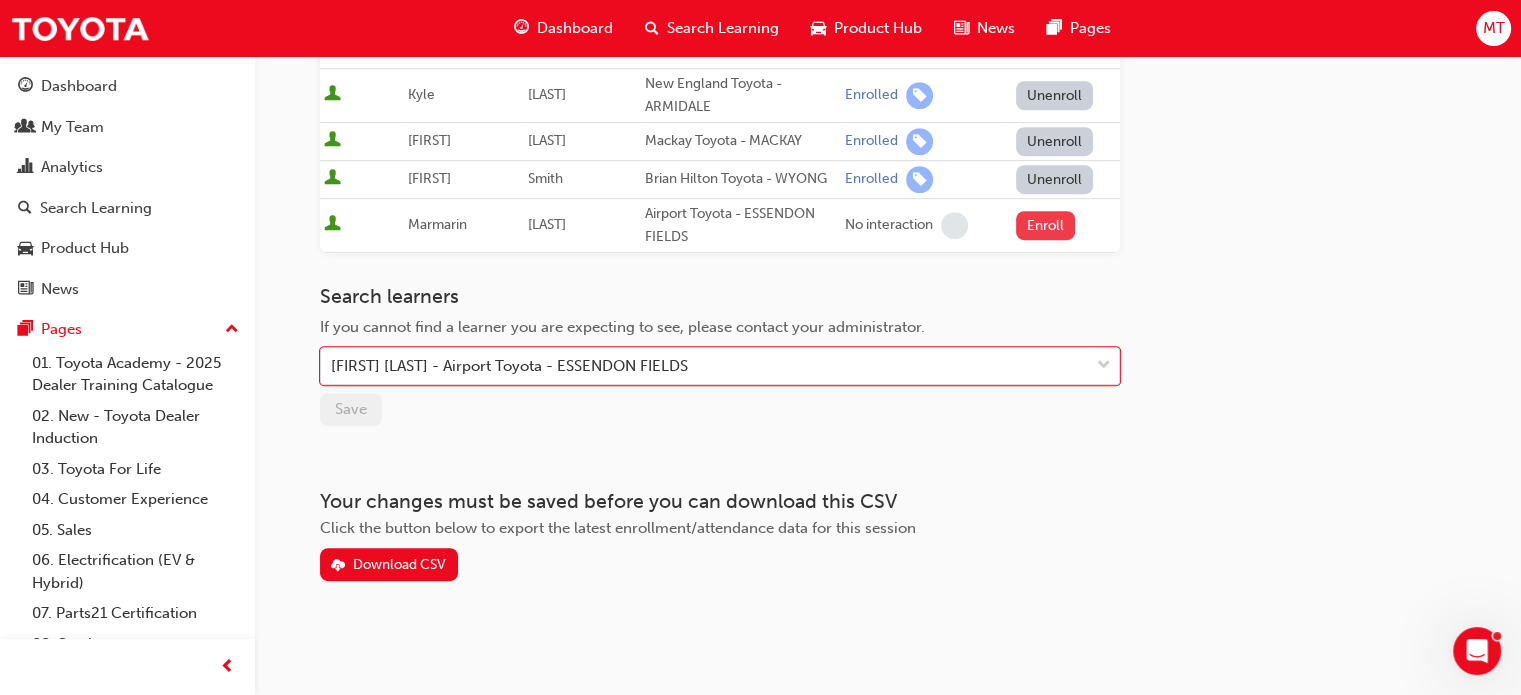 click on "Enroll" at bounding box center [1046, 225] 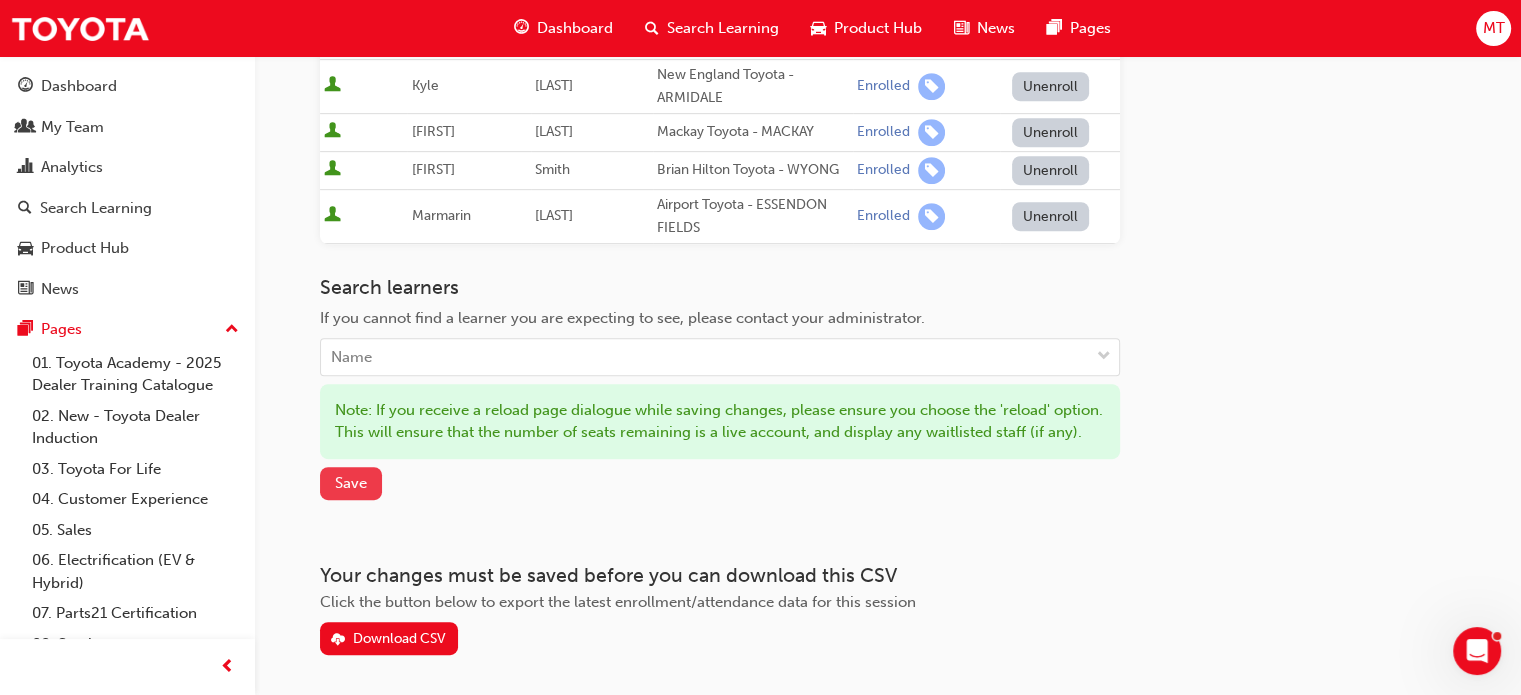 click on "Save" at bounding box center (351, 483) 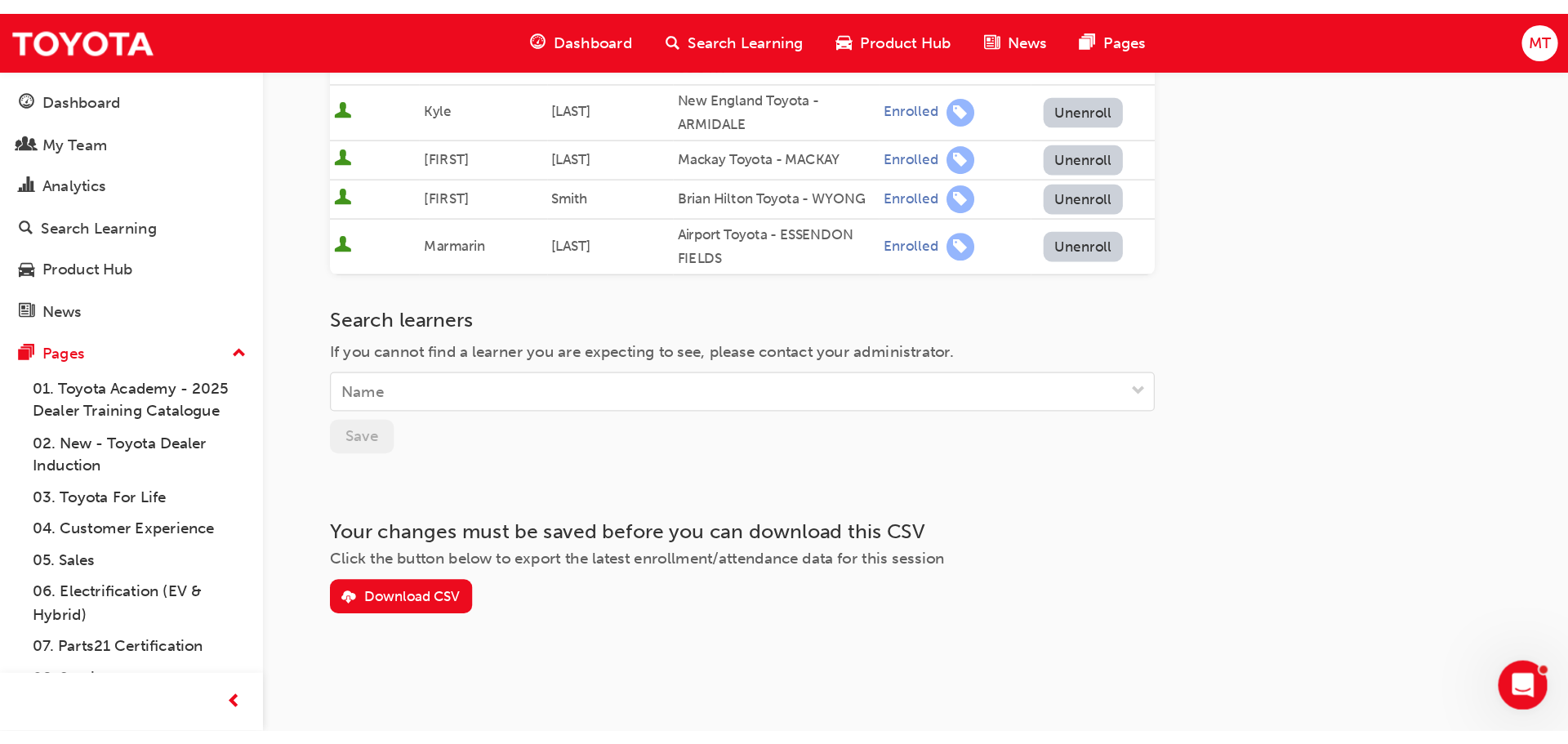 scroll, scrollTop: 0, scrollLeft: 0, axis: both 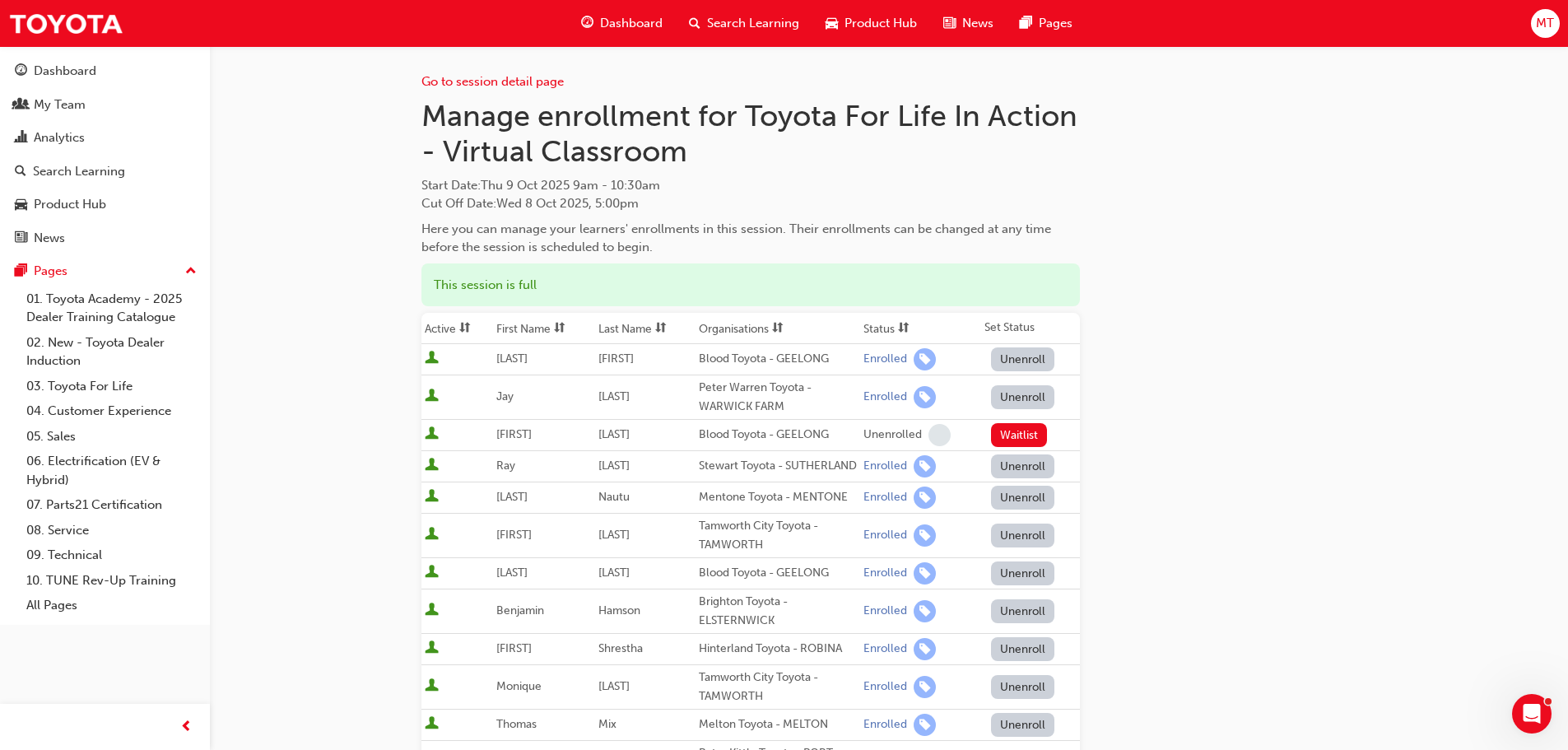 click on "Dashboard" at bounding box center [631, 23] 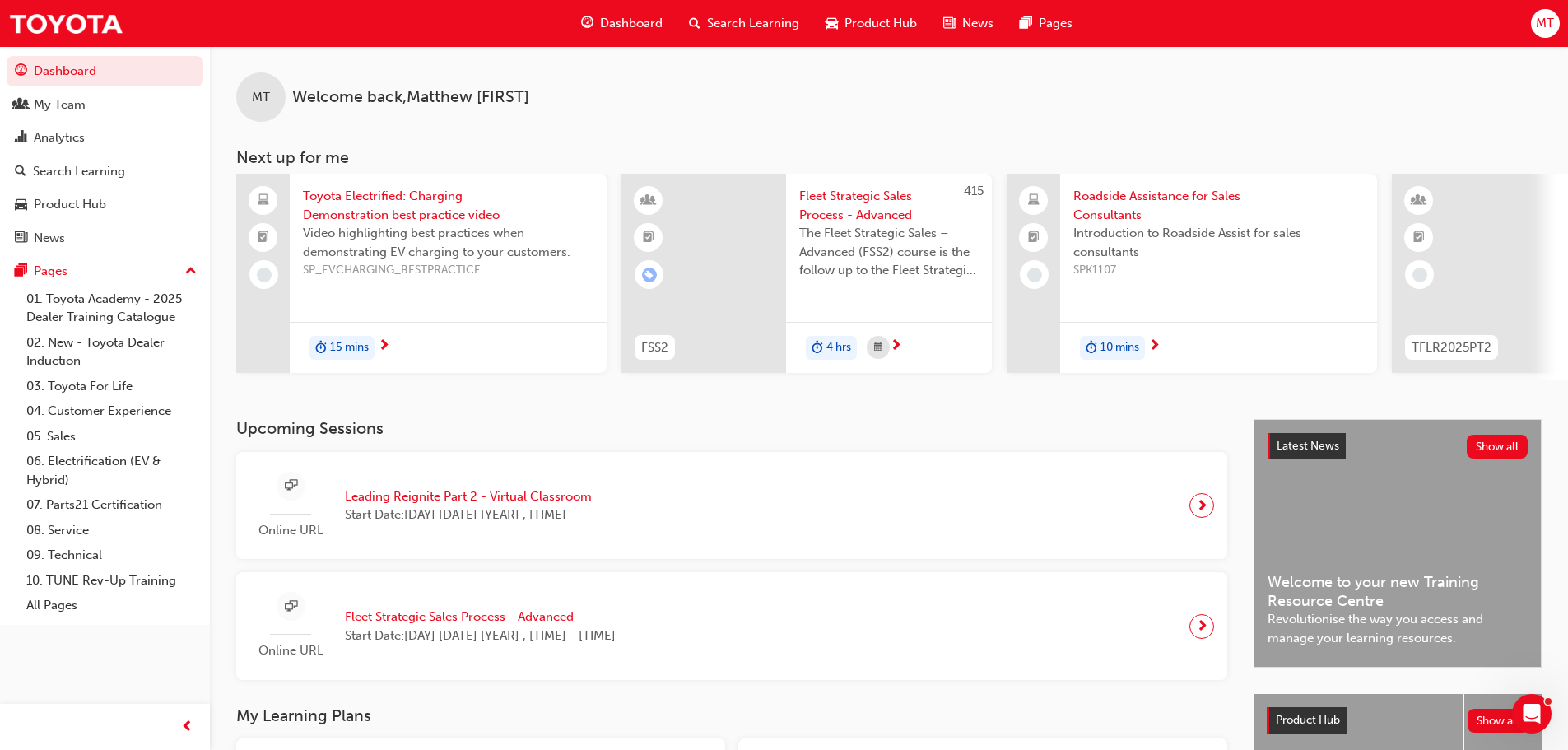 click on "Roadside Assistance for Sales Consultants" at bounding box center (1218, 205) 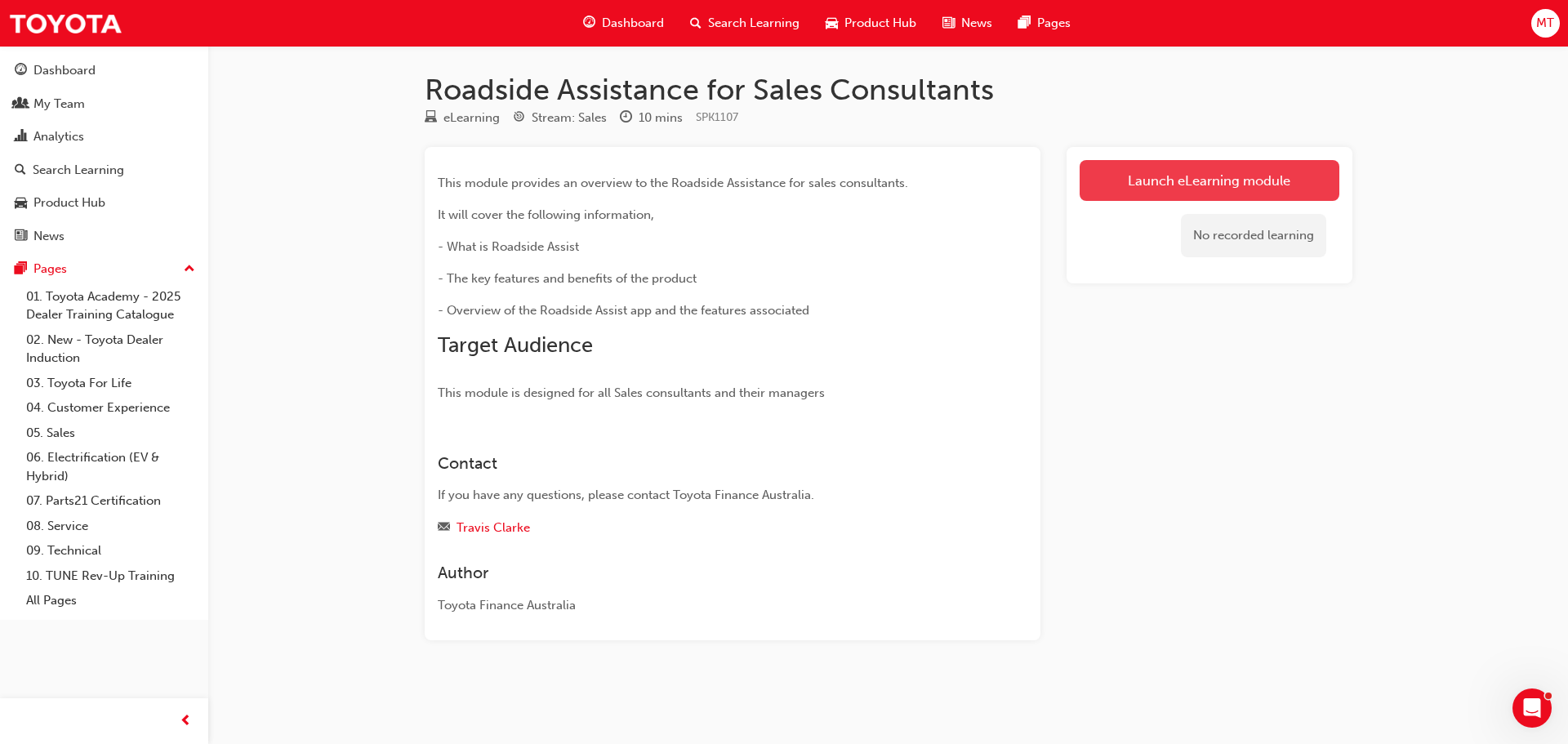 click on "Launch eLearning module" at bounding box center (1209, 180) 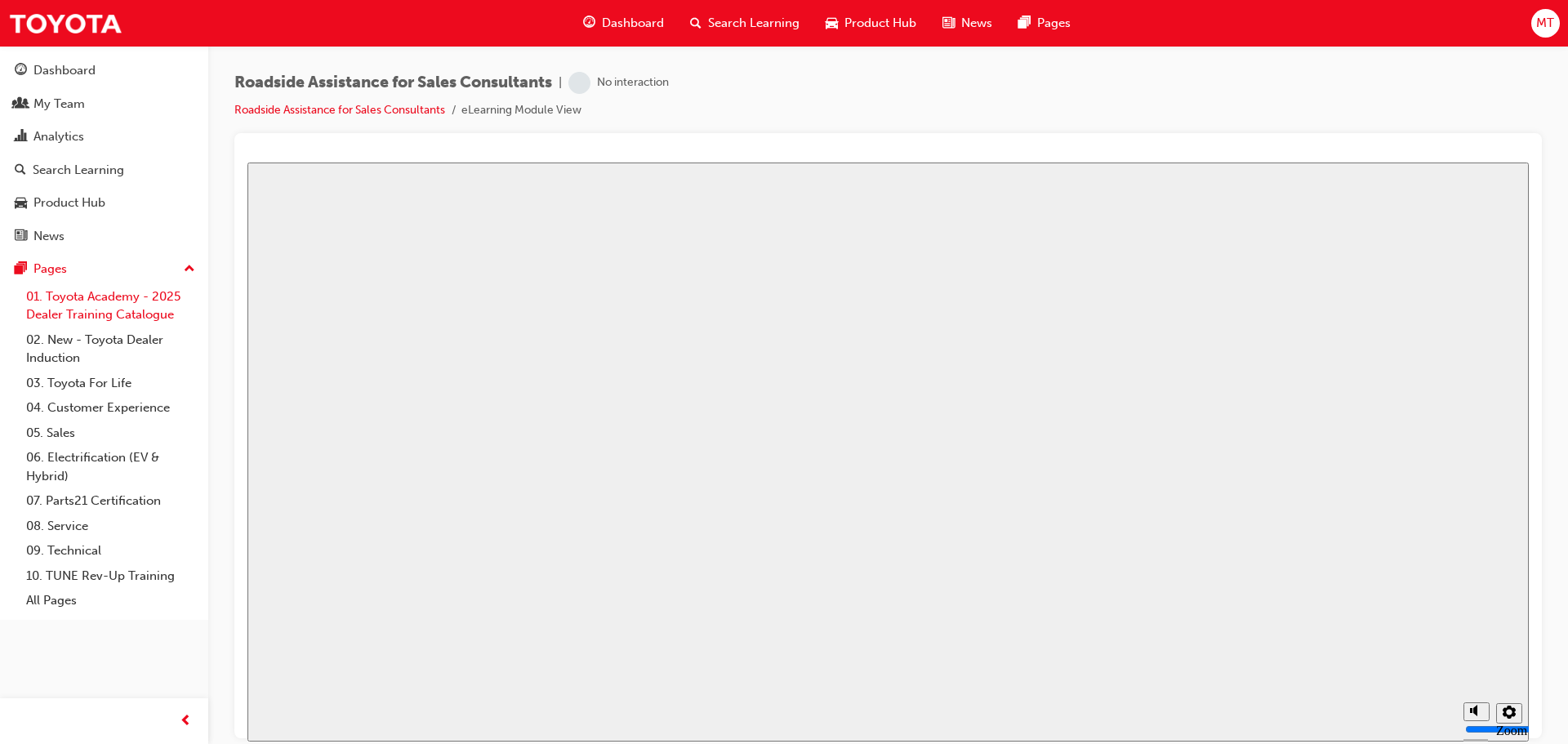 scroll, scrollTop: 0, scrollLeft: 0, axis: both 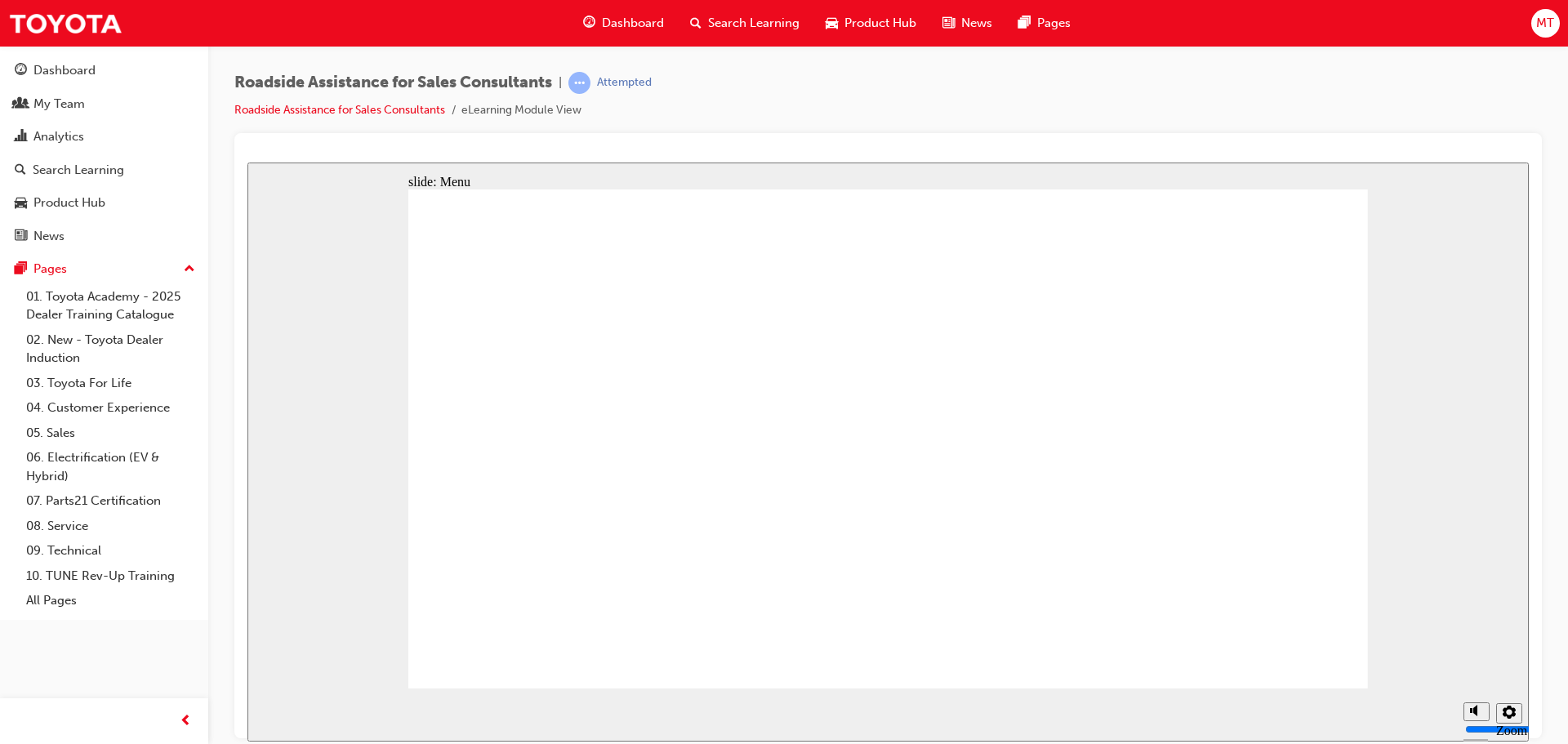 click 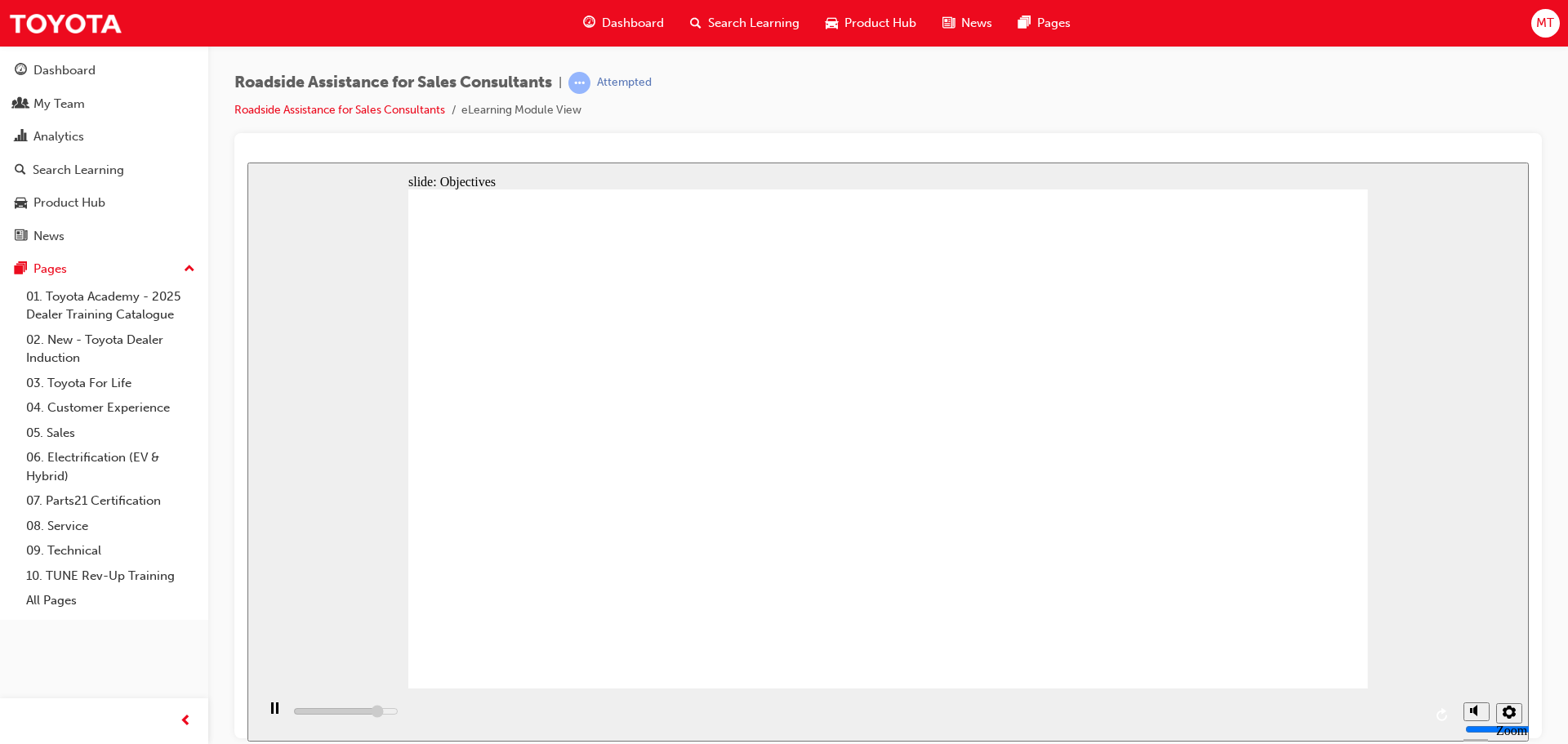 click 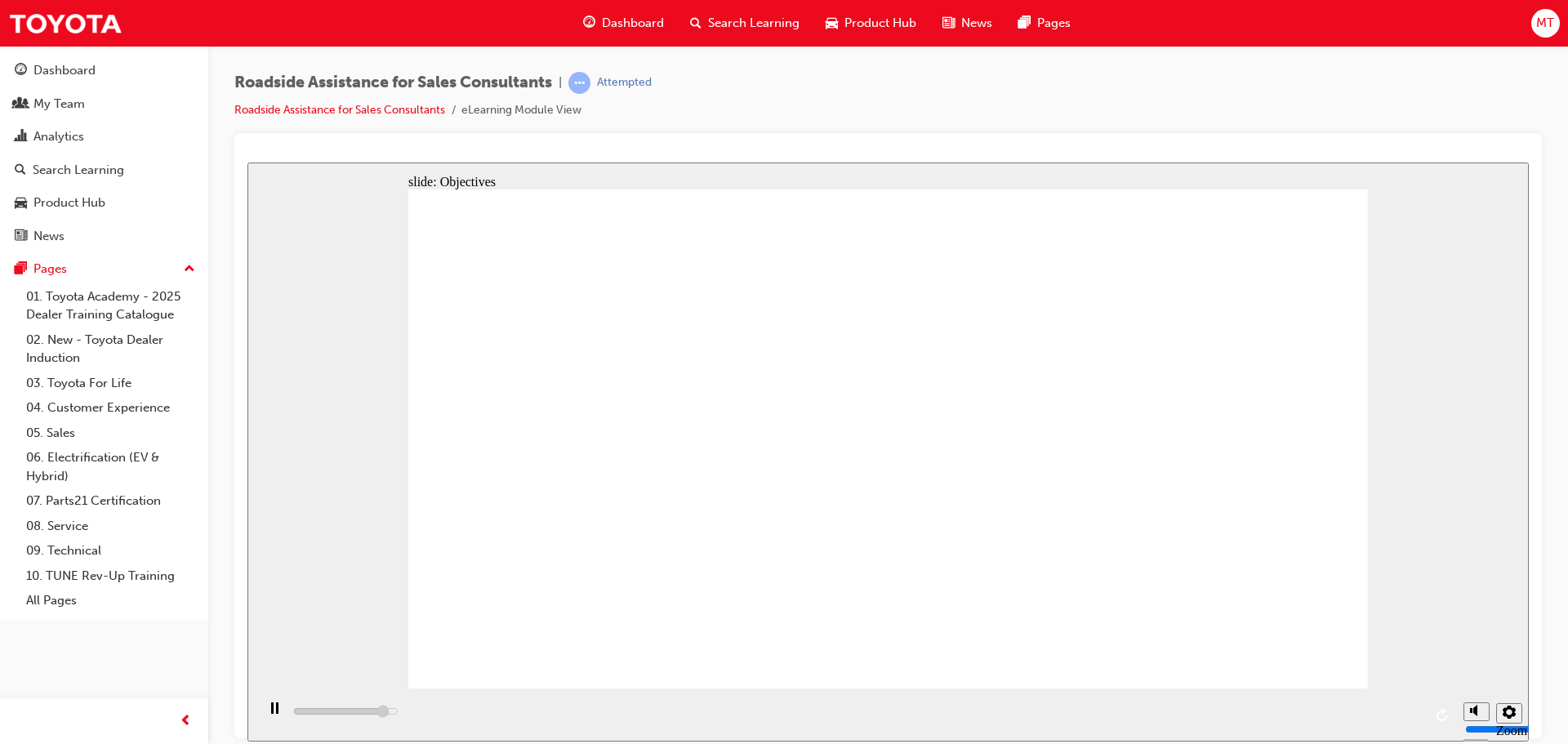 click 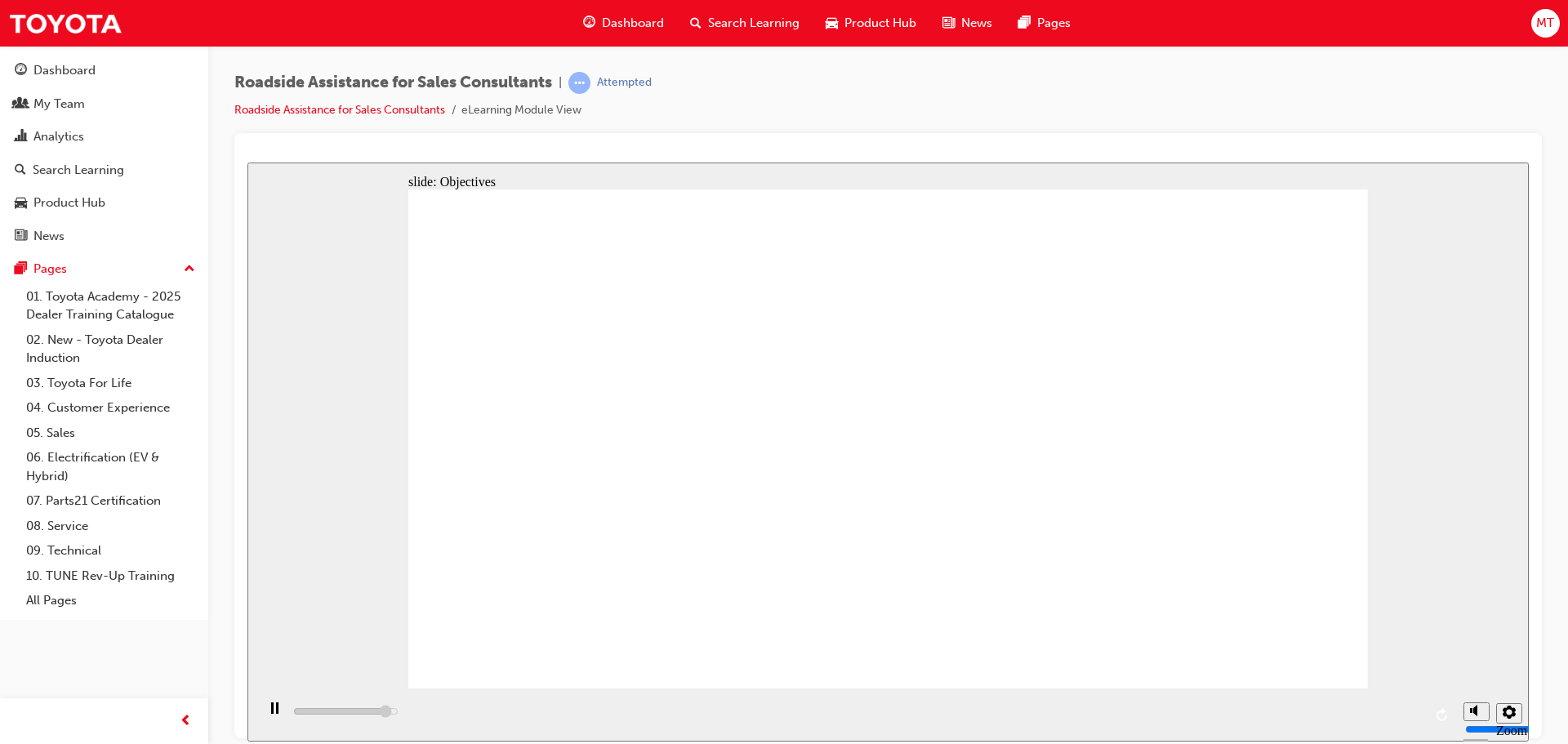 click 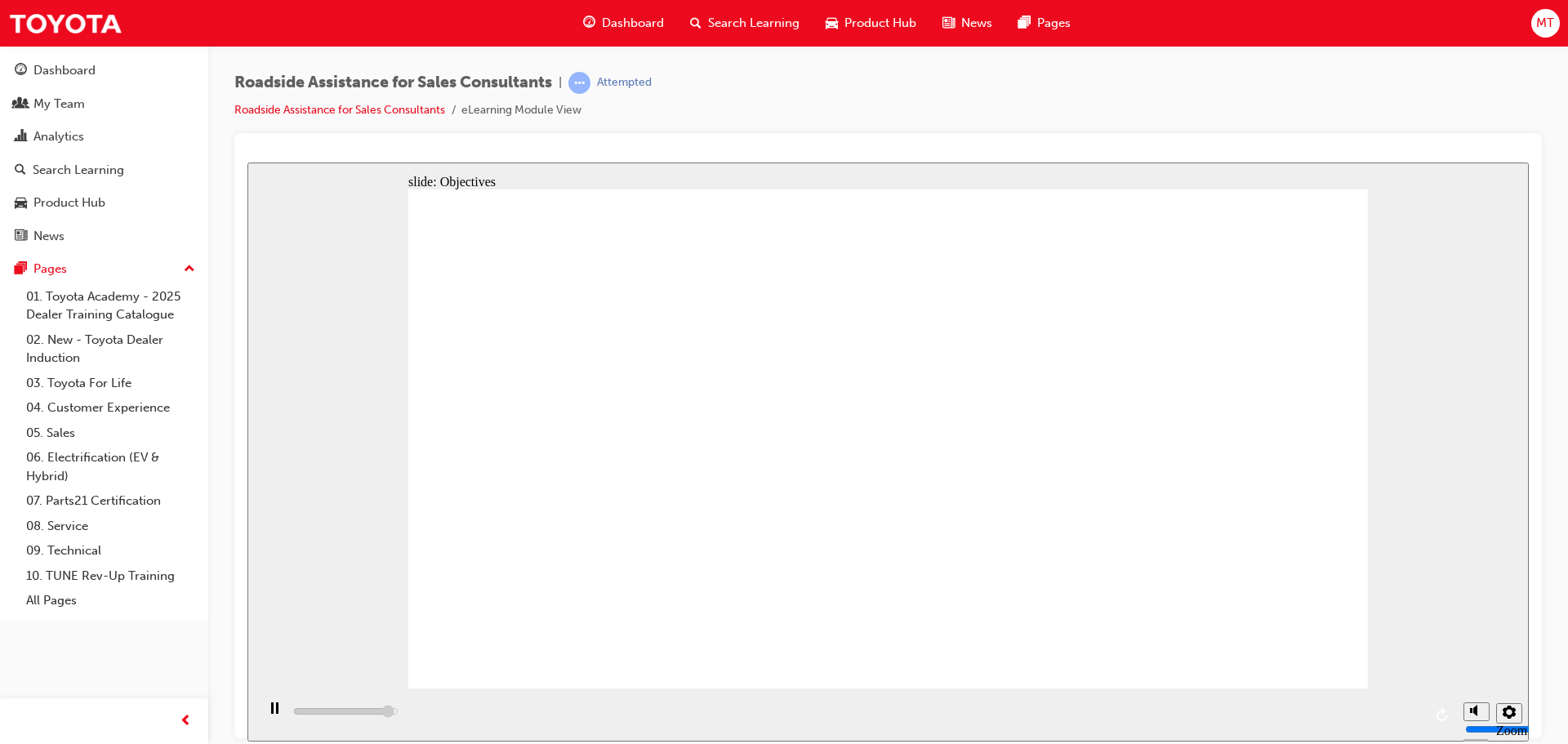 click 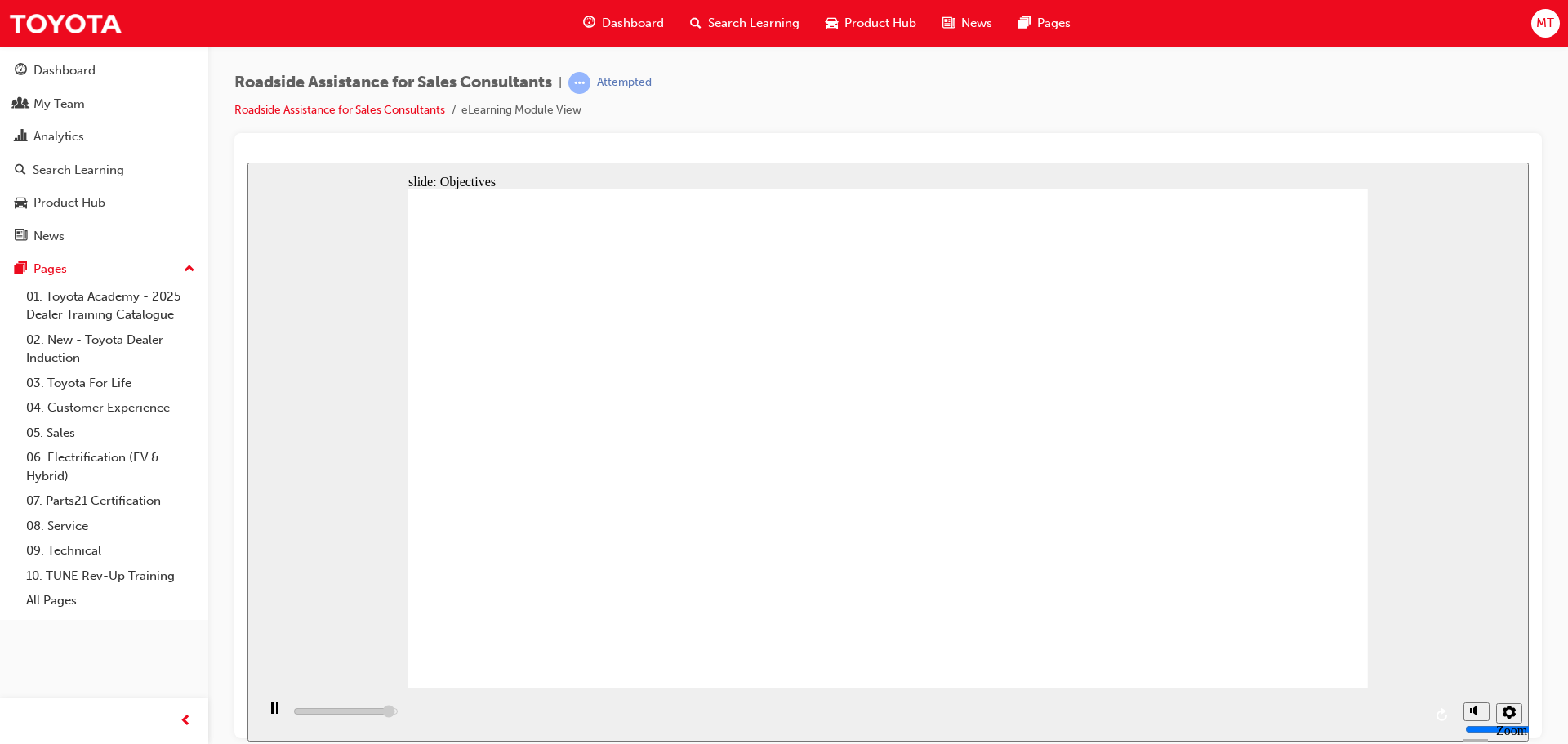 click 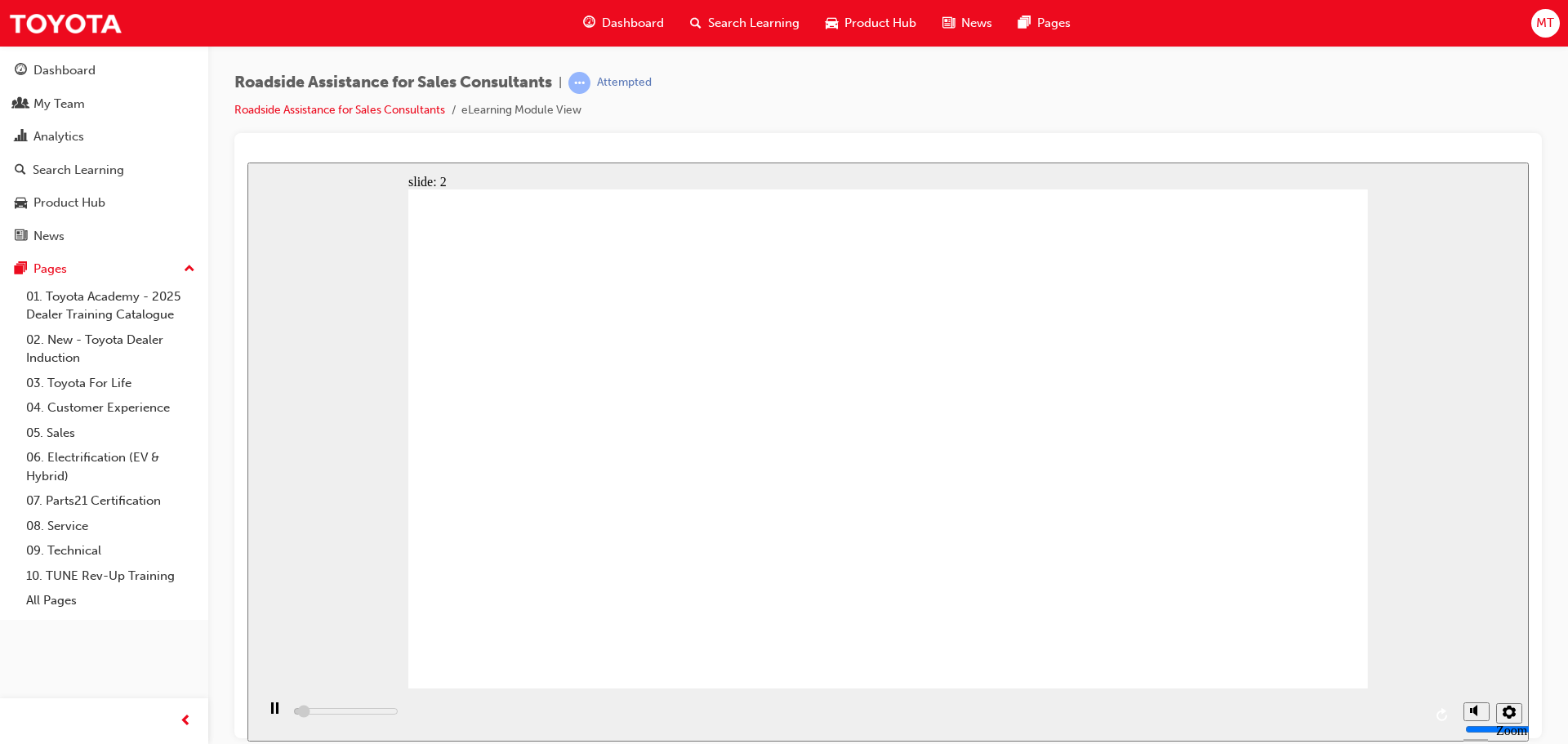 click 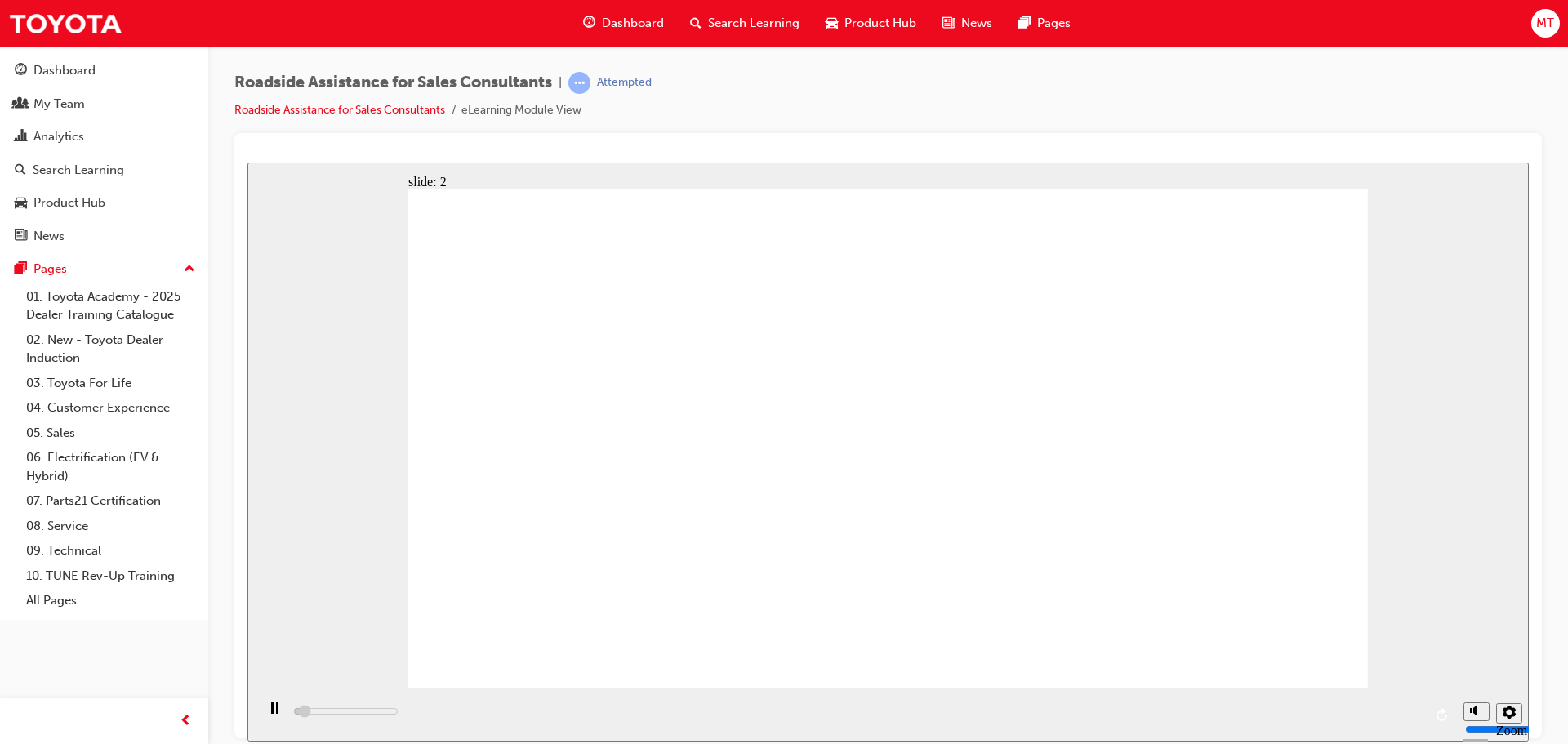 click 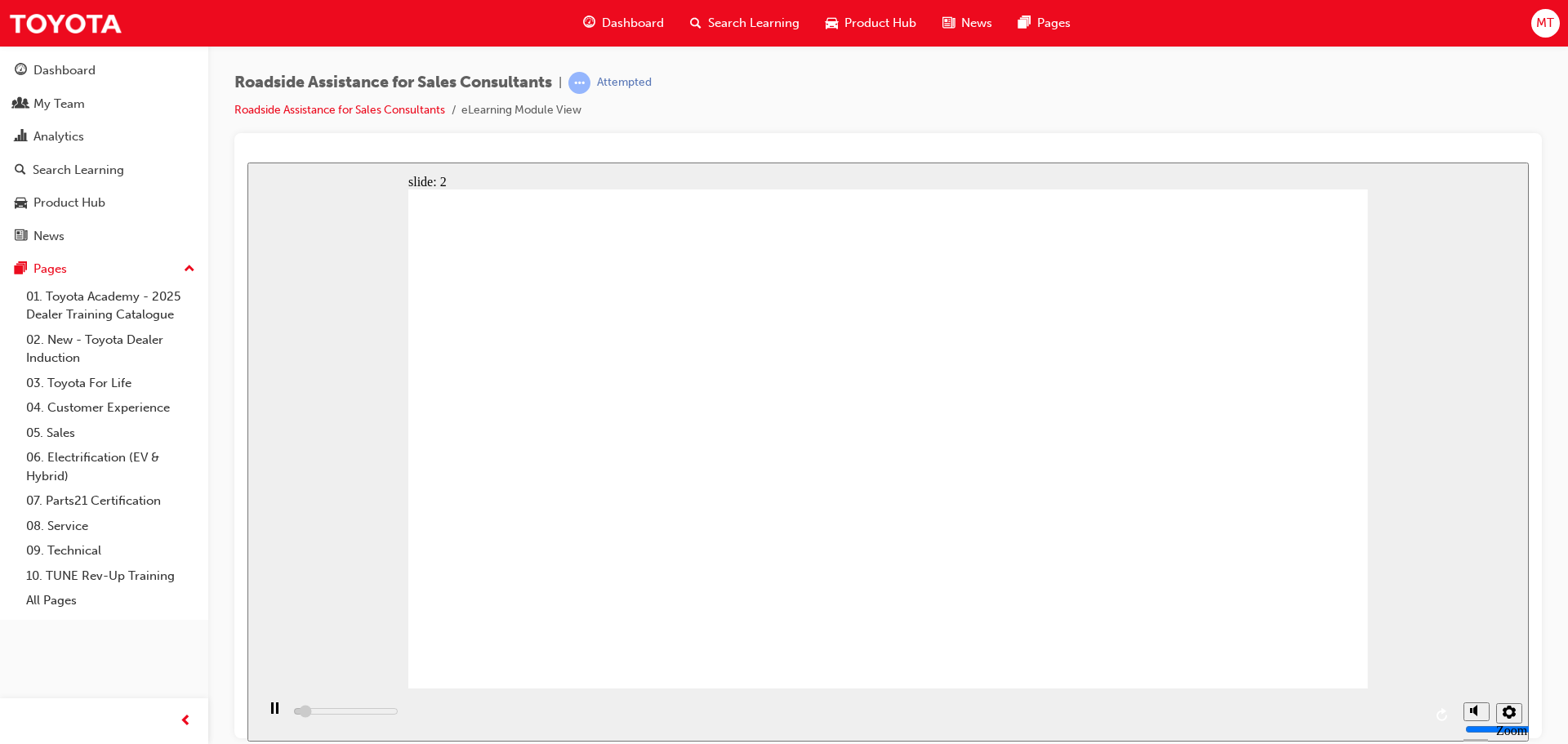 click 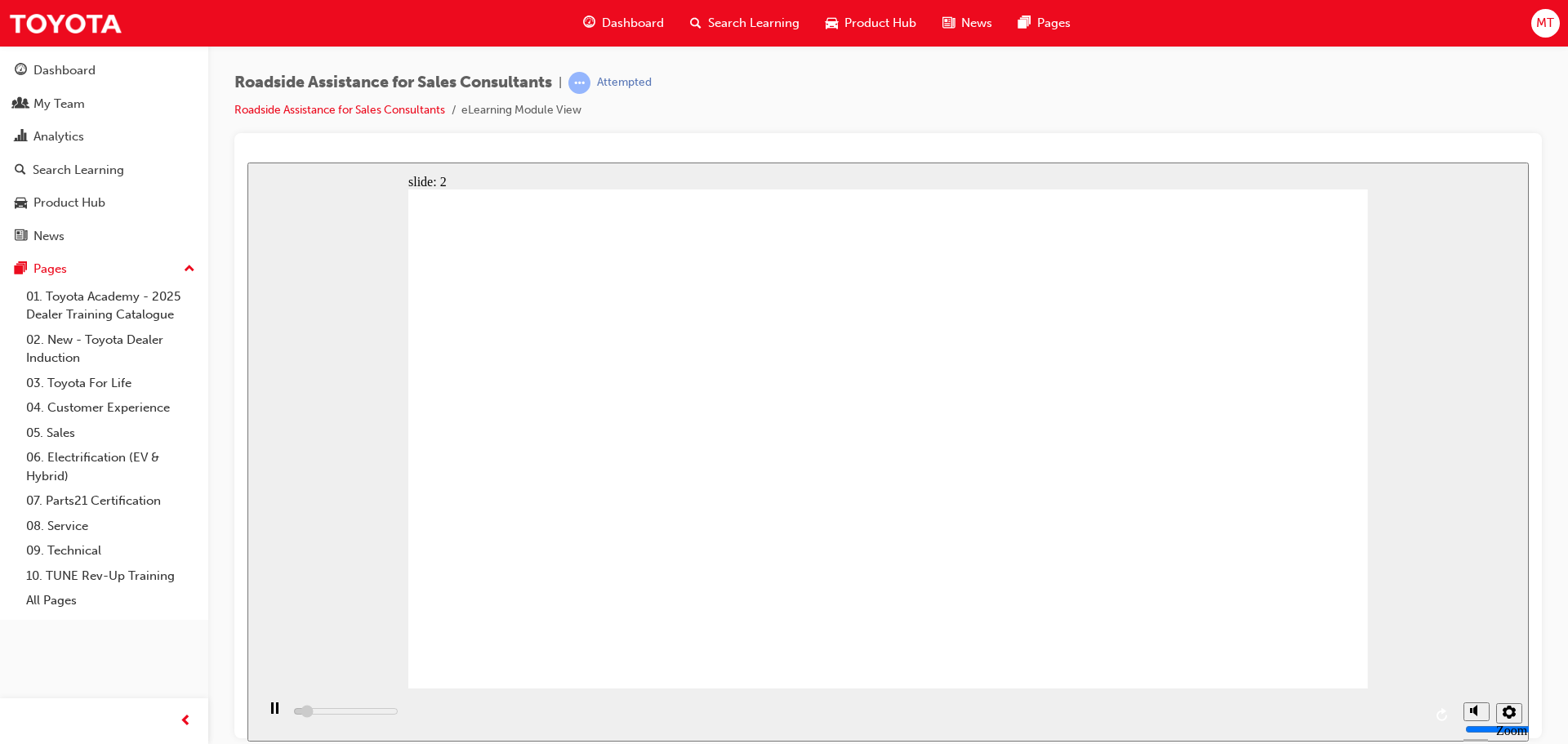 click 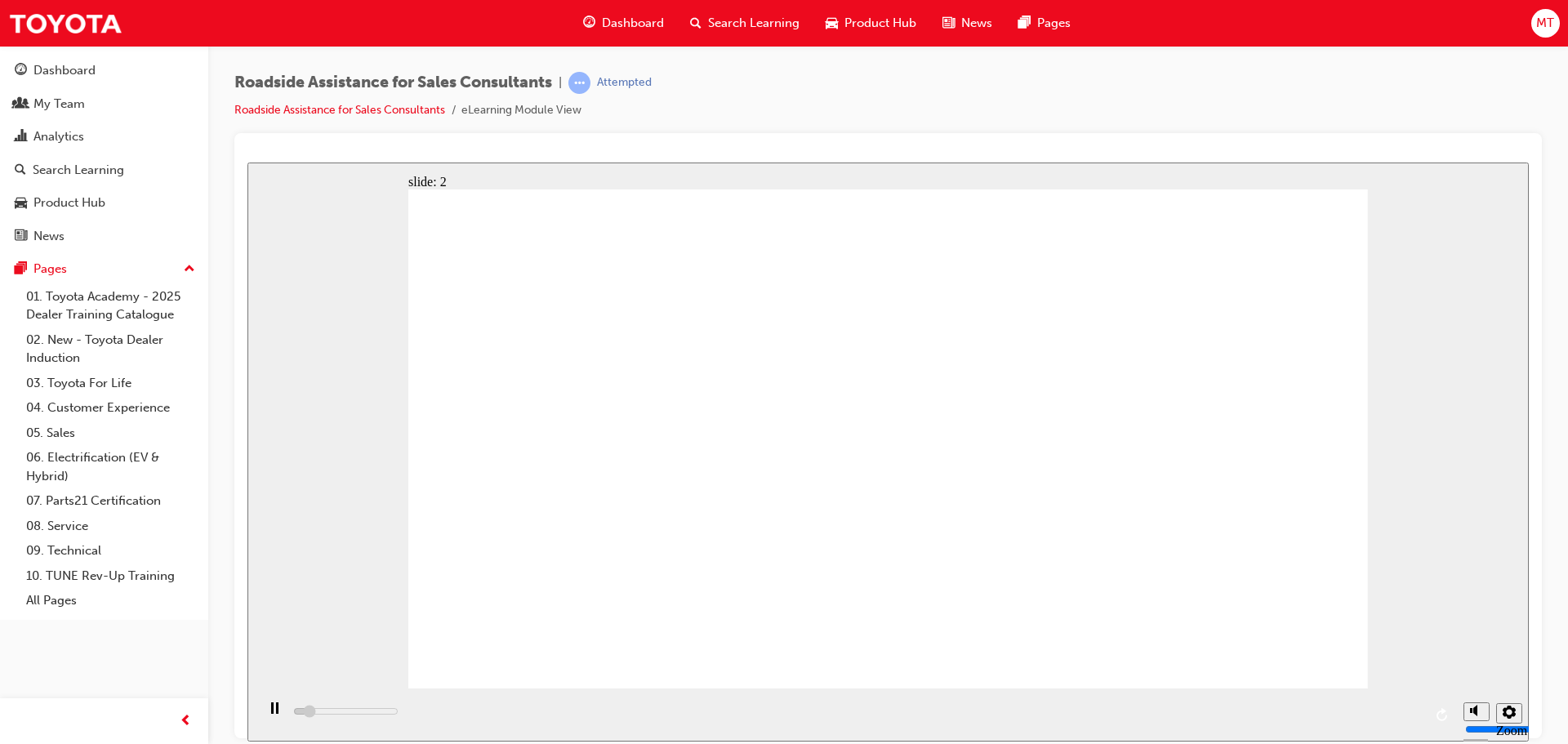 click 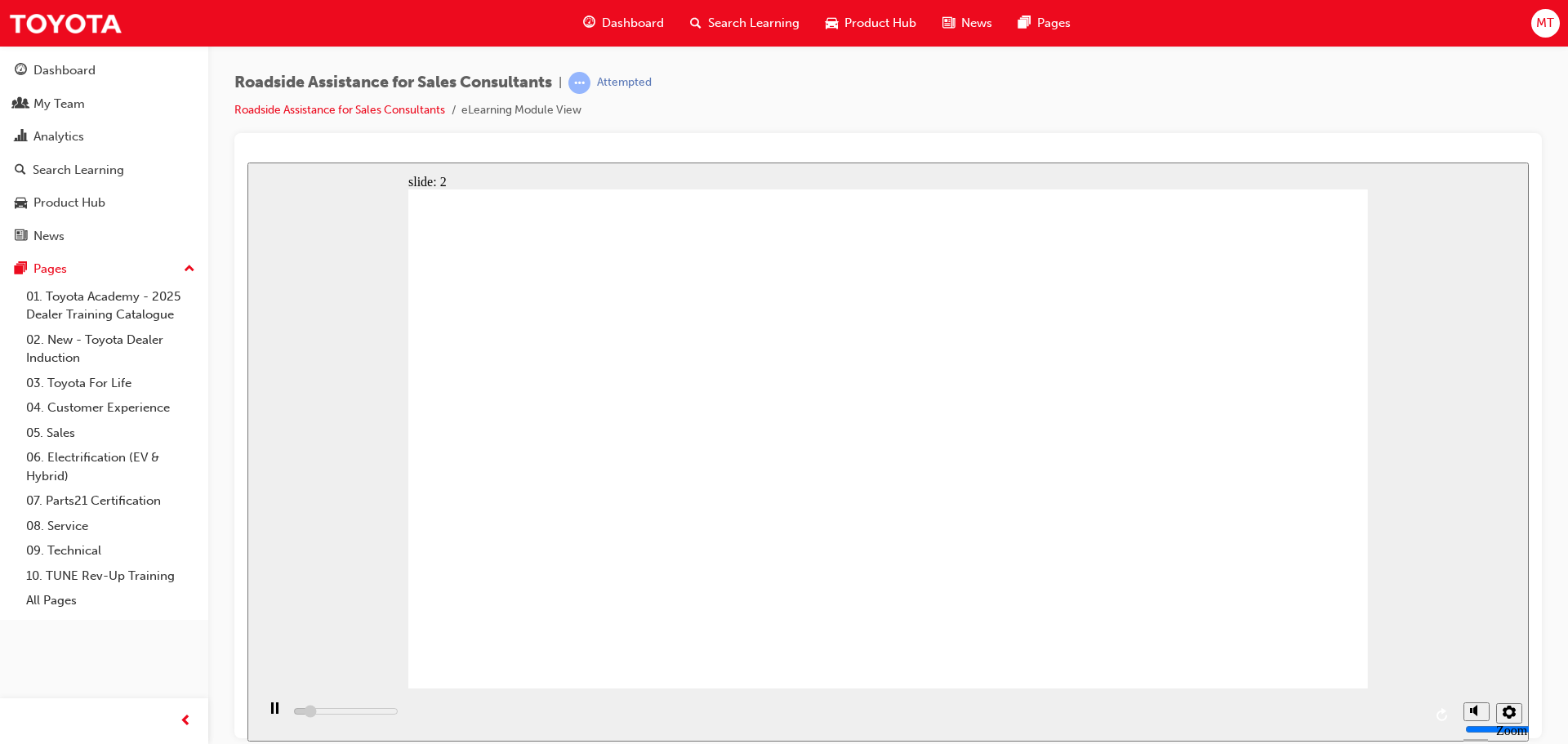 drag, startPoint x: 1373, startPoint y: 388, endPoint x: 1373, endPoint y: 369, distance: 19 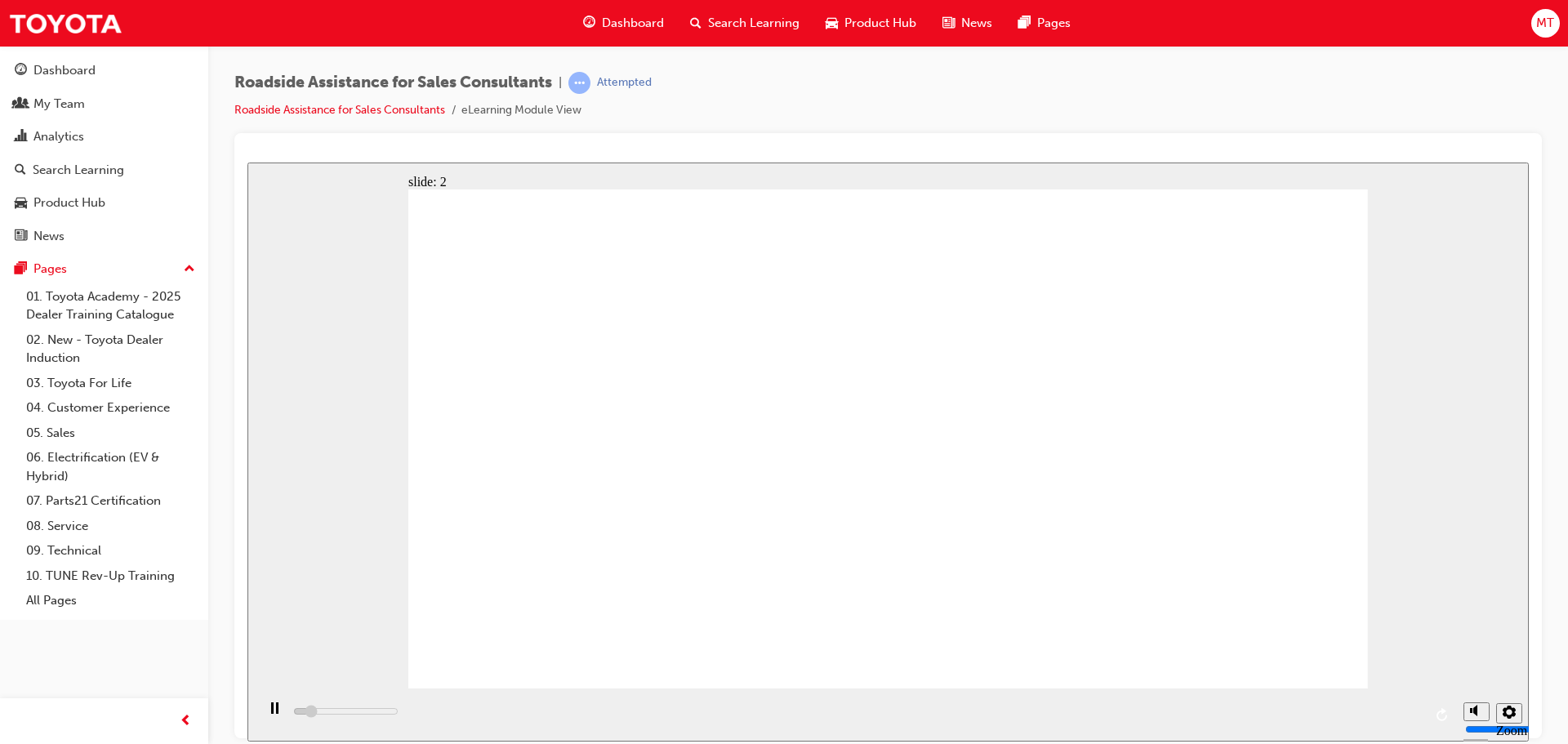click on "slide: 2
Next page Page 1 of 1  Previous page Open Menu Help Save and Exit Toyota Access for Used Vehicles Roadside Assist Cover Classification of information  As an ASIC team member, you will regularly access and handle classified and sensitive information.  Misuse of any of this information, intentionally or otherwise, could lead to negative consequences.  It’s vital that you understand the importance of:  marking information with accurate classification labels, and  handling, storing and disposing of information in line with both the Government and ASIC’s policies and procedures.  Line 1 Rectangle 2 Group  1 Reliable 24/7 service Group  3 Transport assistance Group  2 Unlimited call outs Rectangle 1 Rectangle 2 Rectangle 3 Rectangle 1 • Toyota Roadside Assist is linked to the  vehicle  not the  driver   important icon 1 Freeform 3 Freeform 1 Freeform 2 • It  can be transferred  to the owner’s new vehicle or it can stay with the vehicle Open Menu Roadside Assist  for Sales Consultants" at bounding box center [888, 451] 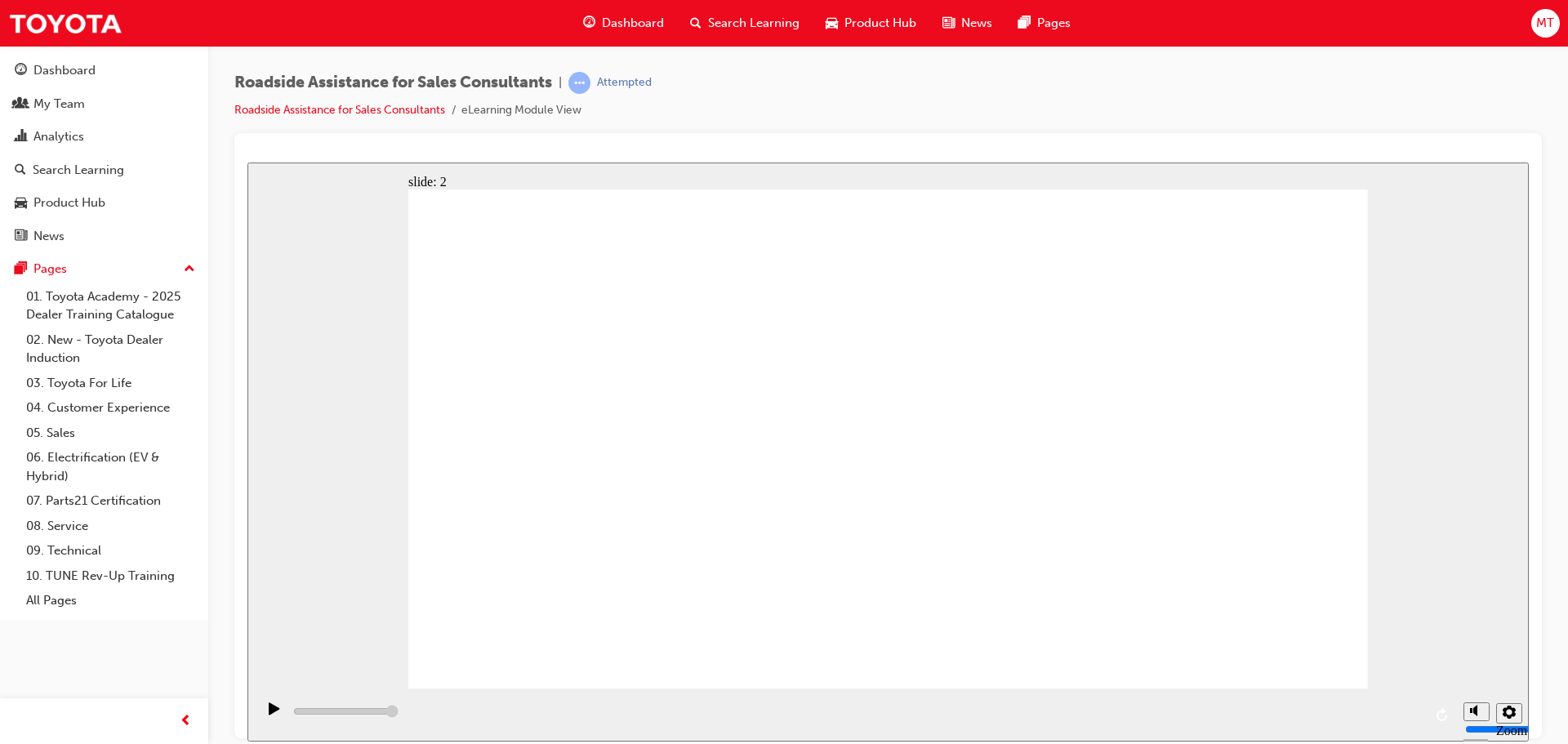 click 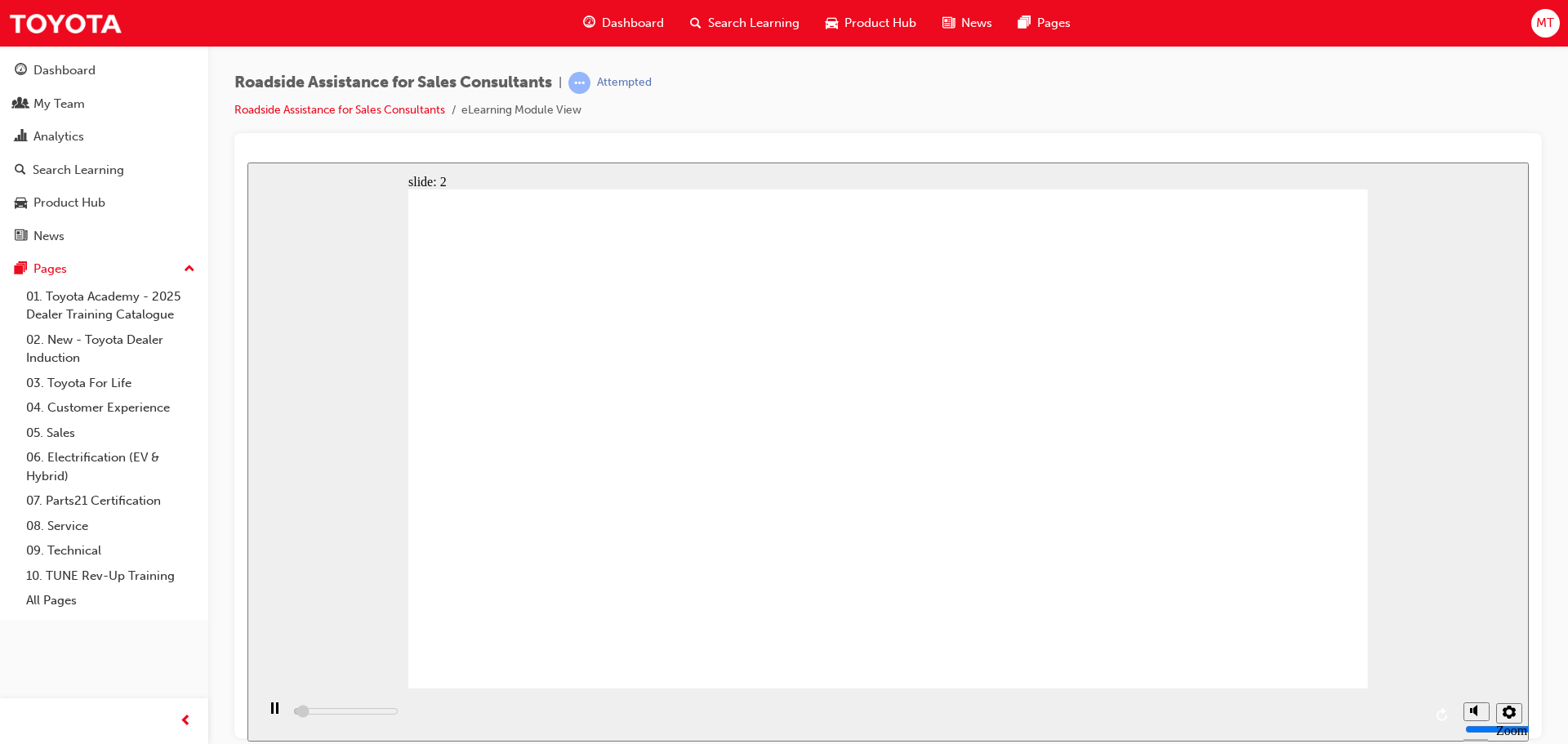 click 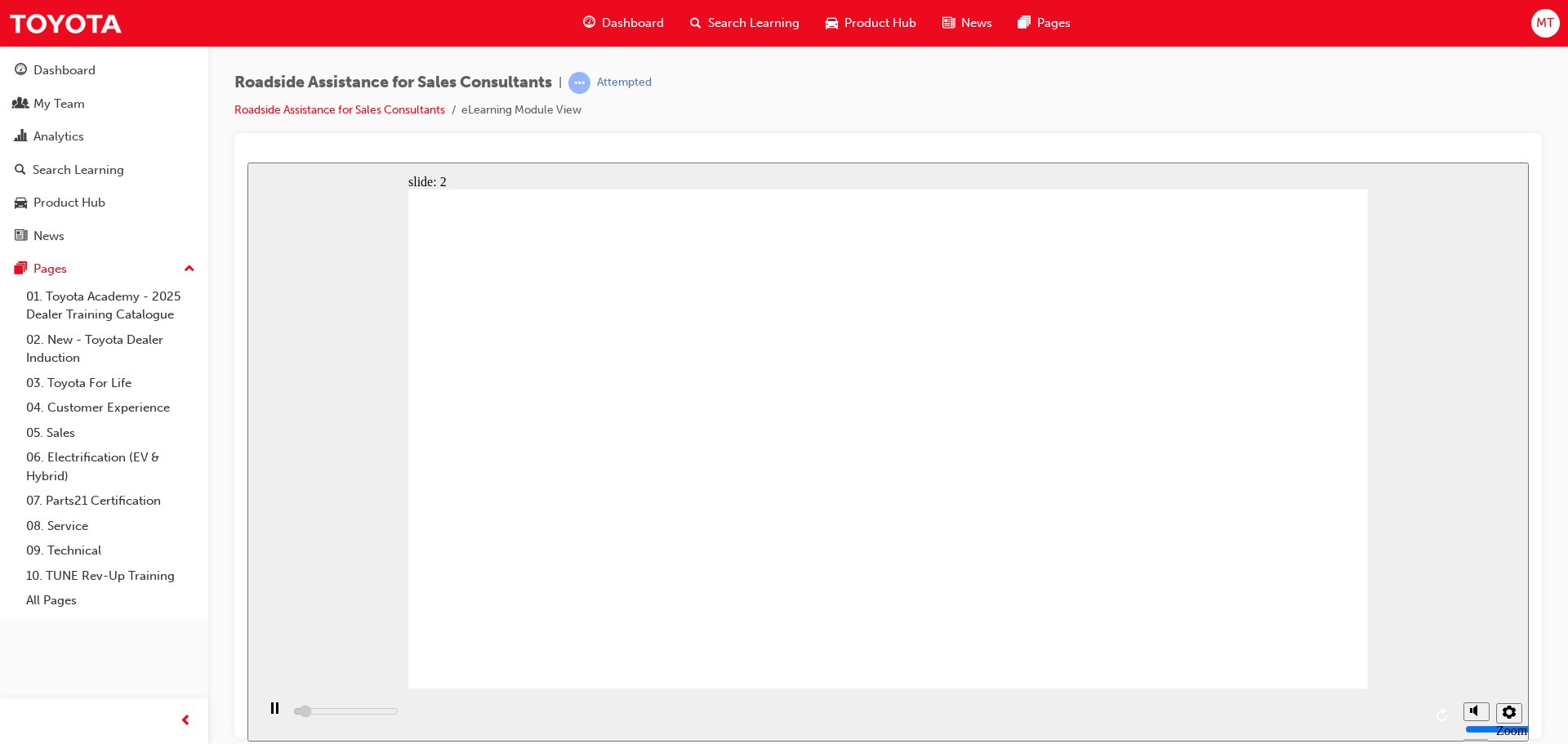 click on "slide: 2
Next page Page 1 of 1  Previous page Open Menu Help Save and Exit Toyota Access for Used Vehicles Roadside Assist Cover Rectangle 1 Rectangle 3 • Roadside Assist  must be  purchased through an authorised Toyota representative (or directly from Toyota Finance on 137 200) • Your role is  not to sell  RSA or provide detailed advice, but to  introduce it correctly  and refer customers to your dealership’s  F&I expert . Rectangle 2 important icon 1 Freeform 3 Freeform 1 Freeform 2 Classification of information  As an ASIC team member, you will regularly access and handle classified and sensitive information.  Misuse of any of this information, intentionally or otherwise, could lead to negative consequences.  It’s vital that you understand the importance of:  marking information with accurate classification labels, and  handling, storing and disposing of information in line with both the Government and ASIC’s policies and procedures.  Line 1 Rectangle 2 Group  1 Reliable 24/7 service" at bounding box center (888, 451) 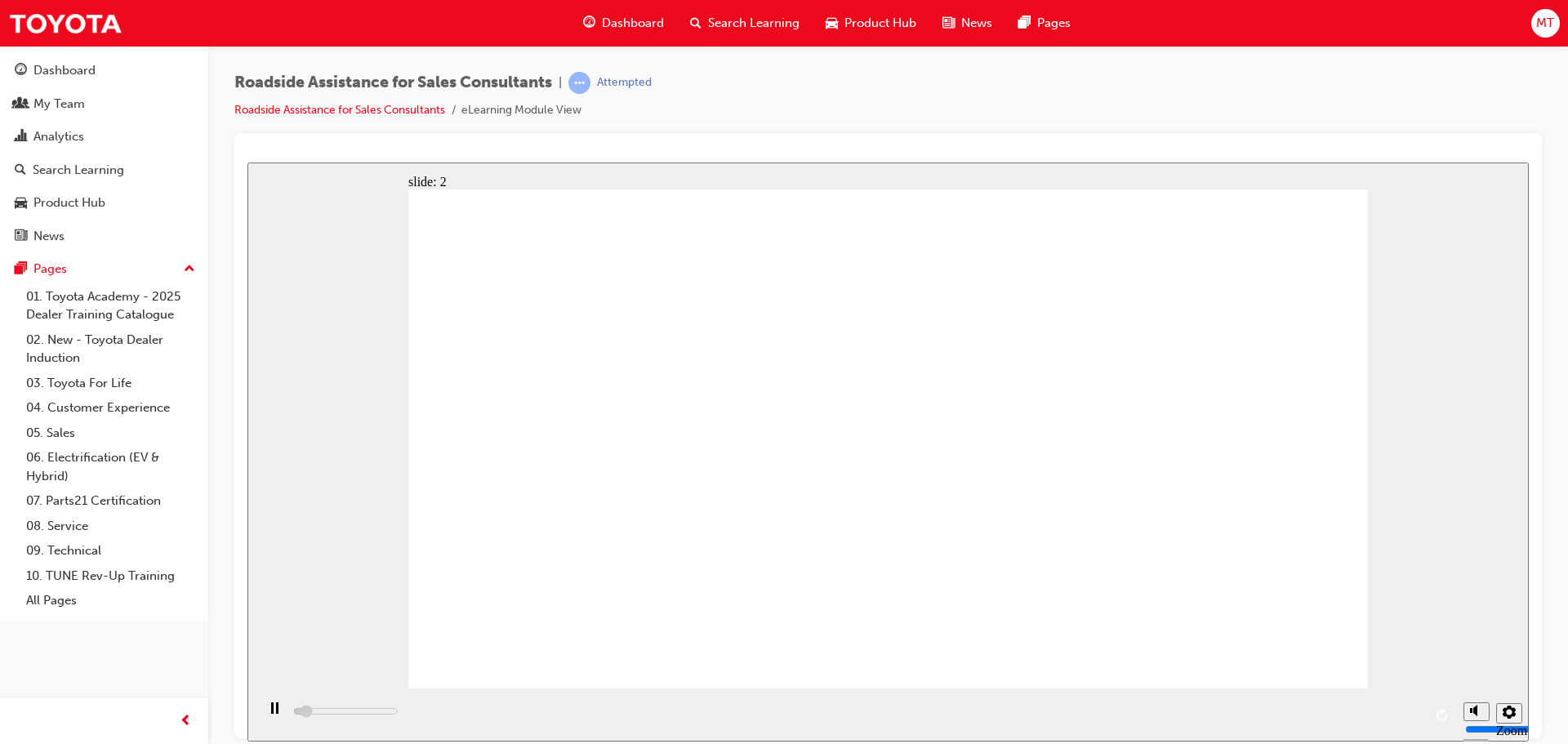 drag, startPoint x: 1369, startPoint y: 404, endPoint x: 1376, endPoint y: 359, distance: 45.5412 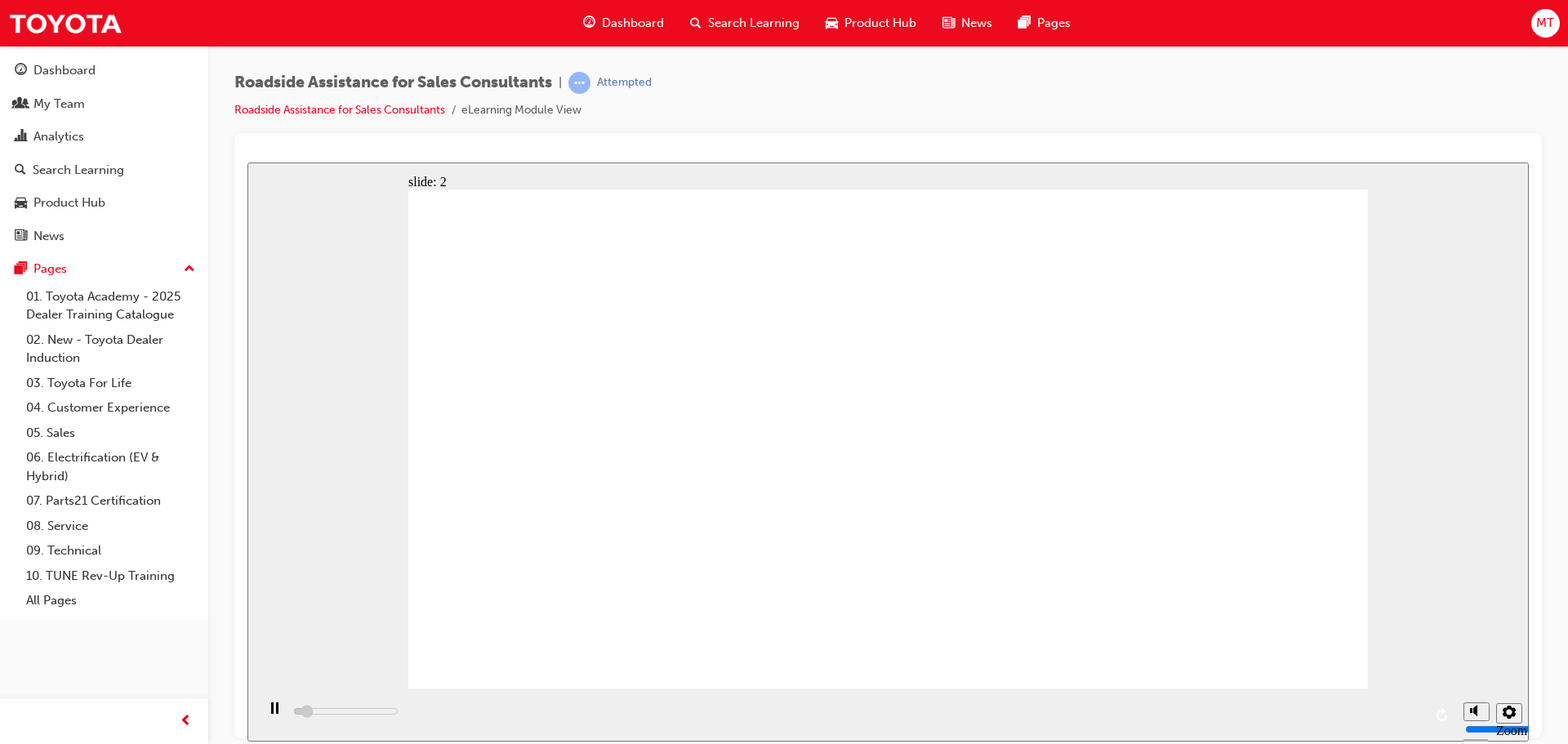 click on "slide: 2
Next page Page 1 of 1  Previous page Open Menu Help Save and Exit Toyota Access for Used Vehicles Roadside Assist Cover Rectangle 1 Rectangle 3 • Roadside Assist  must be  purchased through an authorised Toyota representative (or directly from Toyota Finance on 137 200) • Your role is  not to sell  RSA or provide detailed advice, but to  introduce it correctly  and refer customers to your dealership’s  F&I expert . Rectangle 2 important icon 1 Freeform 3 Freeform 1 Freeform 2 Classification of information  As an ASIC team member, you will regularly access and handle classified and sensitive information.  Misuse of any of this information, intentionally or otherwise, could lead to negative consequences.  It’s vital that you understand the importance of:  marking information with accurate classification labels, and  handling, storing and disposing of information in line with both the Government and ASIC’s policies and procedures.  Line 1 Rectangle 2 Group  1 Reliable 24/7 service" at bounding box center [888, 451] 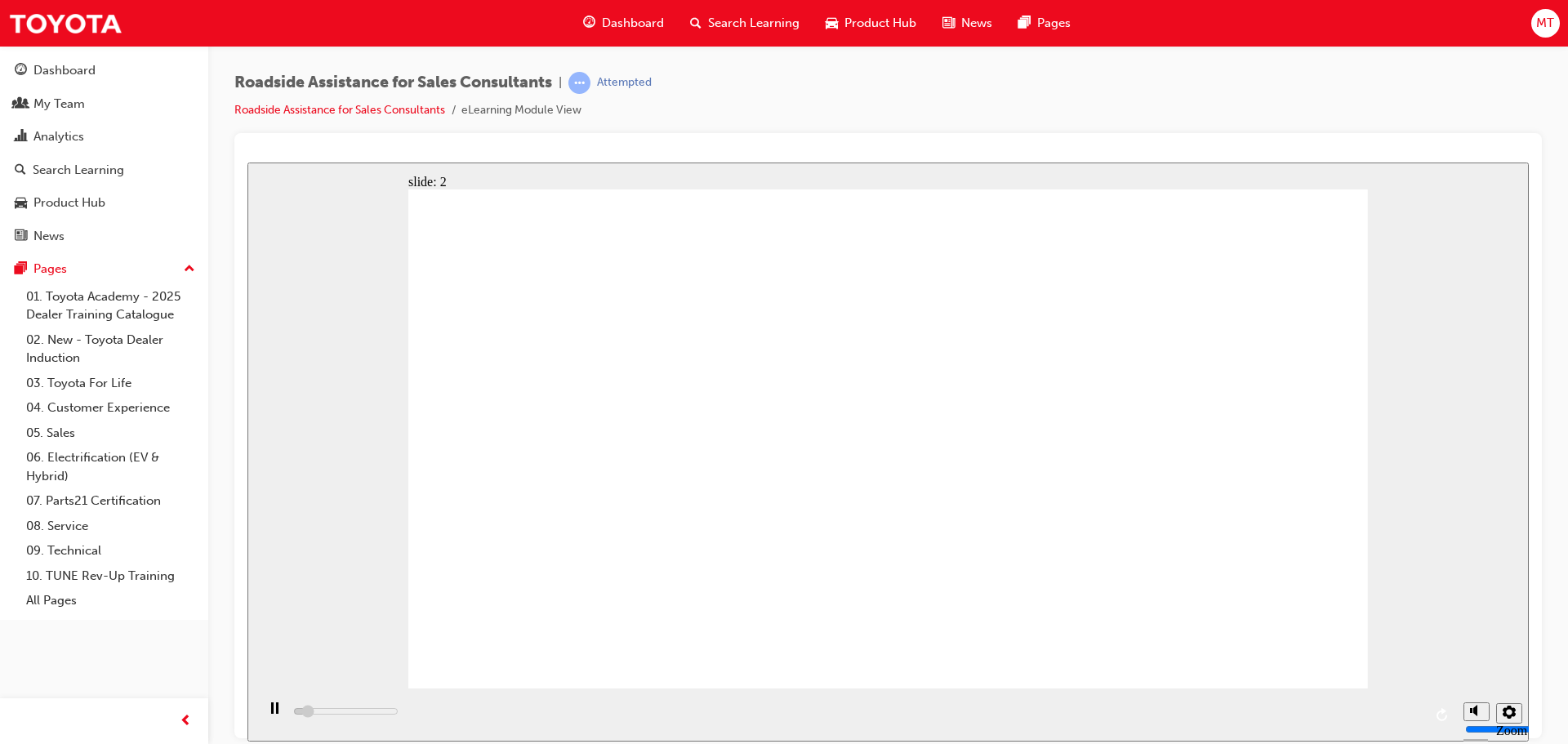click on "slide: 2
Next page Page 1 of 1  Previous page Open Menu Help Save and Exit Toyota Access for Used Vehicles Roadside Assist Cover Rectangle 1 Rectangle 3 • Roadside Assist  must be  purchased through an authorised Toyota representative (or directly from Toyota Finance on 137 200) • Your role is  not to sell  RSA or provide detailed advice, but to  introduce it correctly  and refer customers to your dealership’s  F&I expert . Rectangle 2 important icon 1 Freeform 3 Freeform 1 Freeform 2 Classification of information  As an ASIC team member, you will regularly access and handle classified and sensitive information.  Misuse of any of this information, intentionally or otherwise, could lead to negative consequences.  It’s vital that you understand the importance of:  marking information with accurate classification labels, and  handling, storing and disposing of information in line with both the Government and ASIC’s policies and procedures.  Line 1 Rectangle 2 Group  1 Reliable 24/7 service" at bounding box center (888, 451) 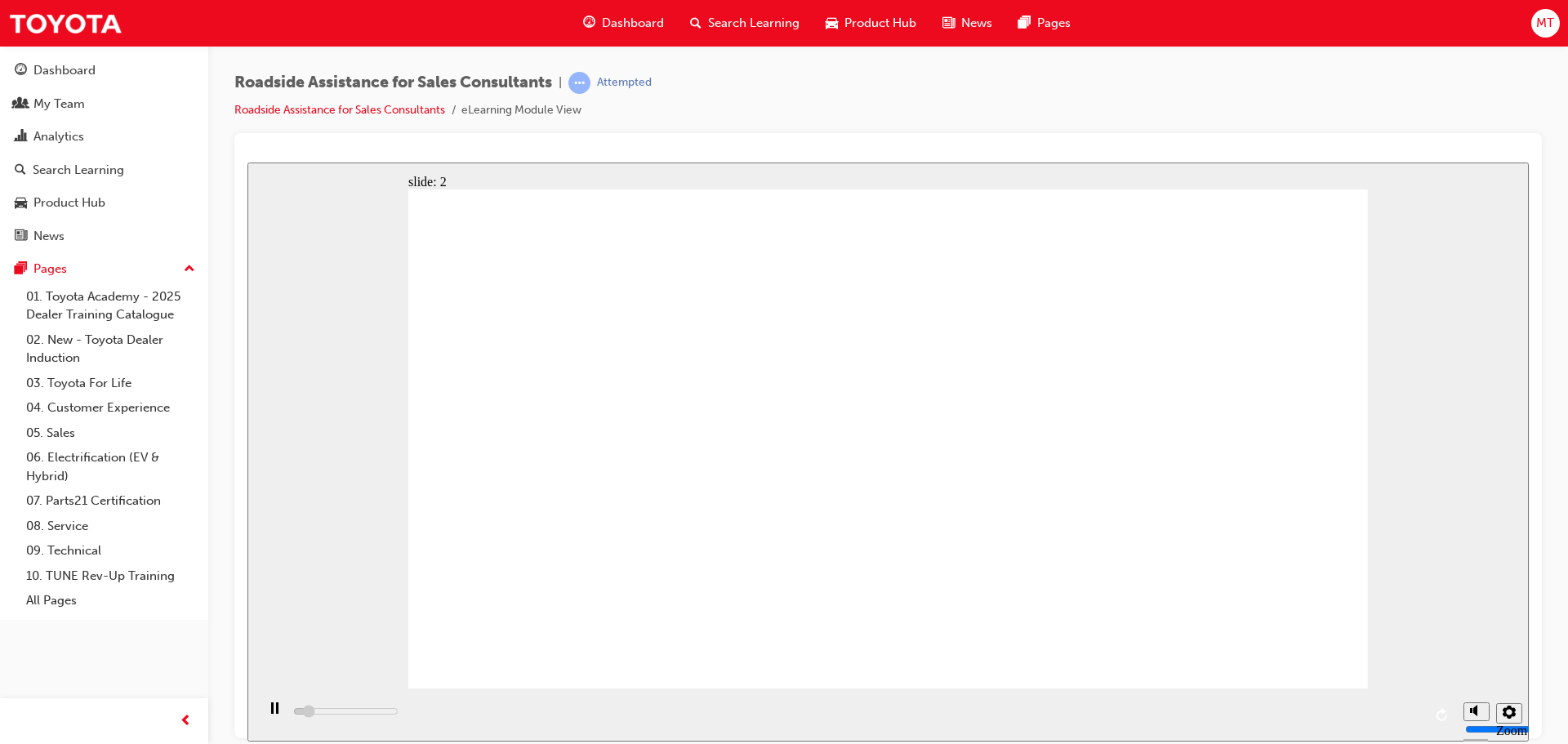 click on "slide: 2
Next page Page 1 of 1  Previous page Open Menu Help Save and Exit Toyota Access for Used Vehicles Roadside Assist Cover Rectangle 1 Rectangle 3 • Roadside Assist  must be  purchased through an authorised Toyota representative (or directly from Toyota Finance on 137 200) • Your role is  not to sell  RSA or provide detailed advice, but to  introduce it correctly  and refer customers to your dealership’s  F&I expert . Rectangle 2 important icon 1 Freeform 3 Freeform 1 Freeform 2 Classification of information  As an ASIC team member, you will regularly access and handle classified and sensitive information.  Misuse of any of this information, intentionally or otherwise, could lead to negative consequences.  It’s vital that you understand the importance of:  marking information with accurate classification labels, and  handling, storing and disposing of information in line with both the Government and ASIC’s policies and procedures.  Line 1 Rectangle 2 Group  1 Reliable 24/7 service" at bounding box center (888, 451) 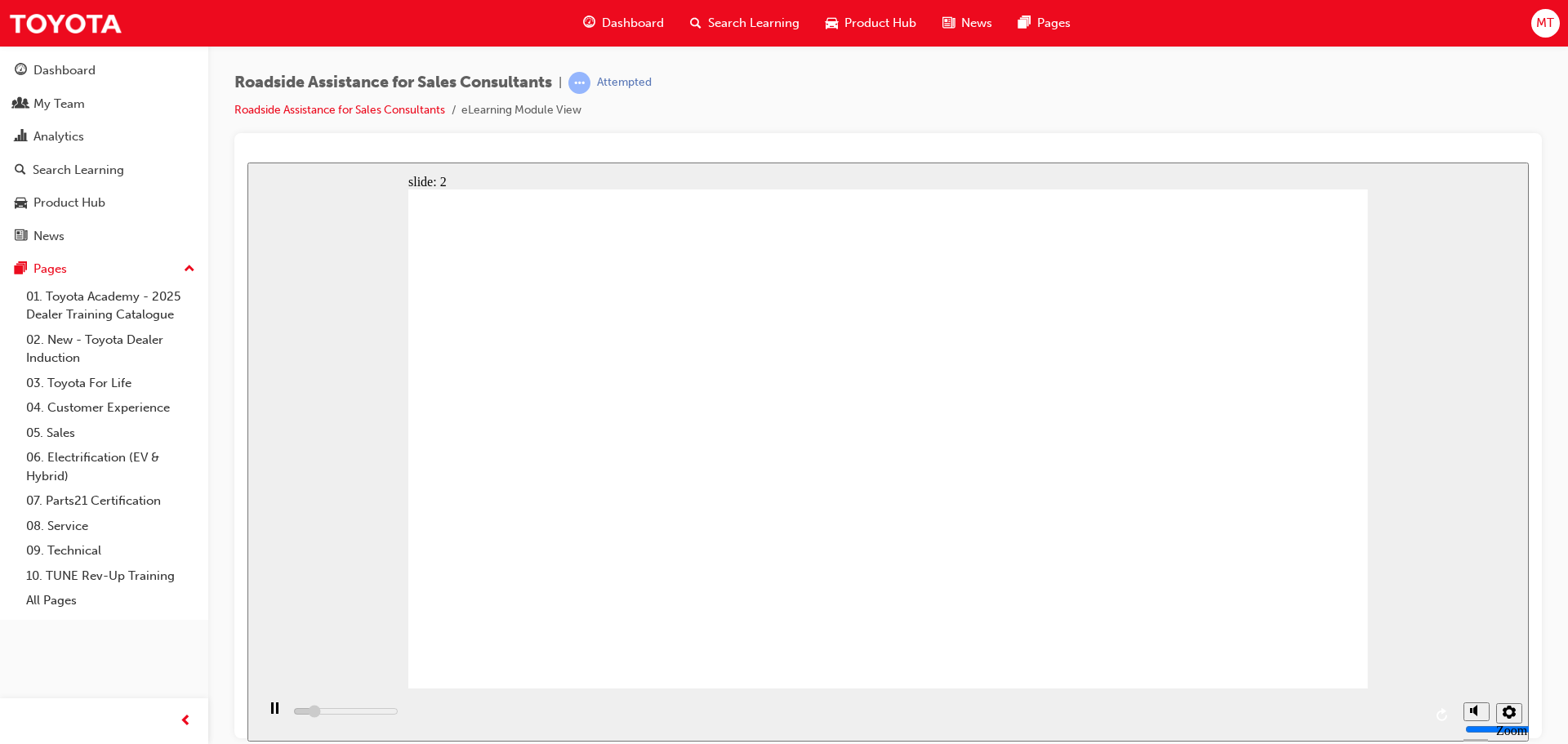 click 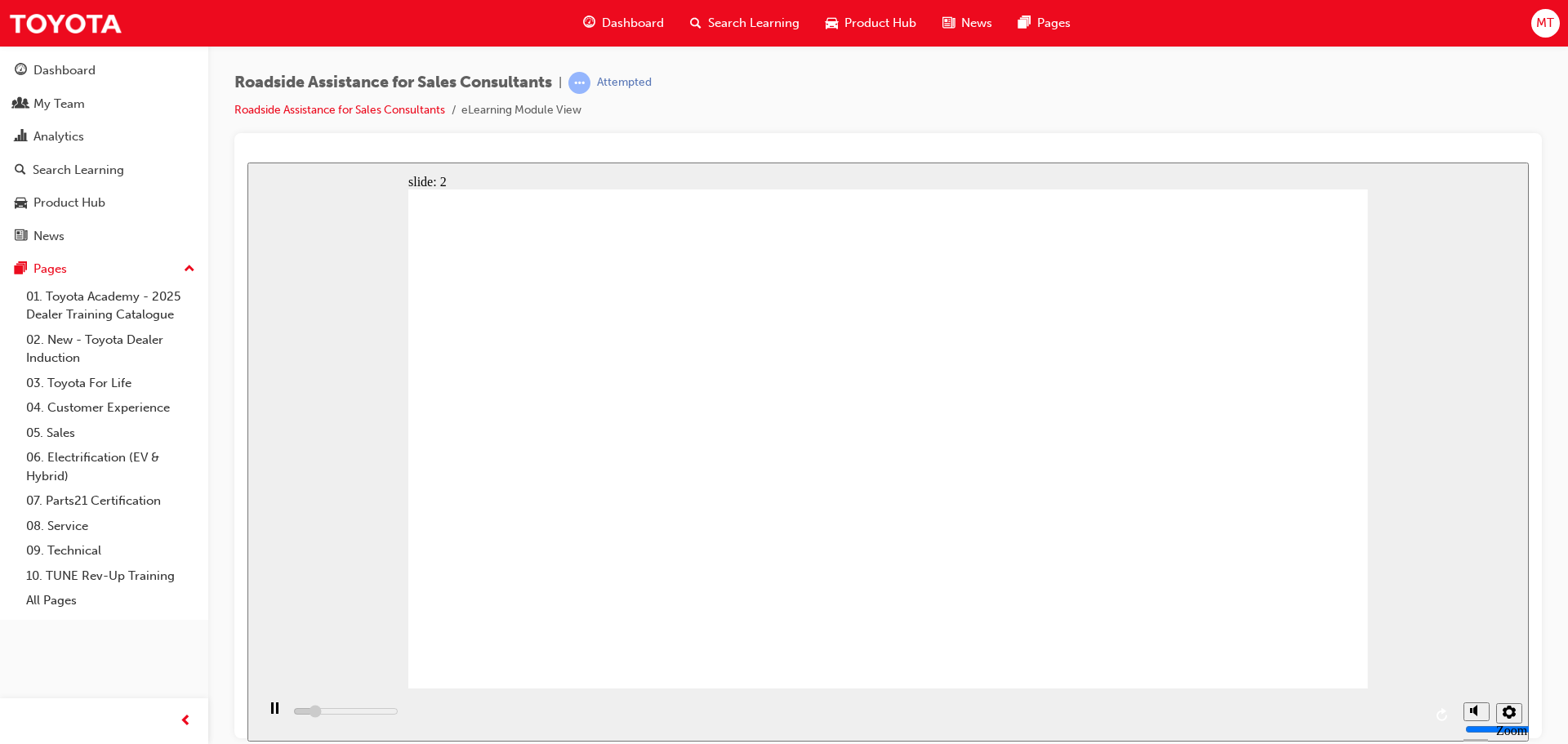 click 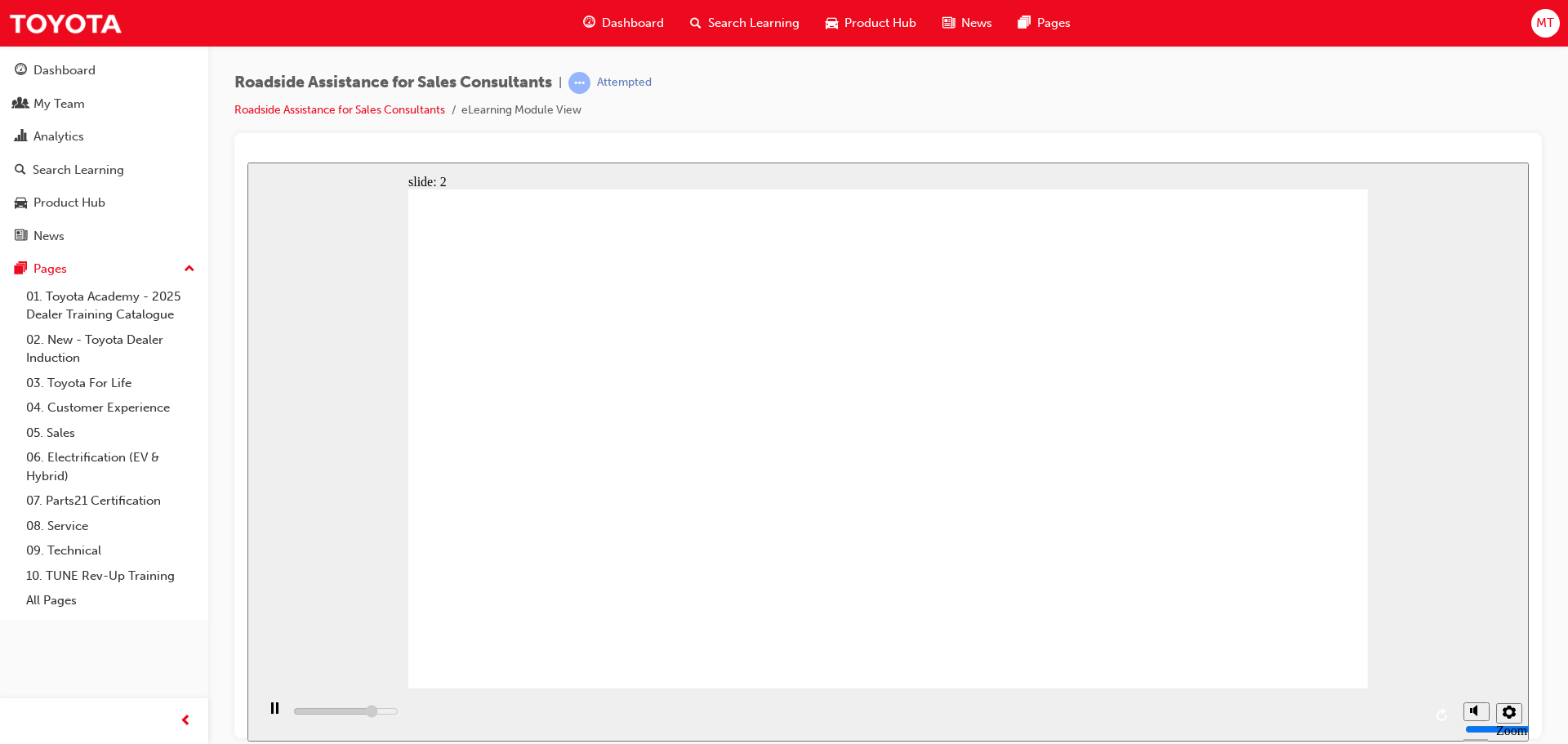 click 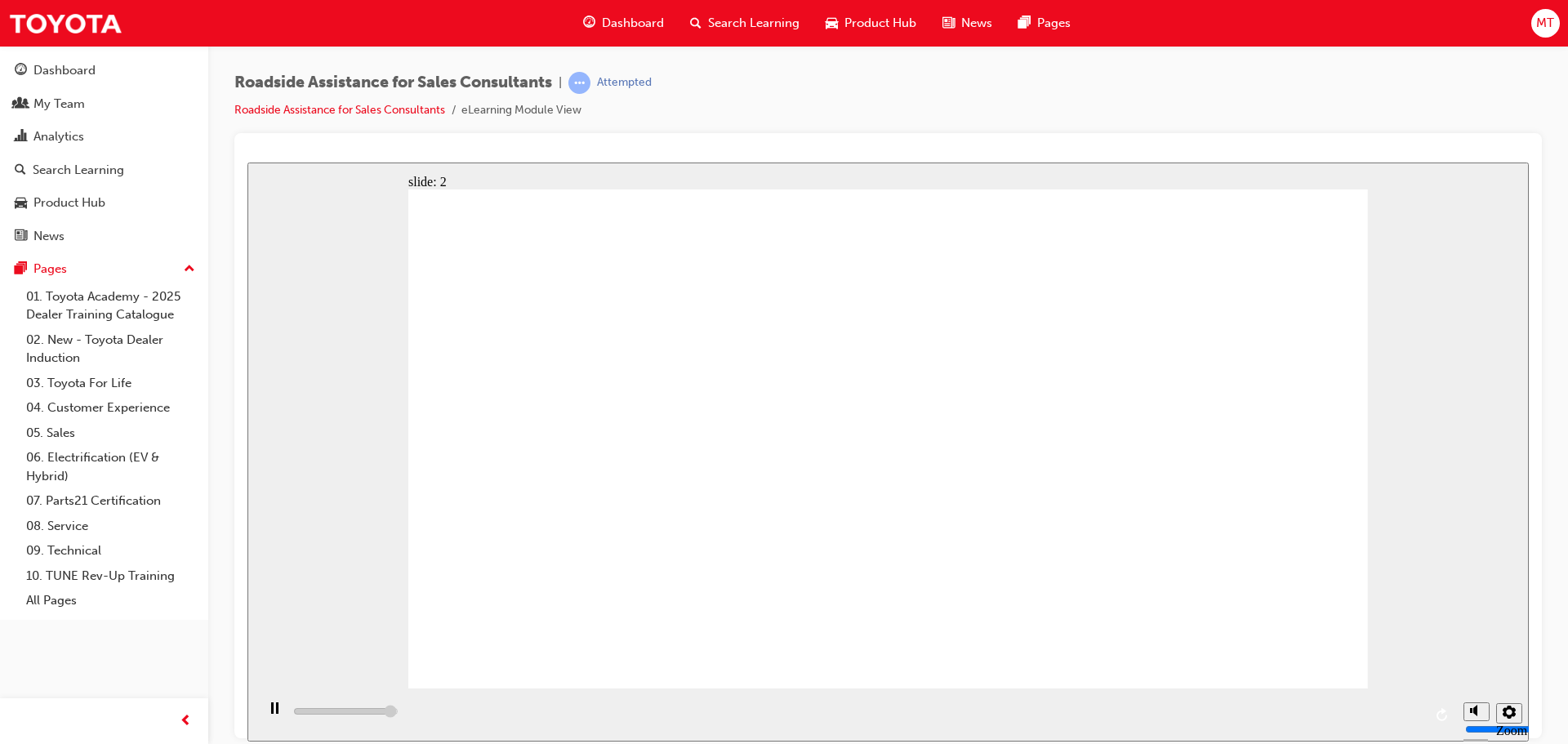 click 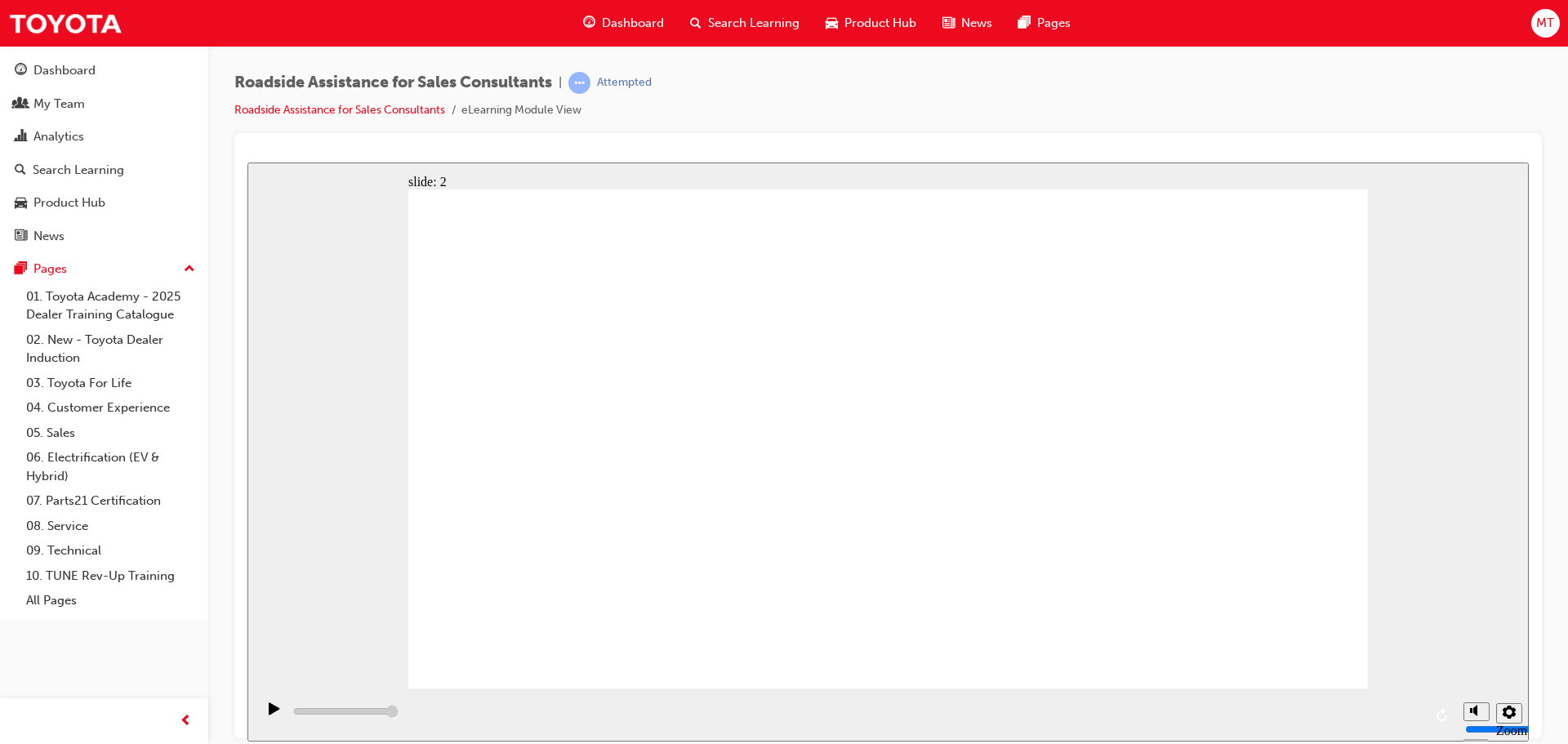 click 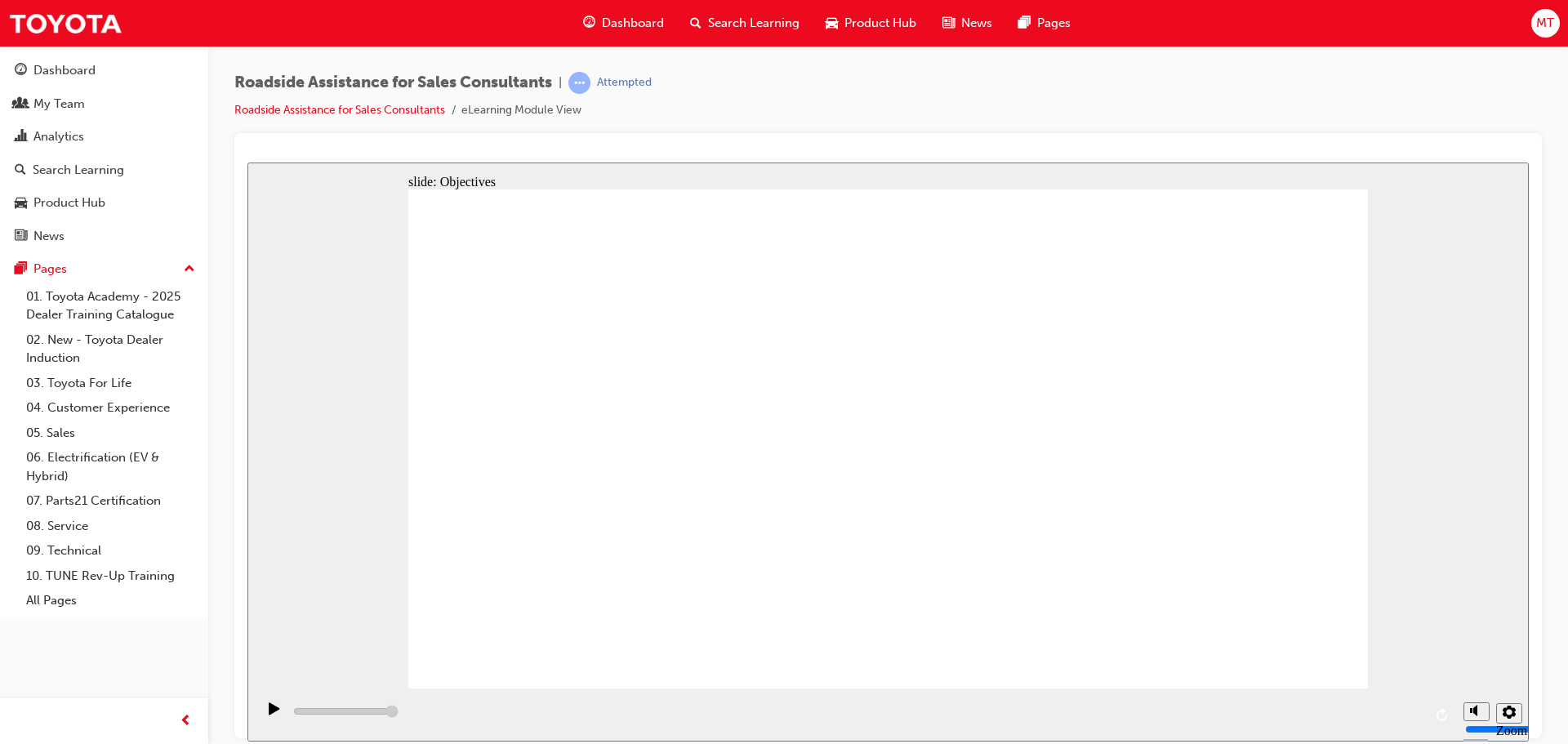 click 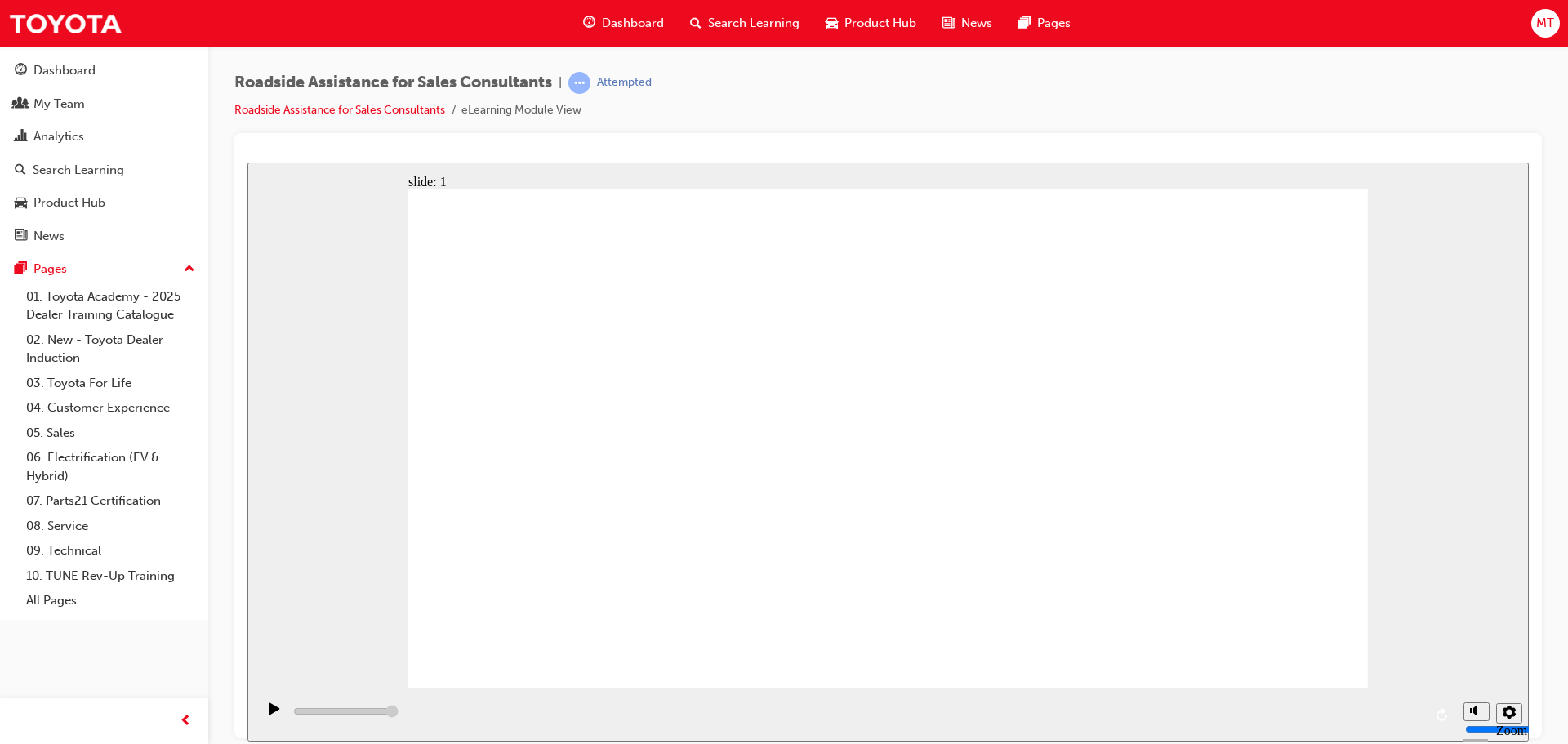 click 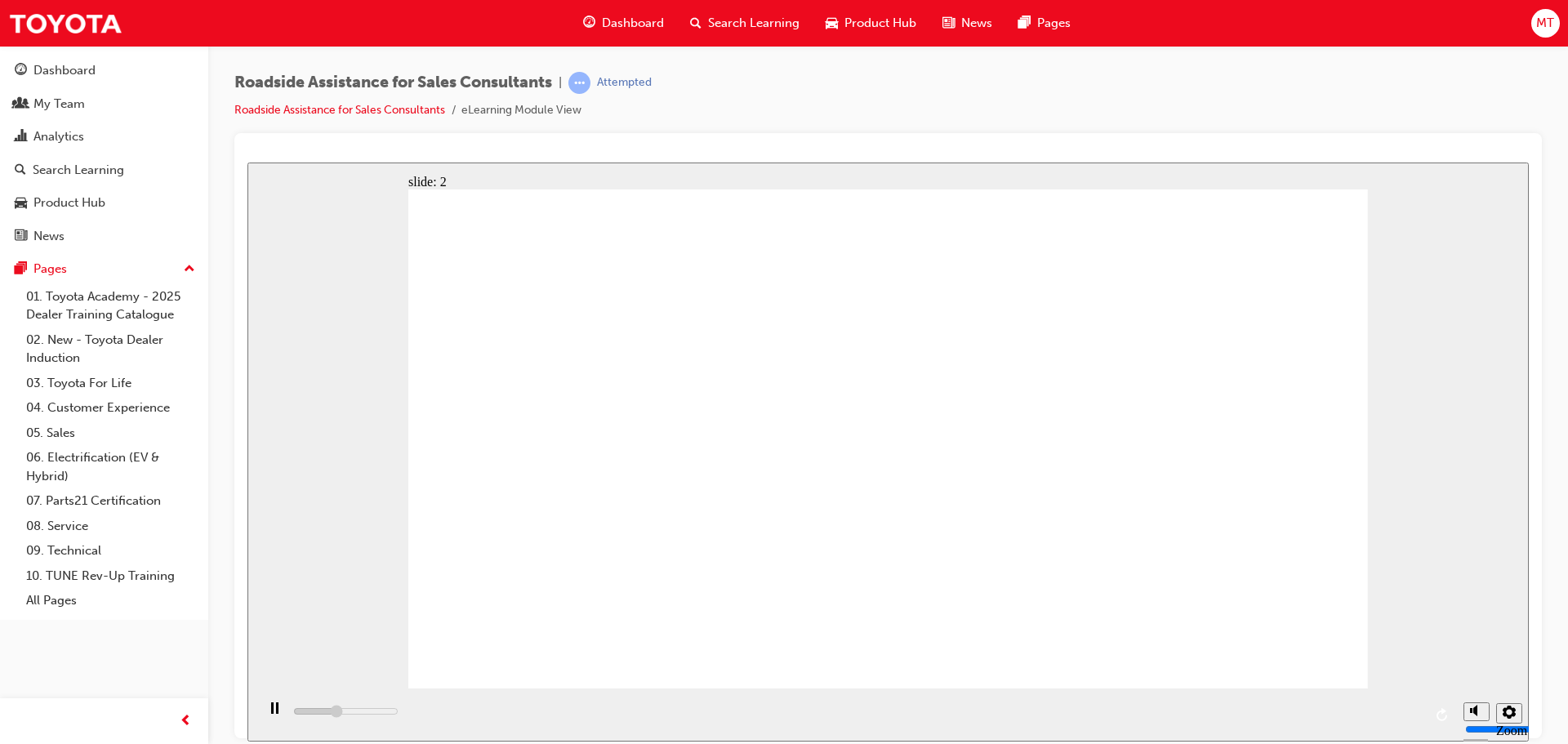 click 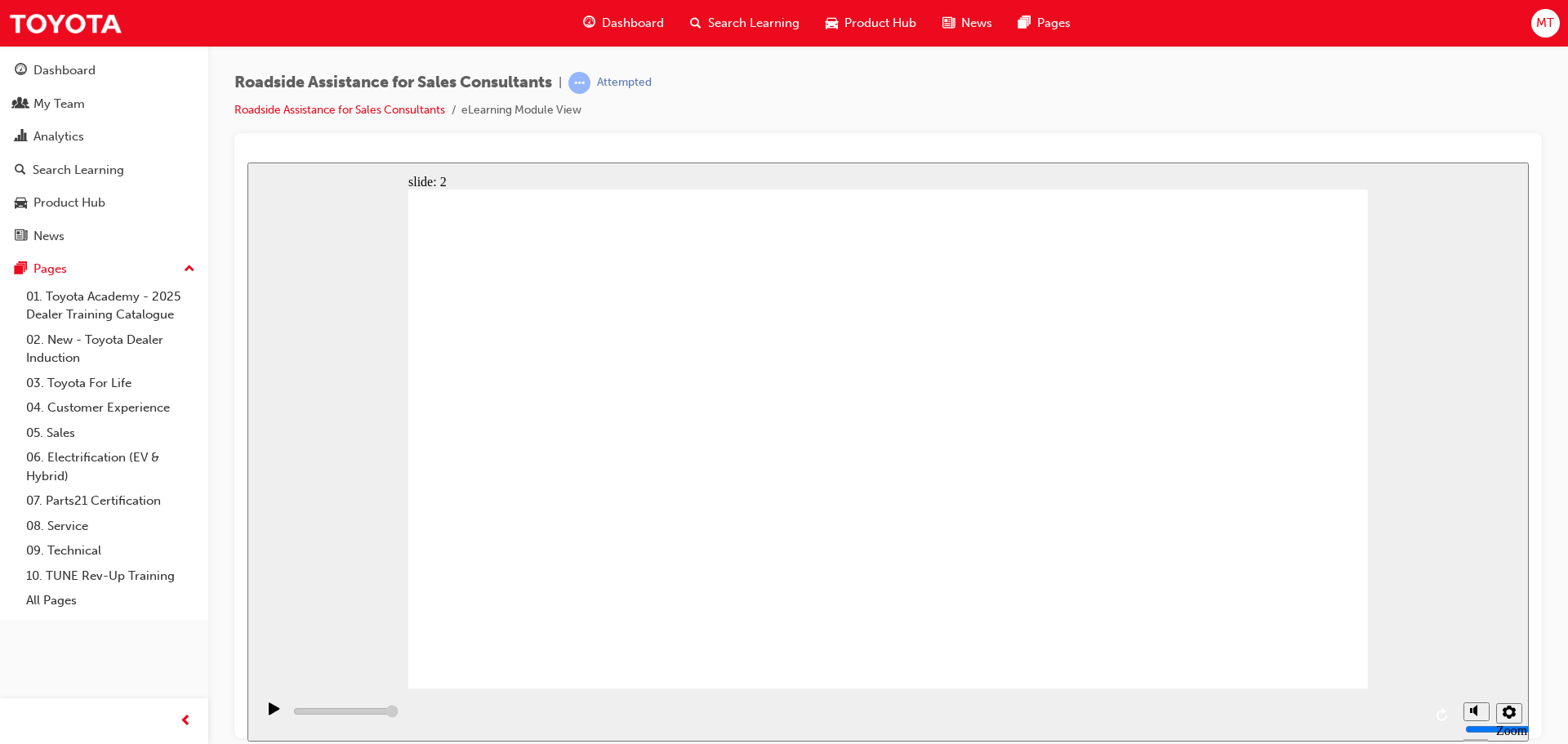 click 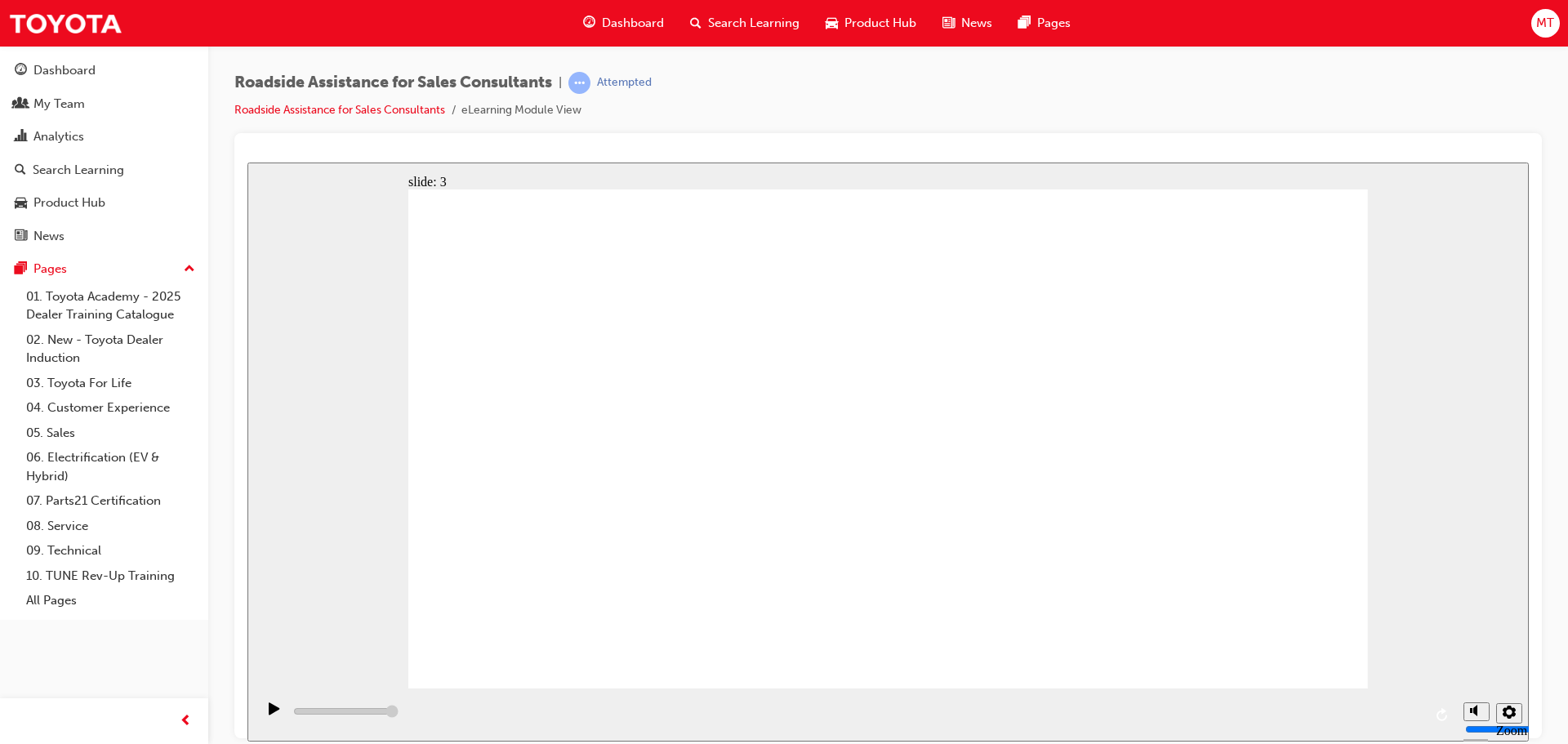 click 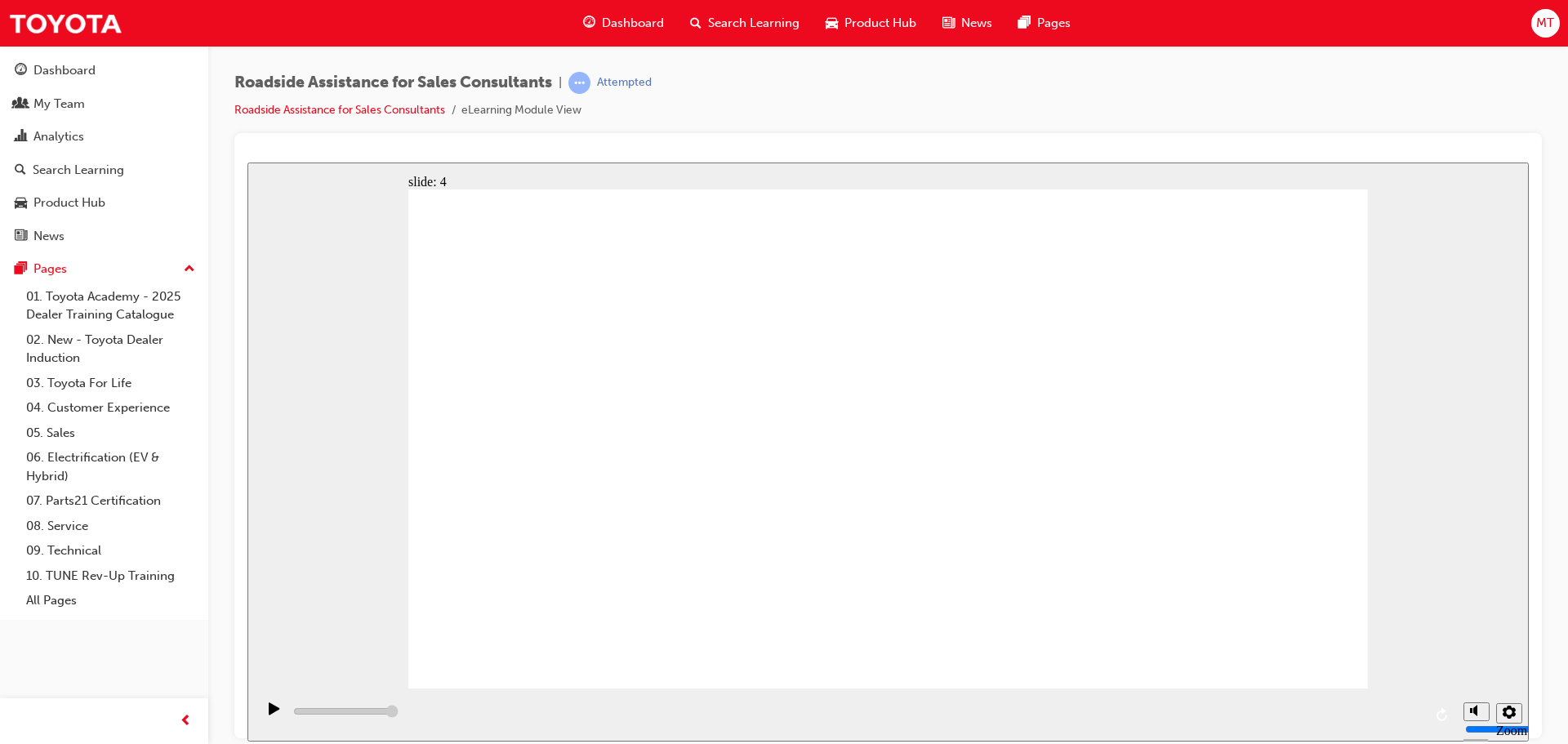 click 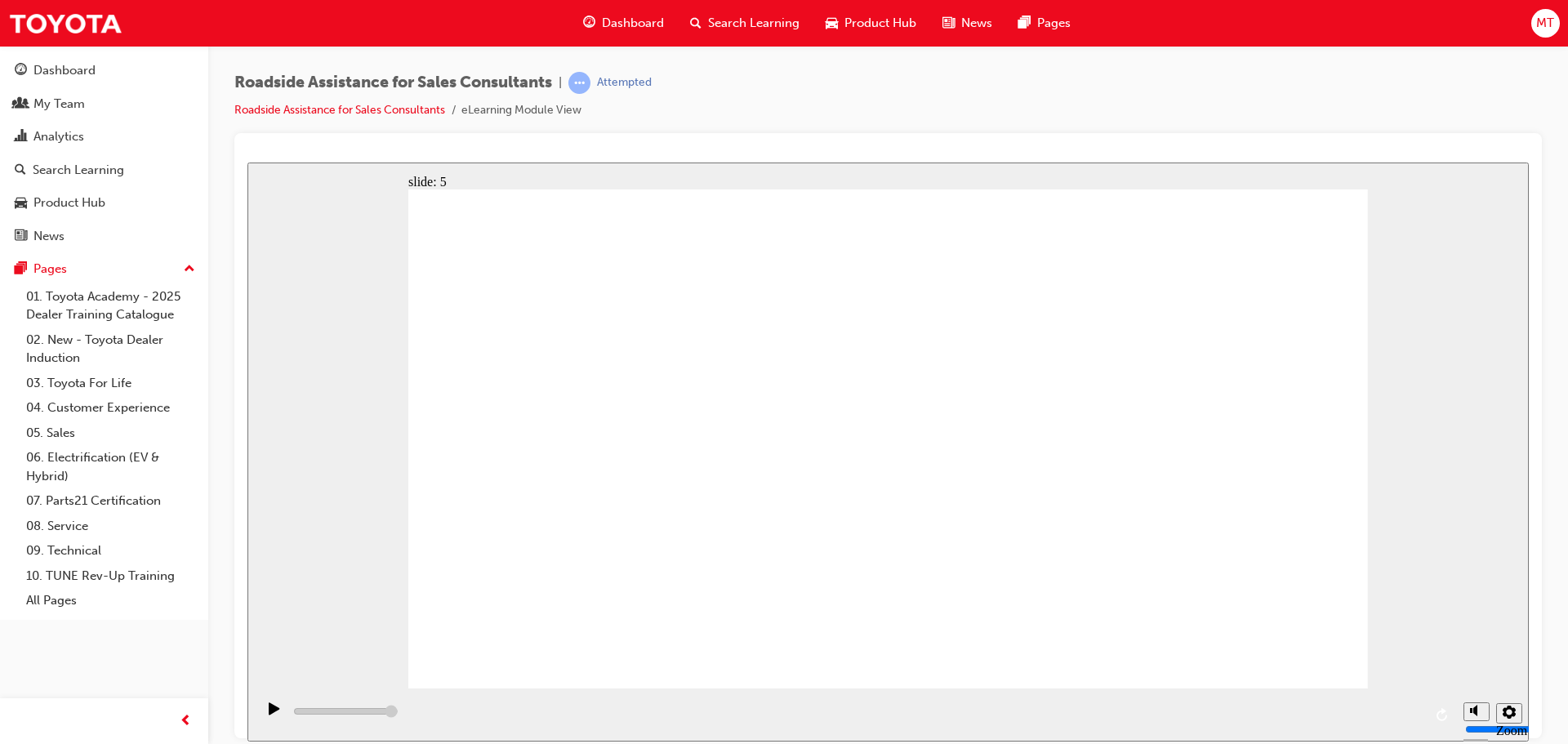click 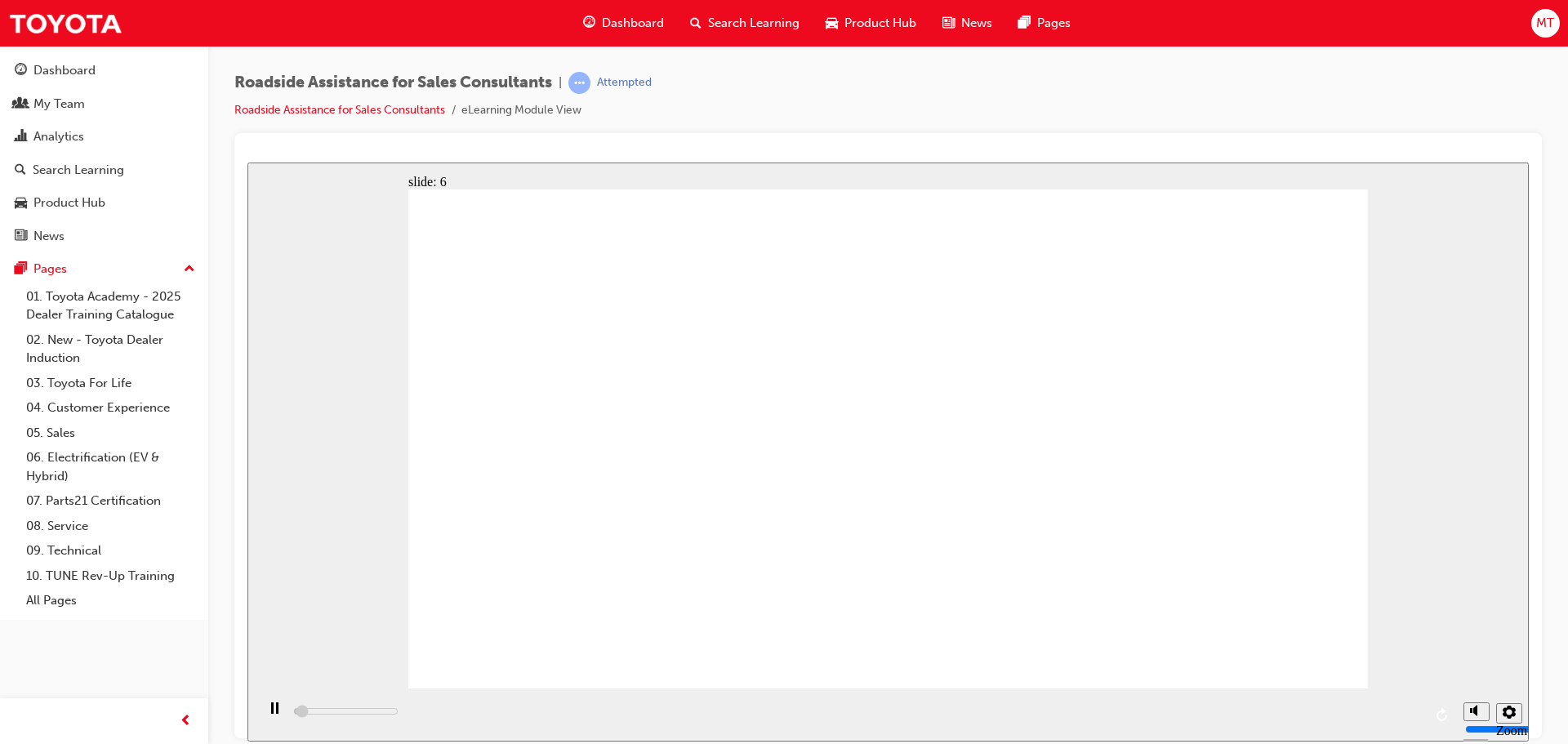 click 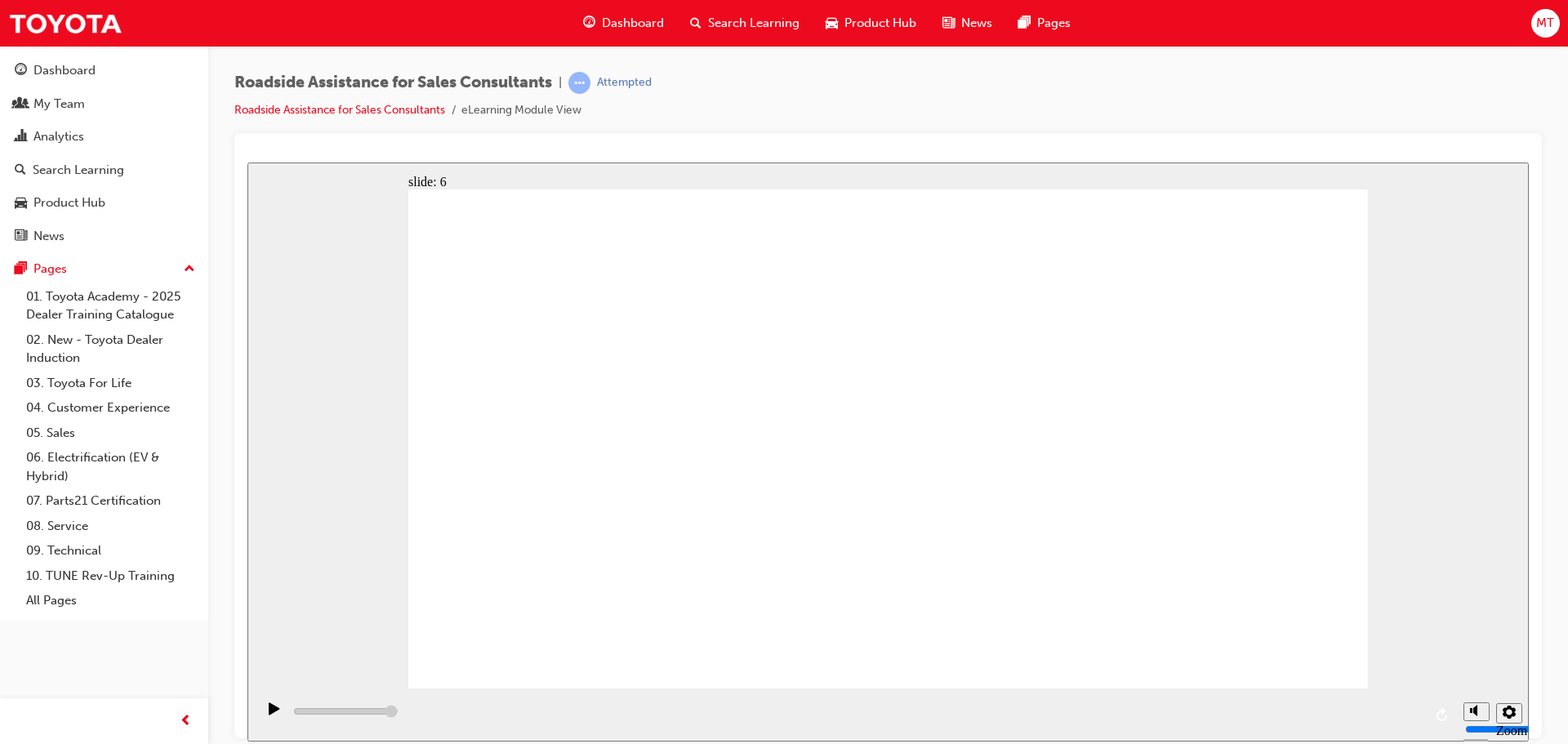 click 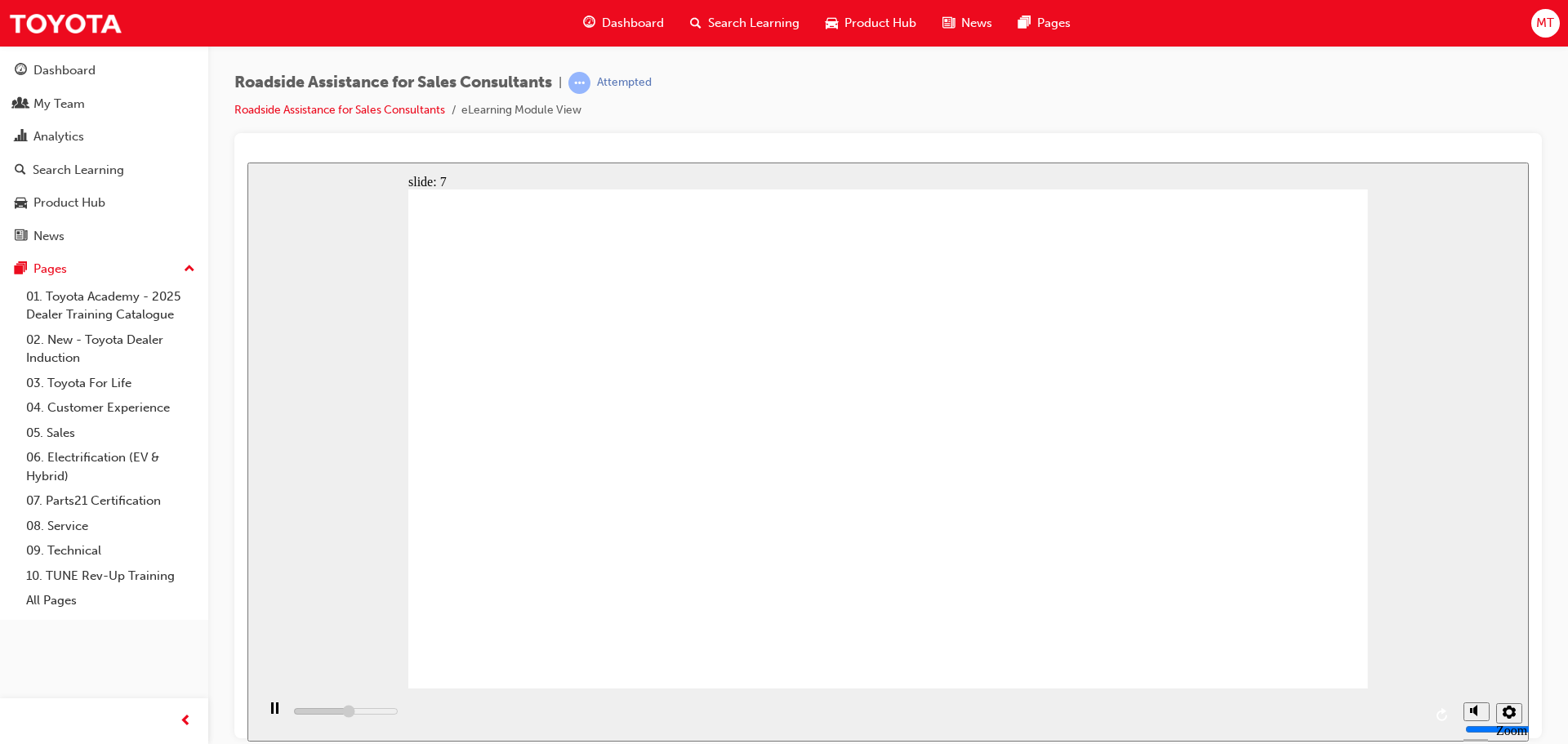 click 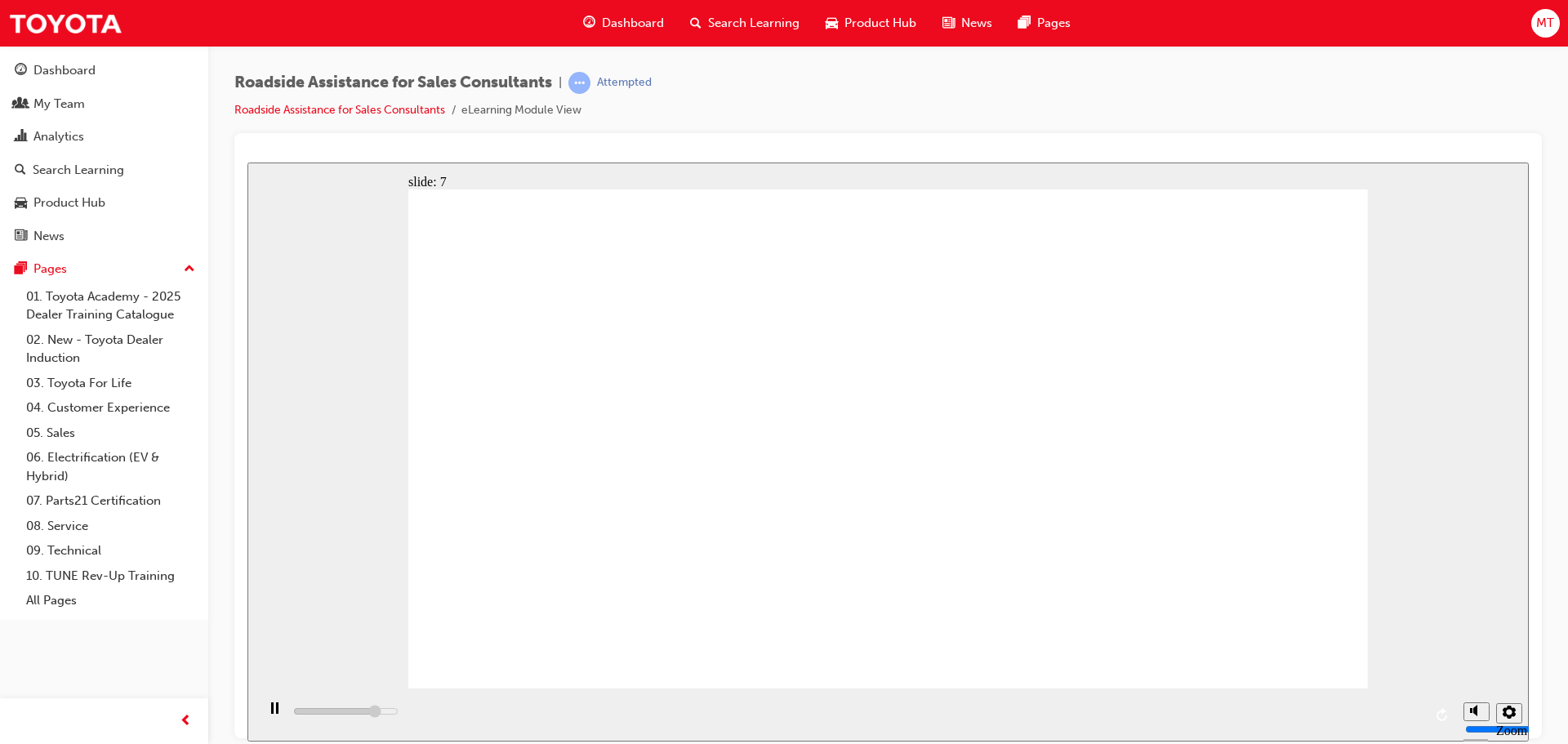 click 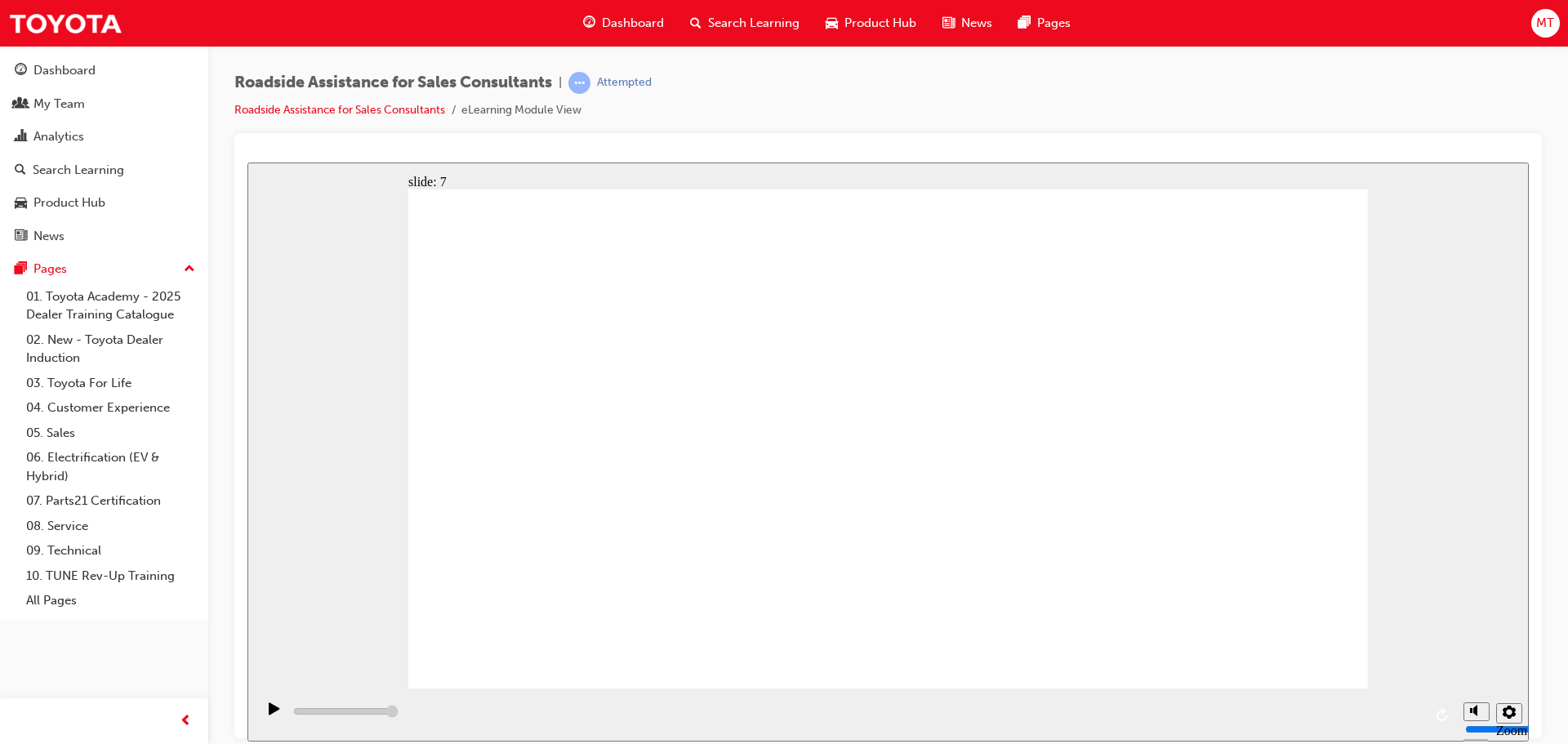 click 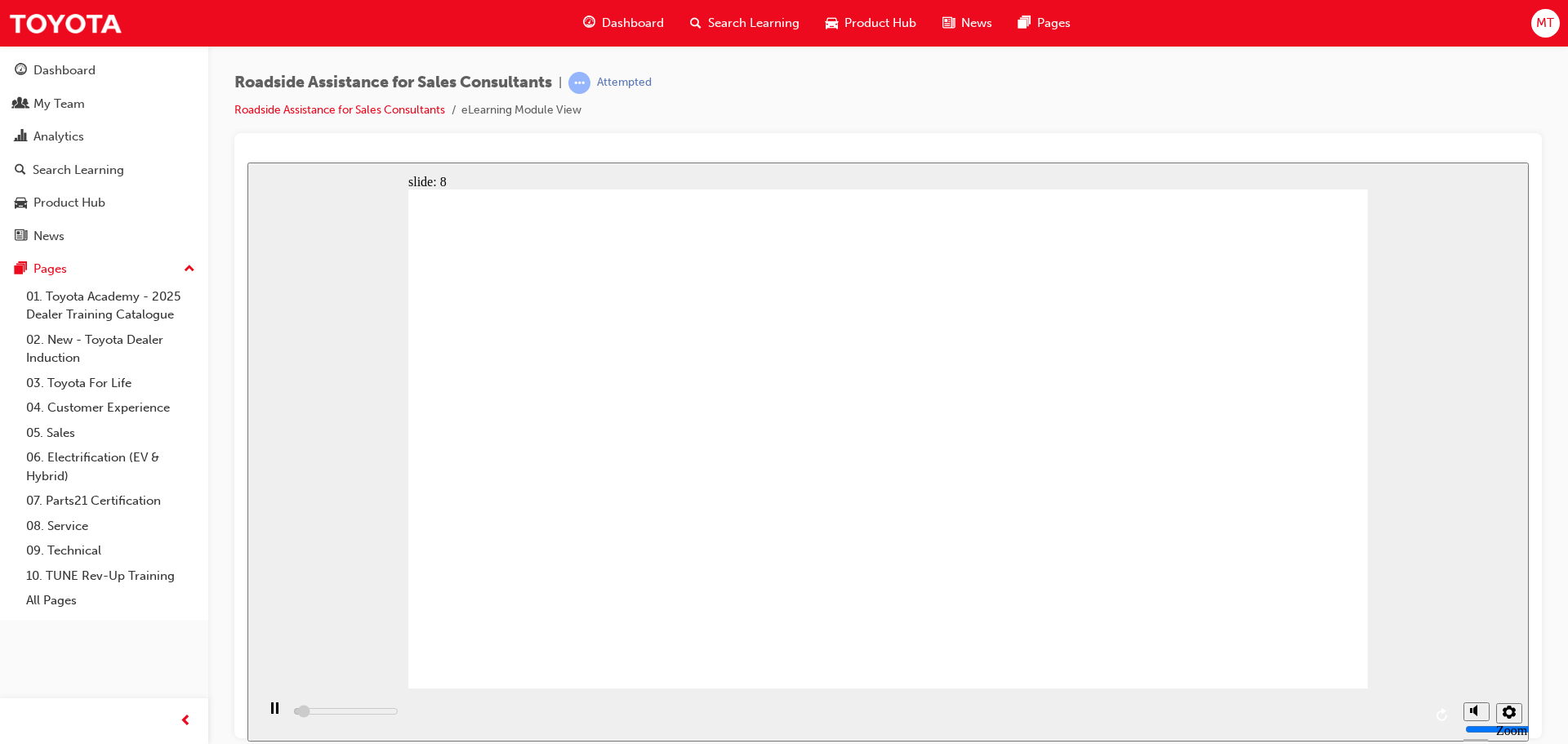 click 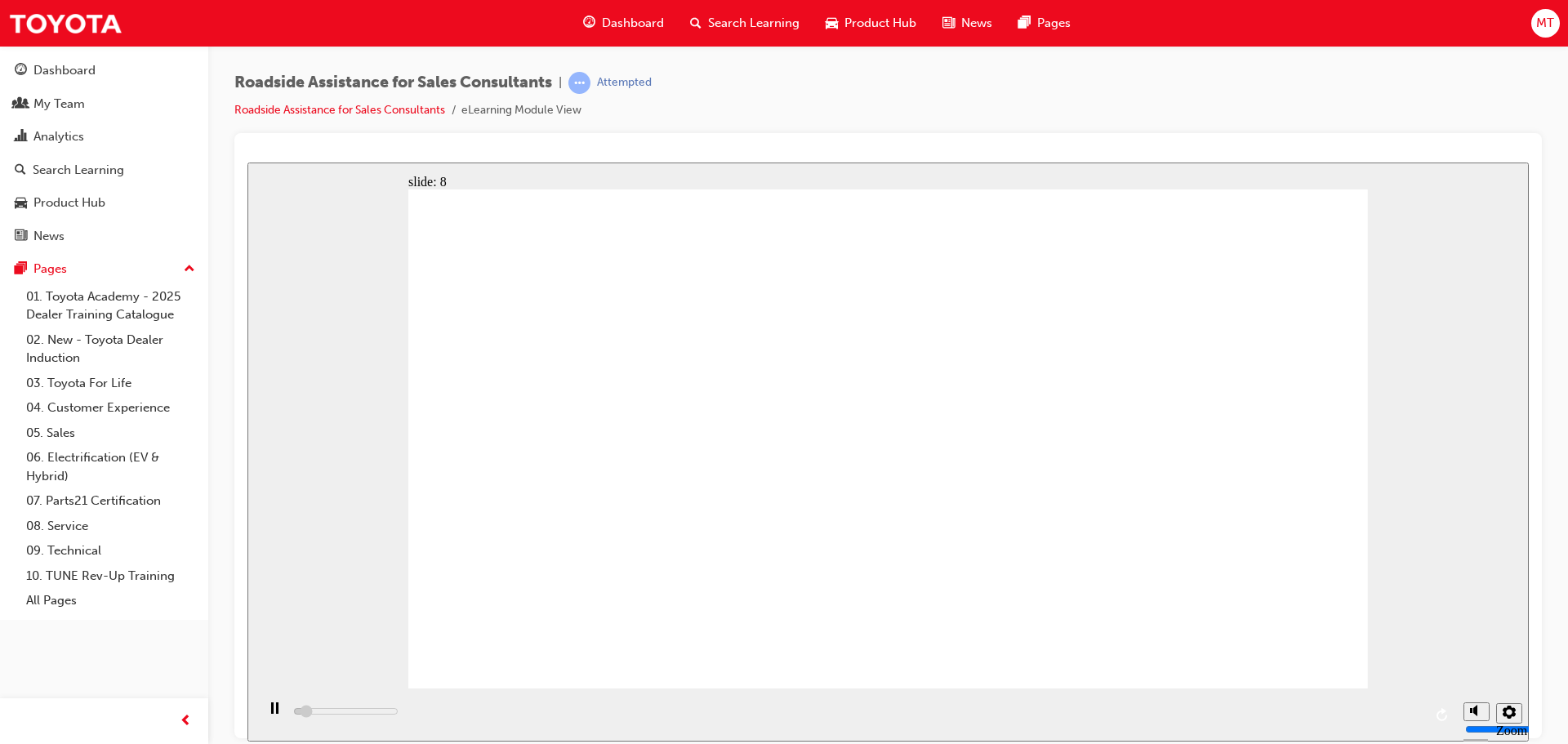 click 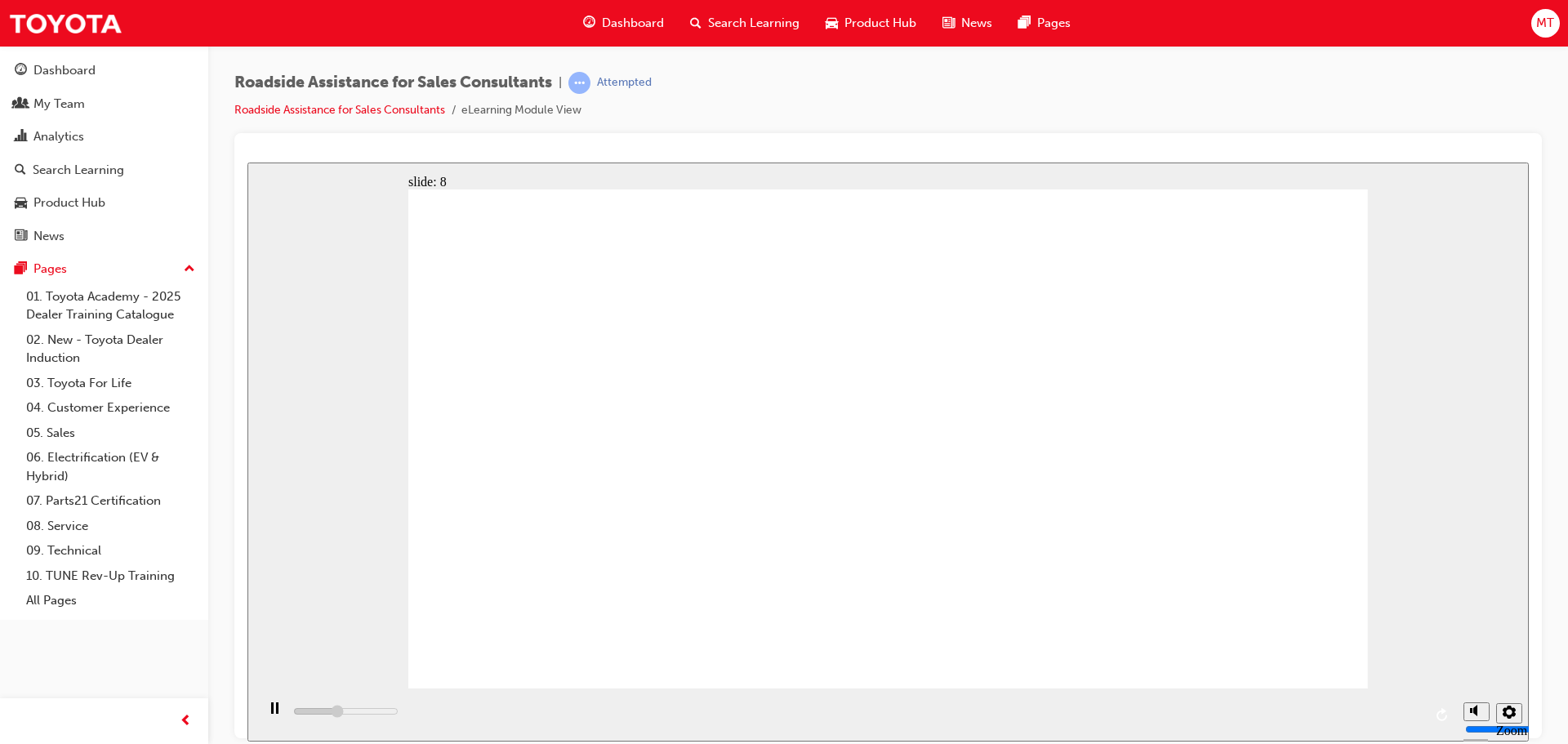 click 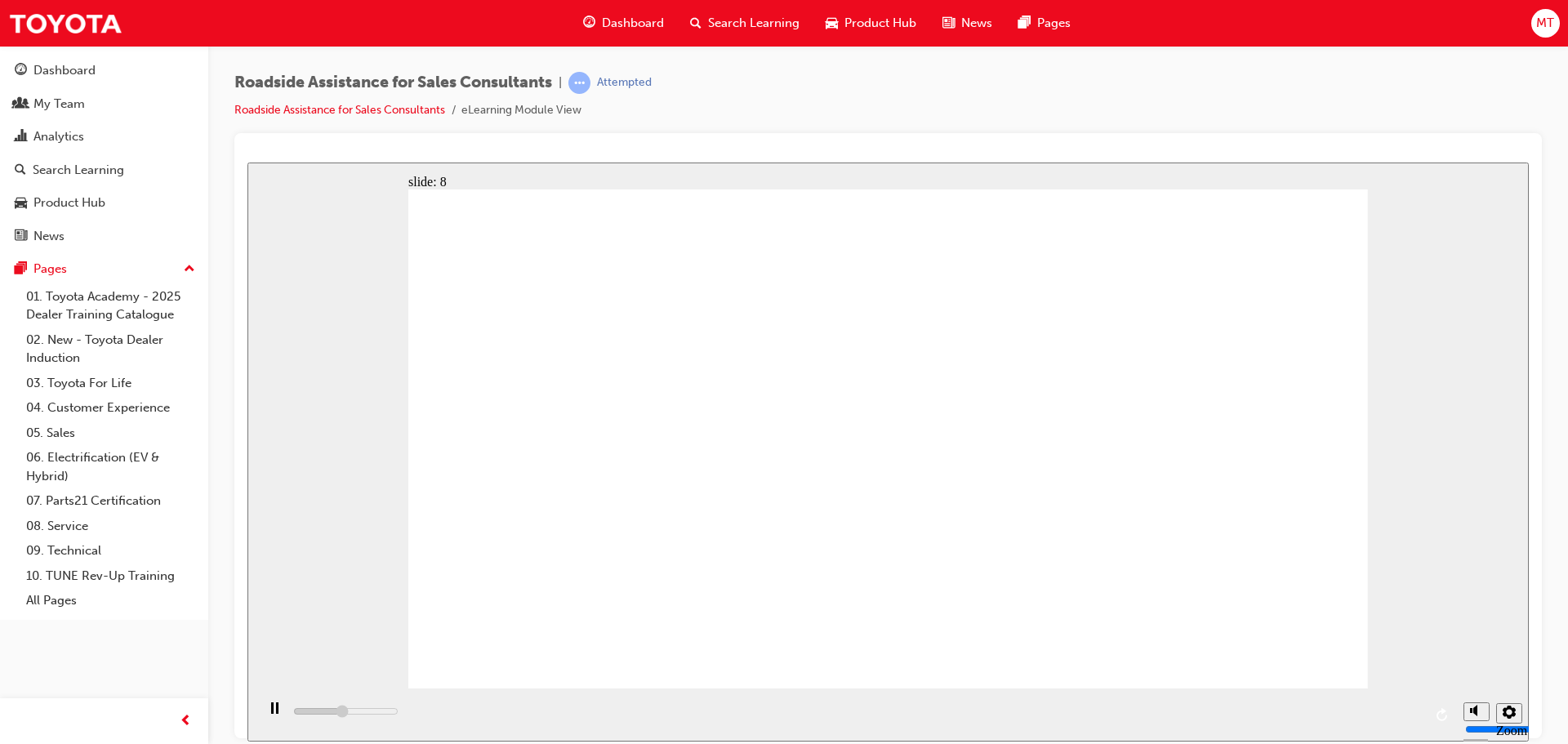 click 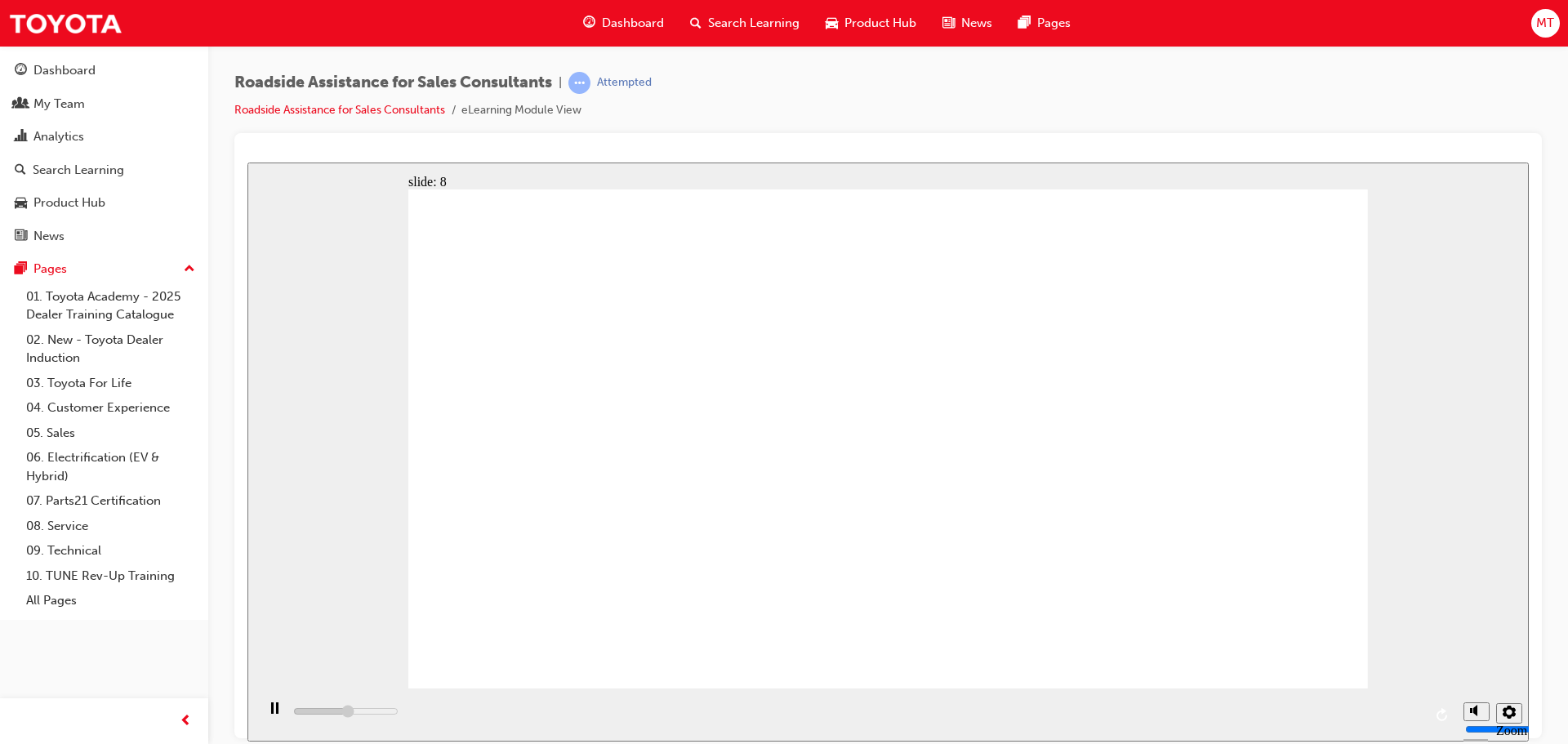 click 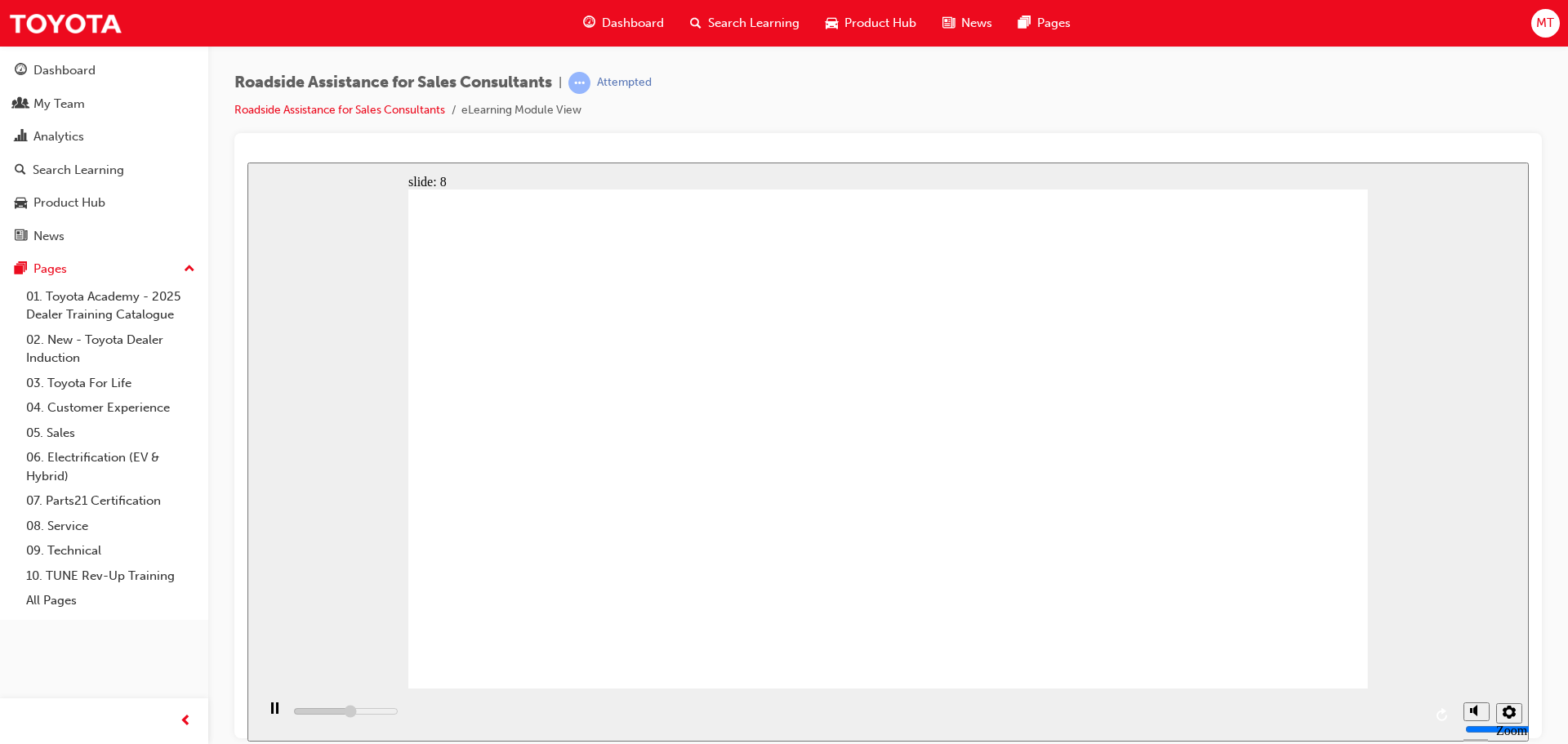 click 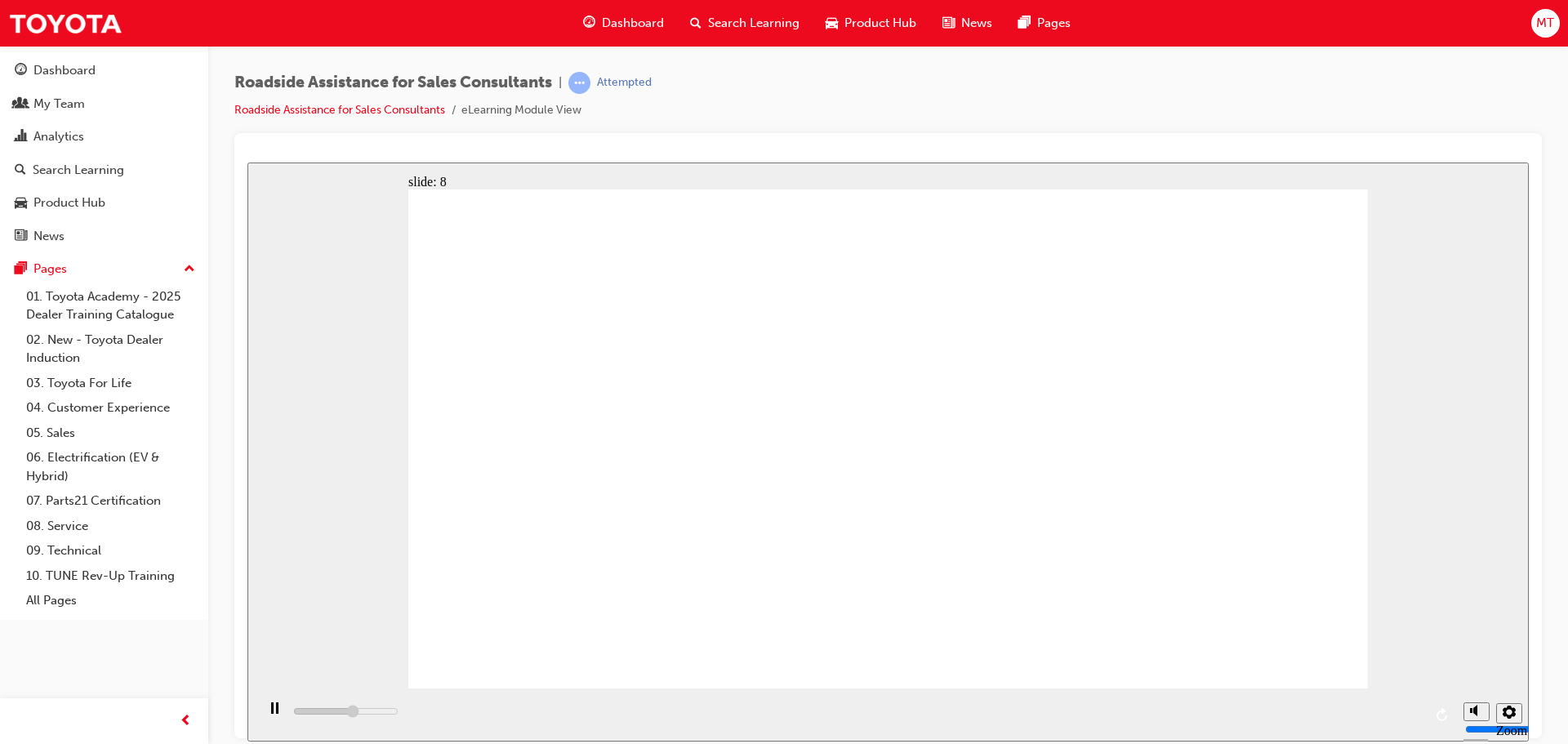 click 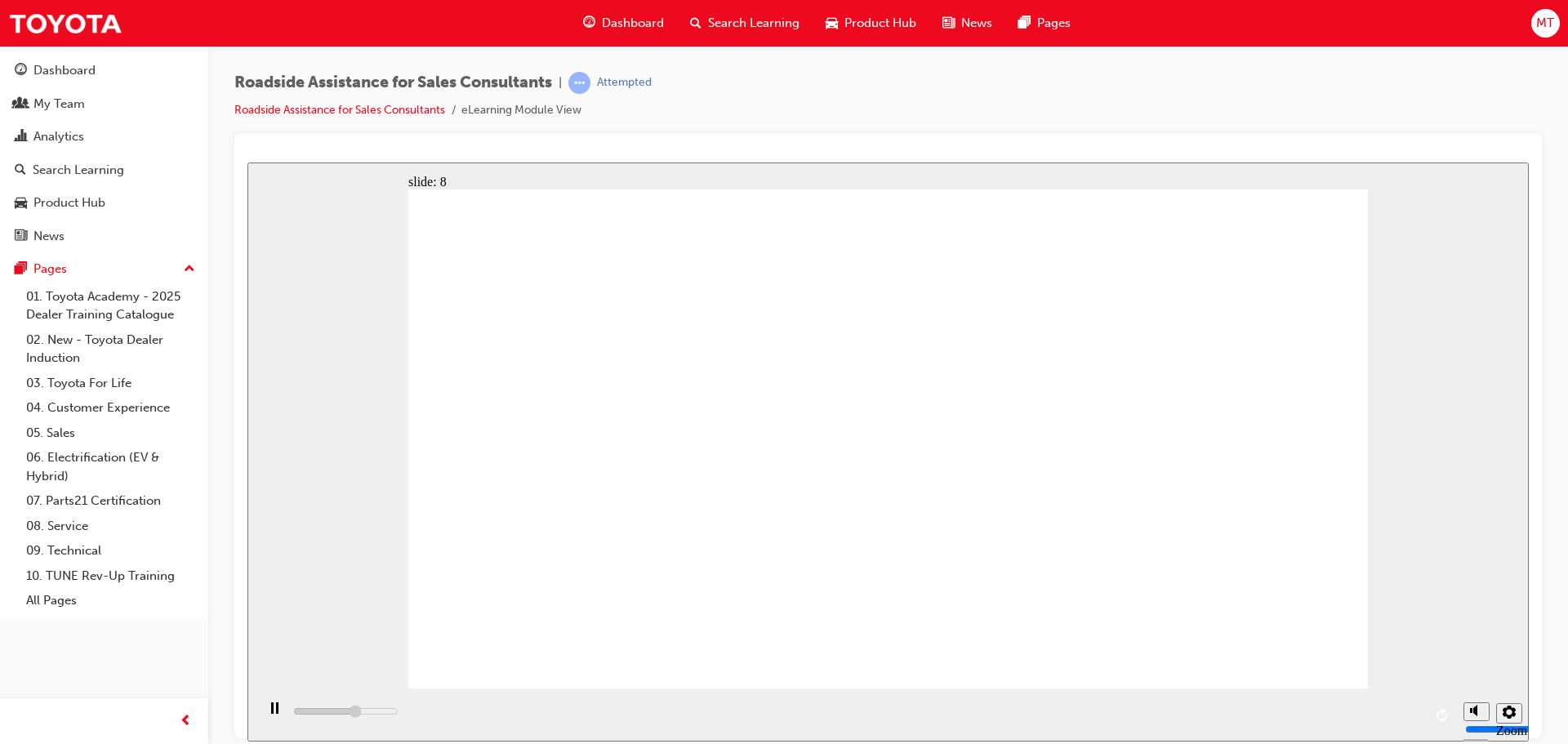 click 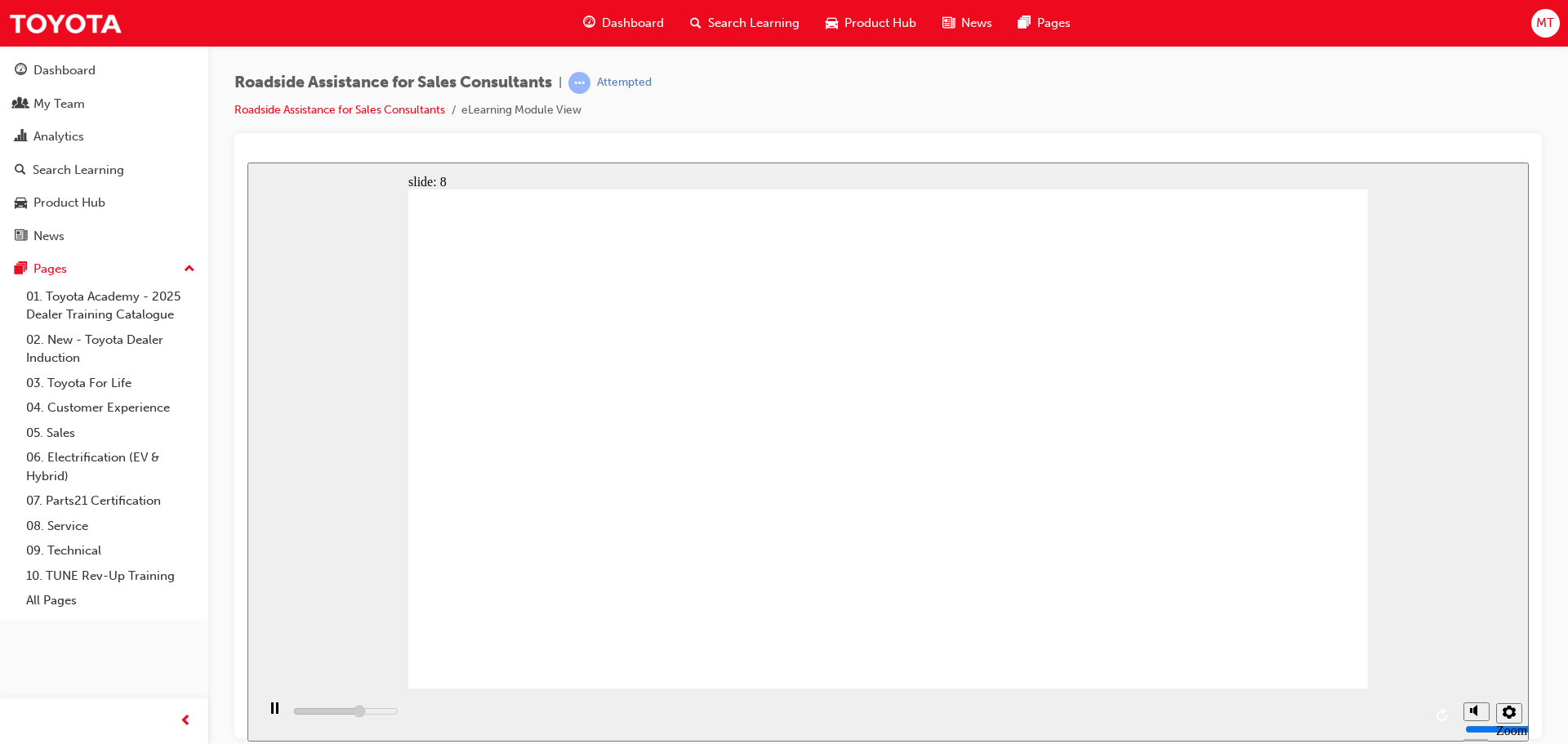 click 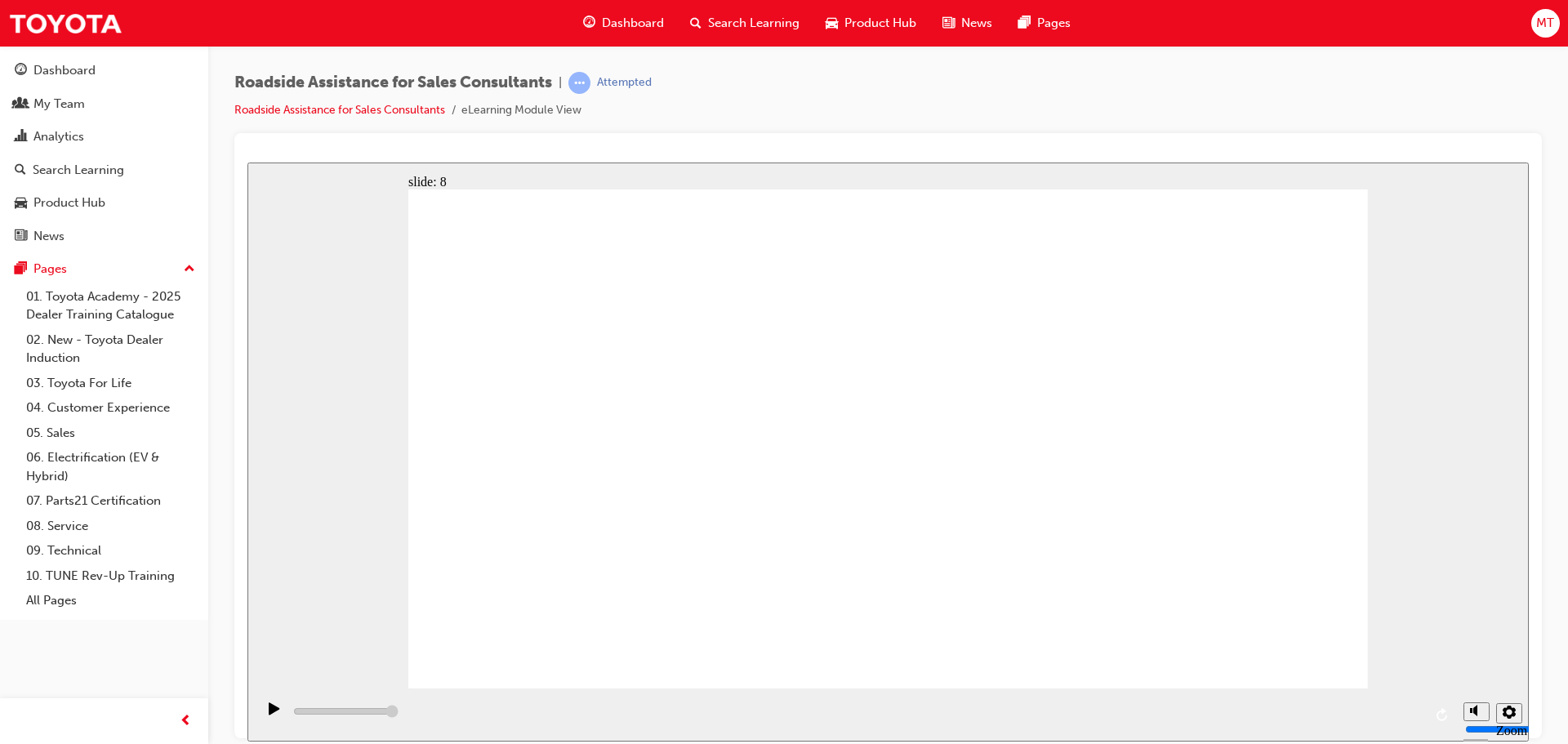 click 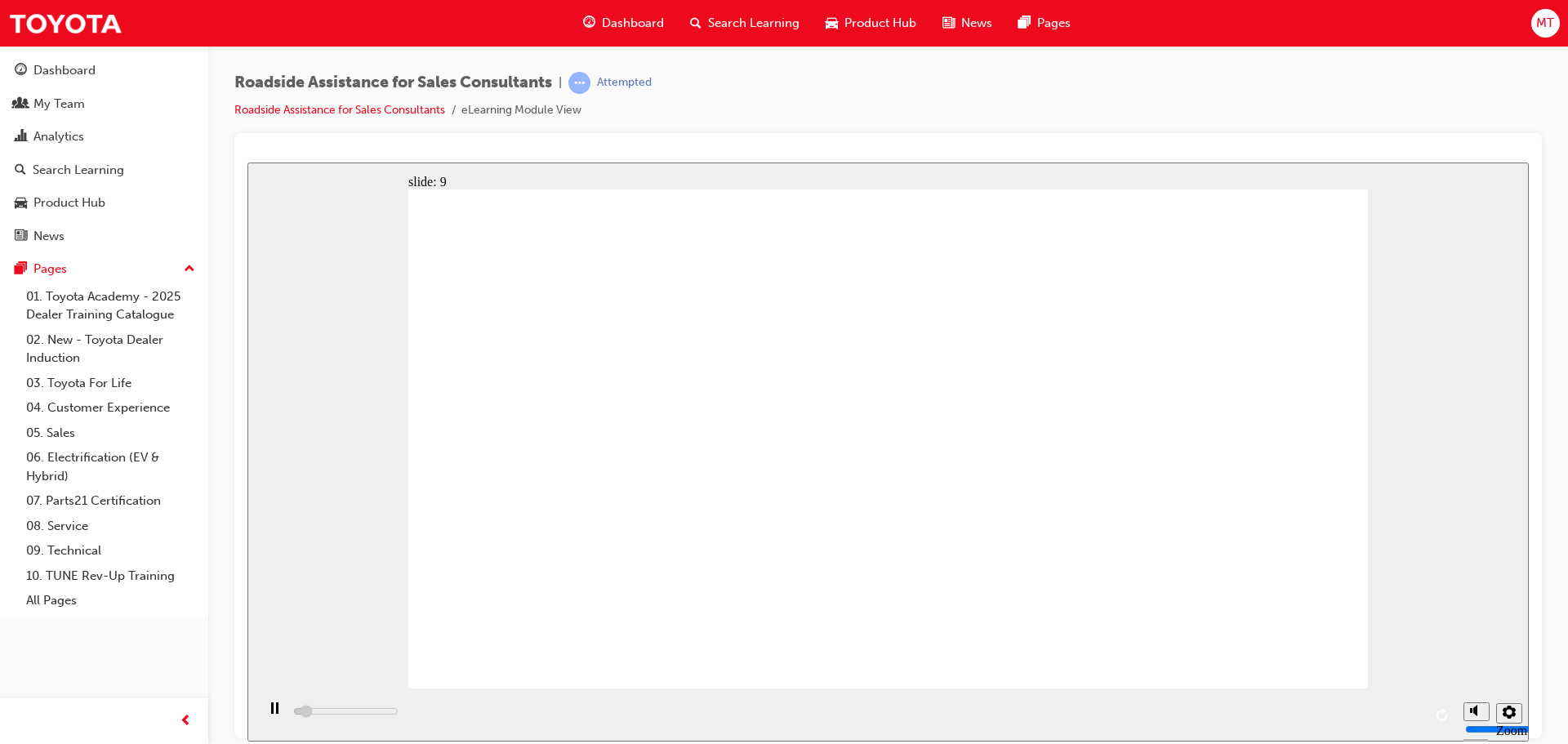 click 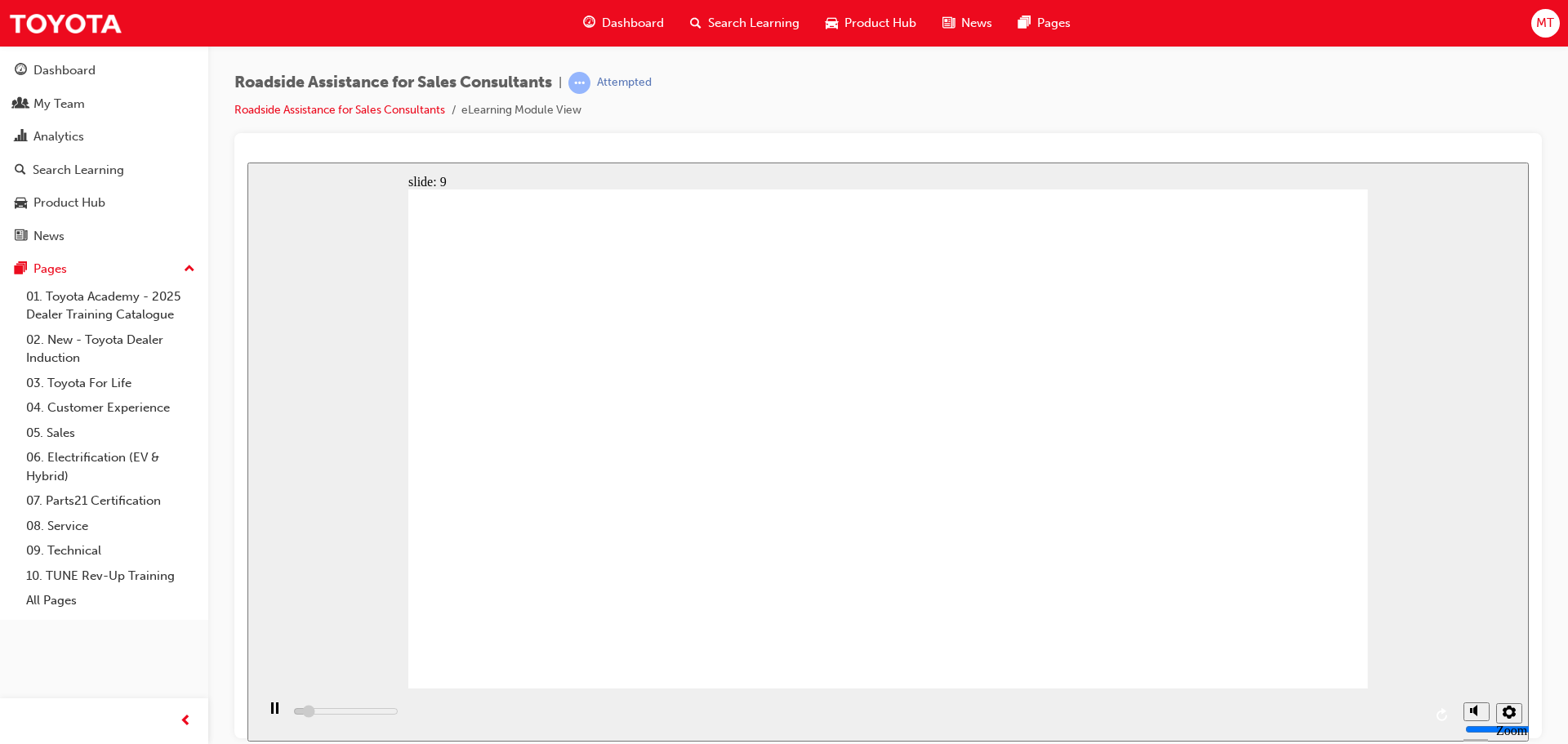 click 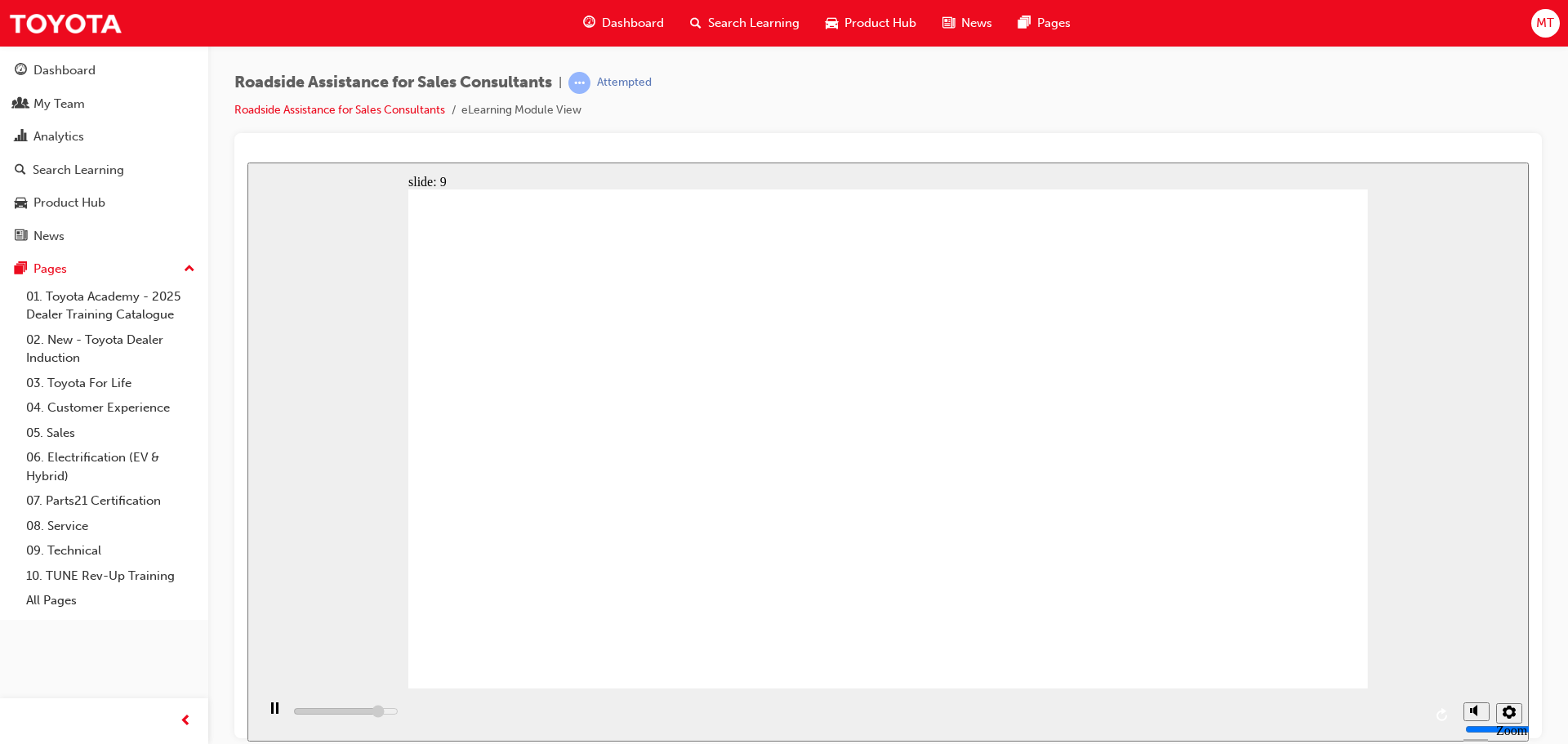 click 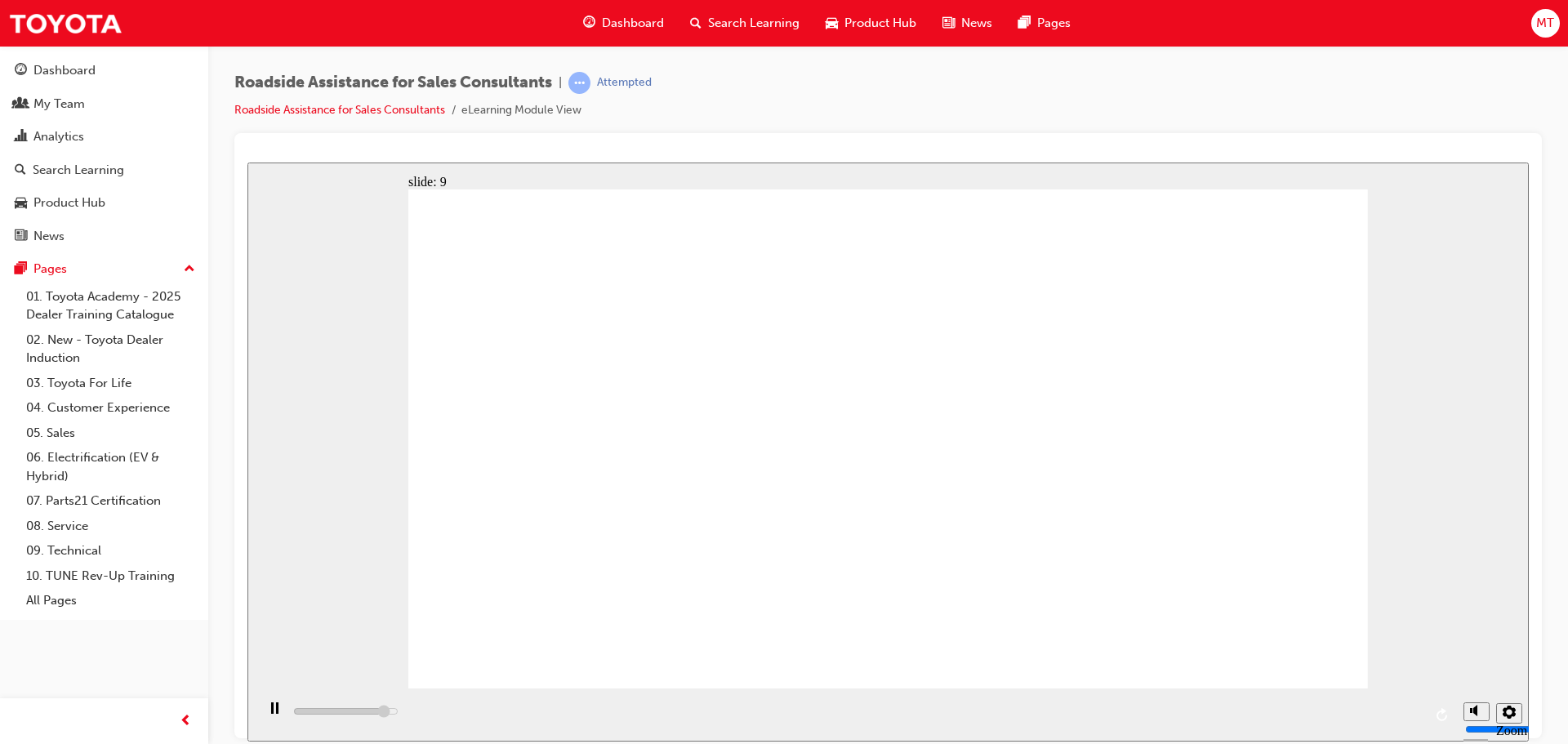 click 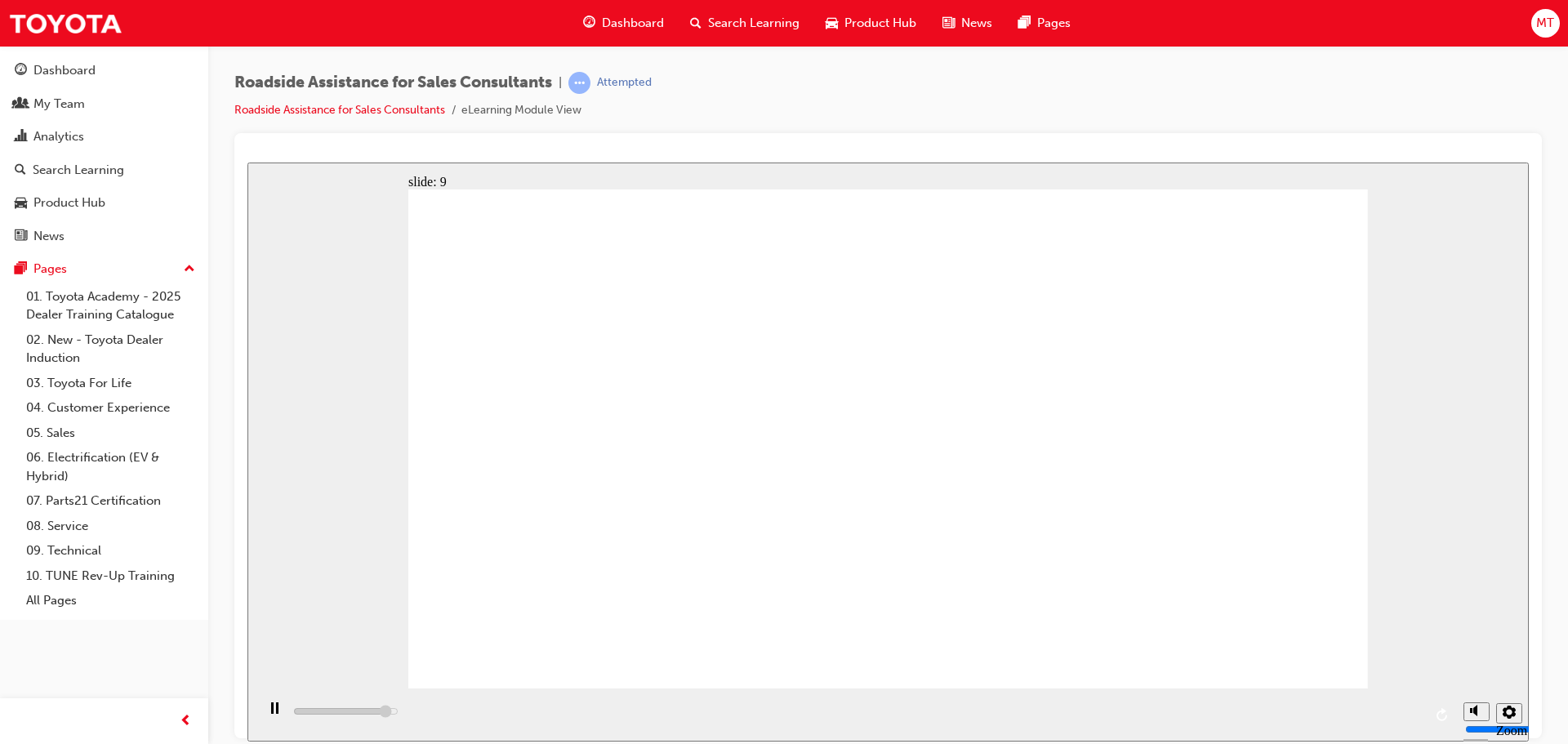 click 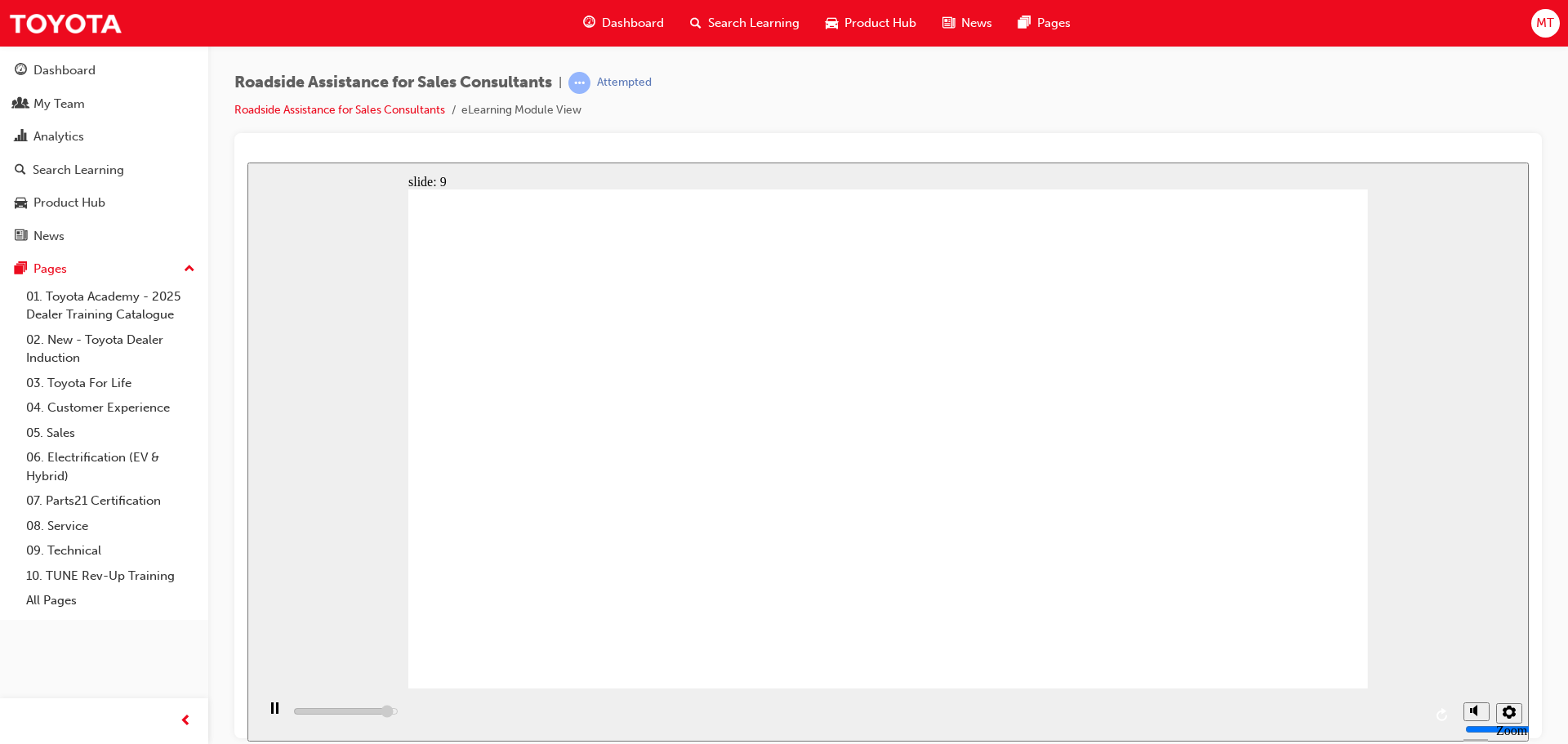 click 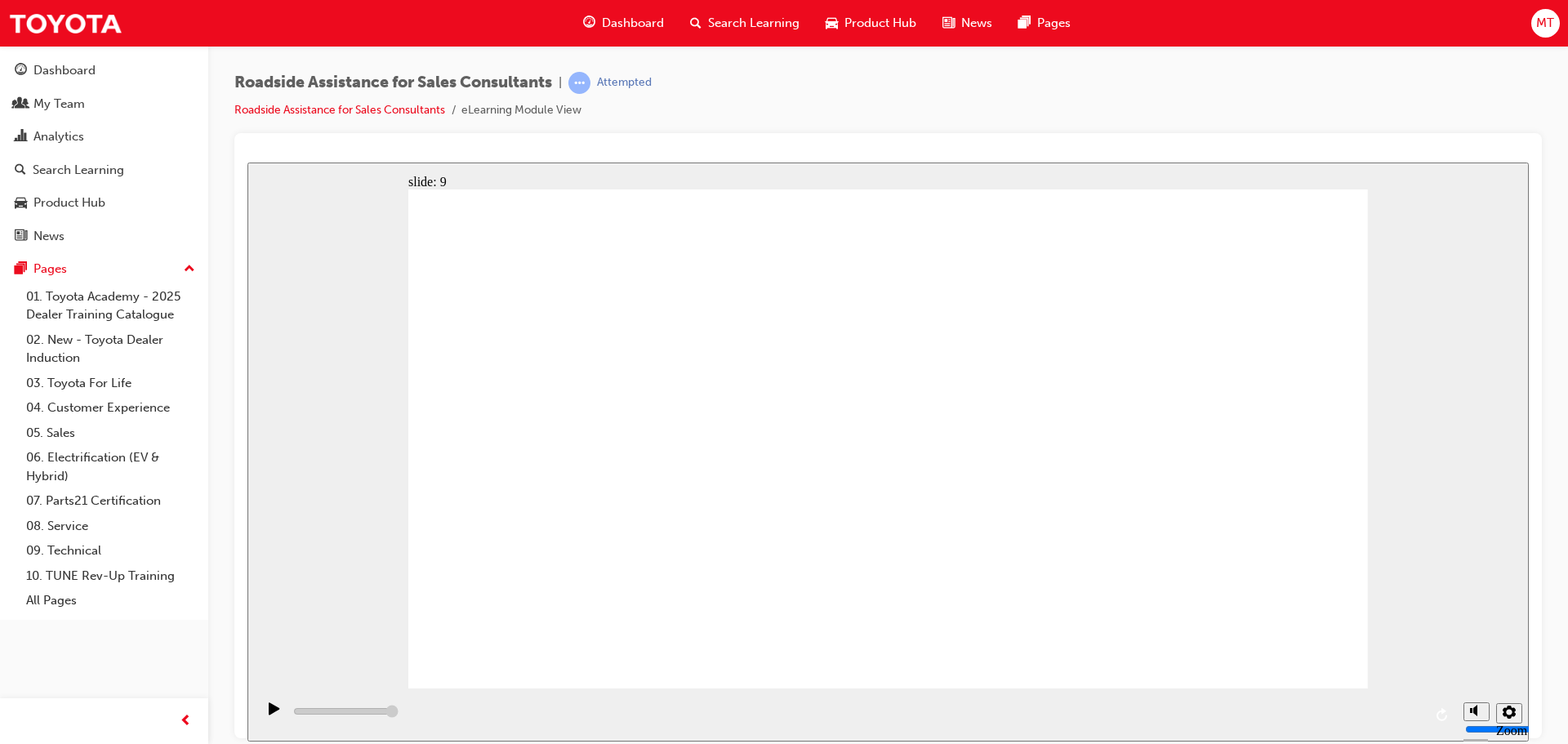 click 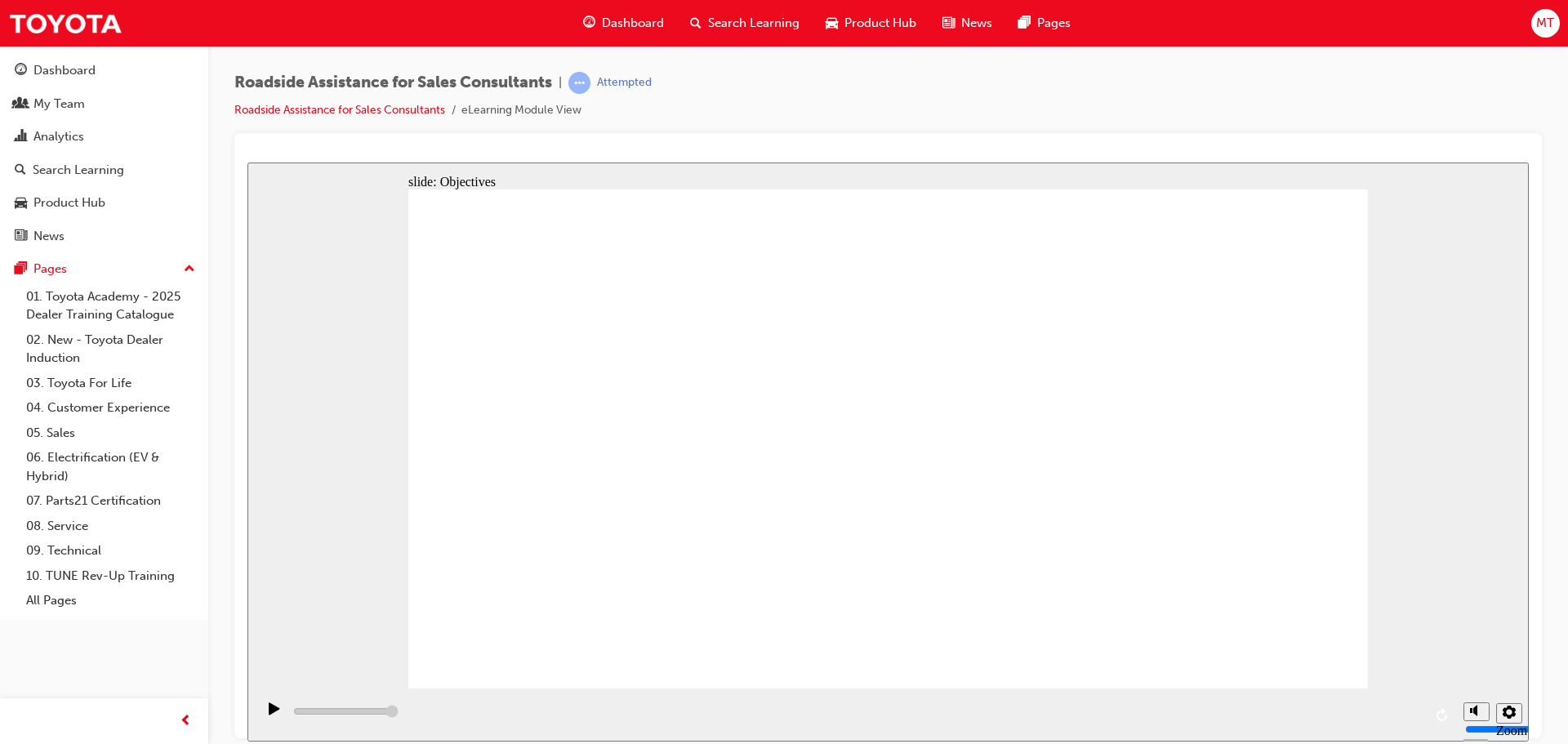 type on "23000" 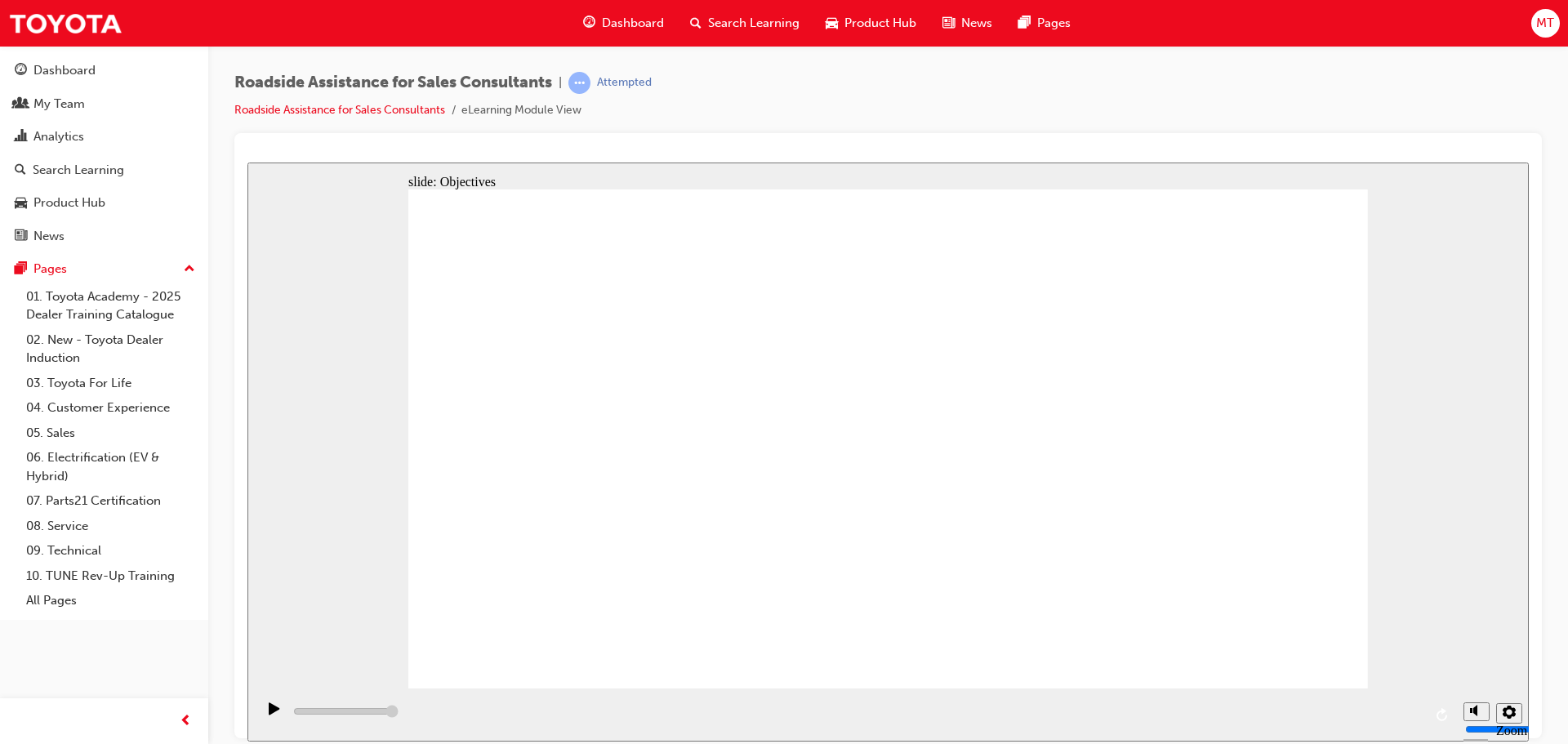 click 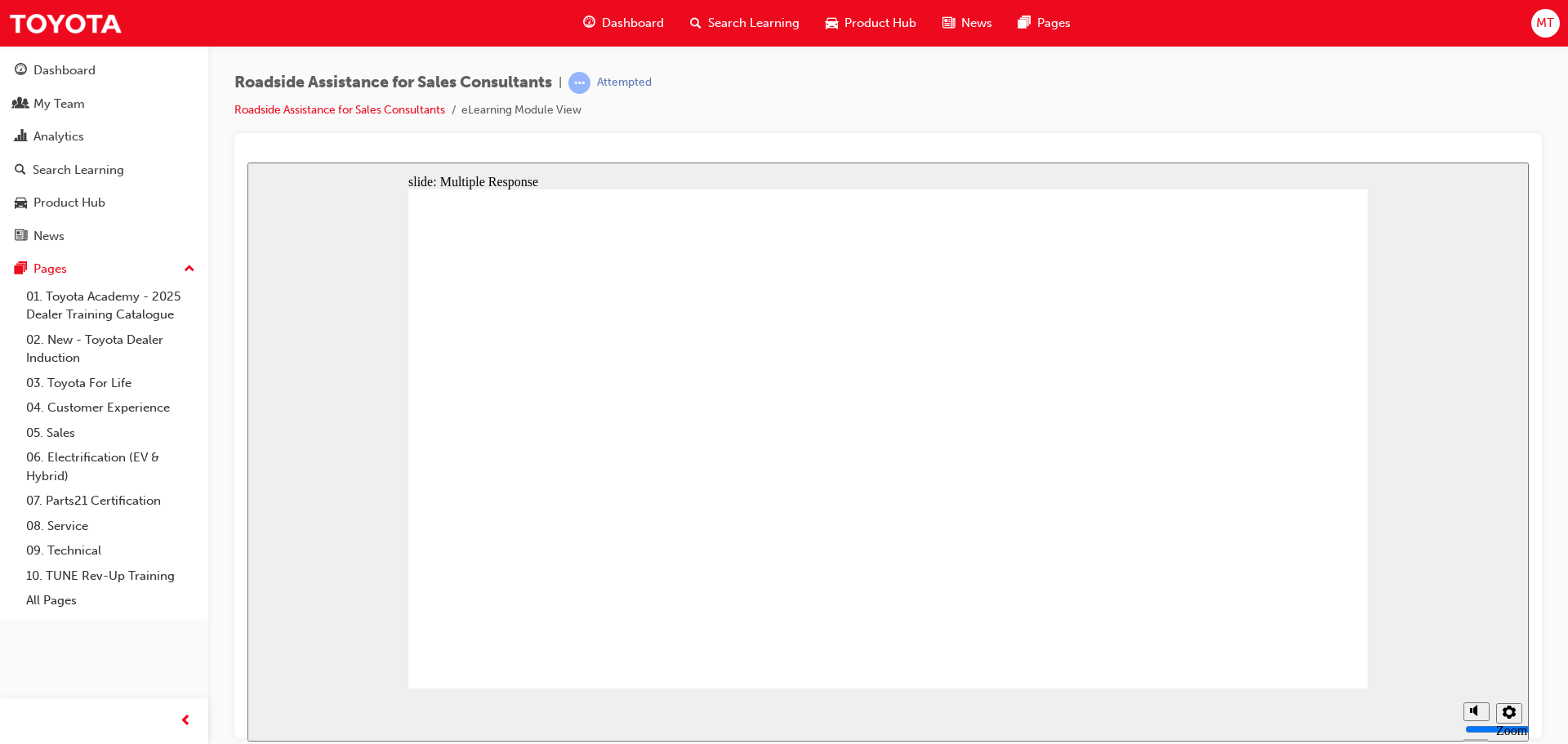 checkbox on "true" 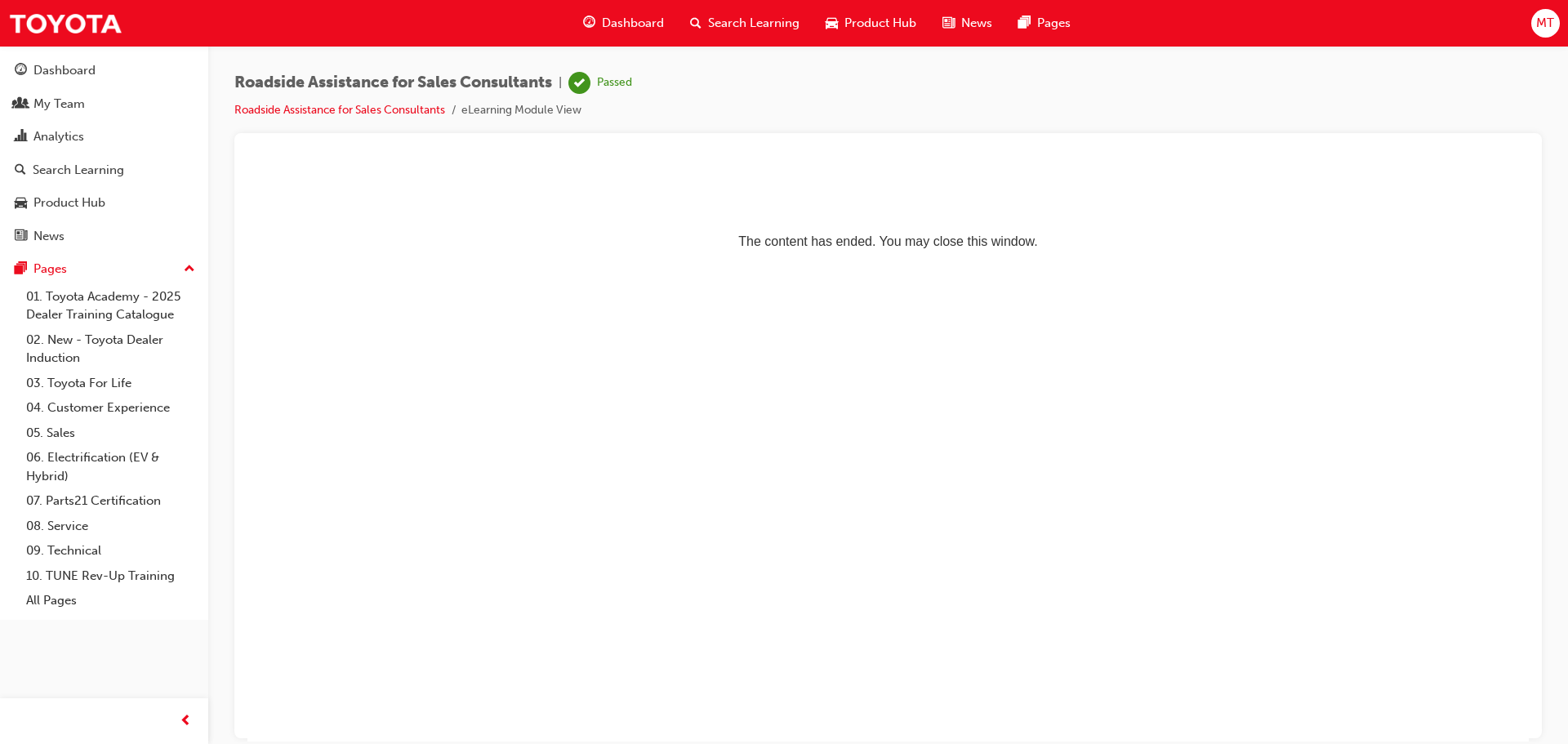 scroll, scrollTop: 0, scrollLeft: 0, axis: both 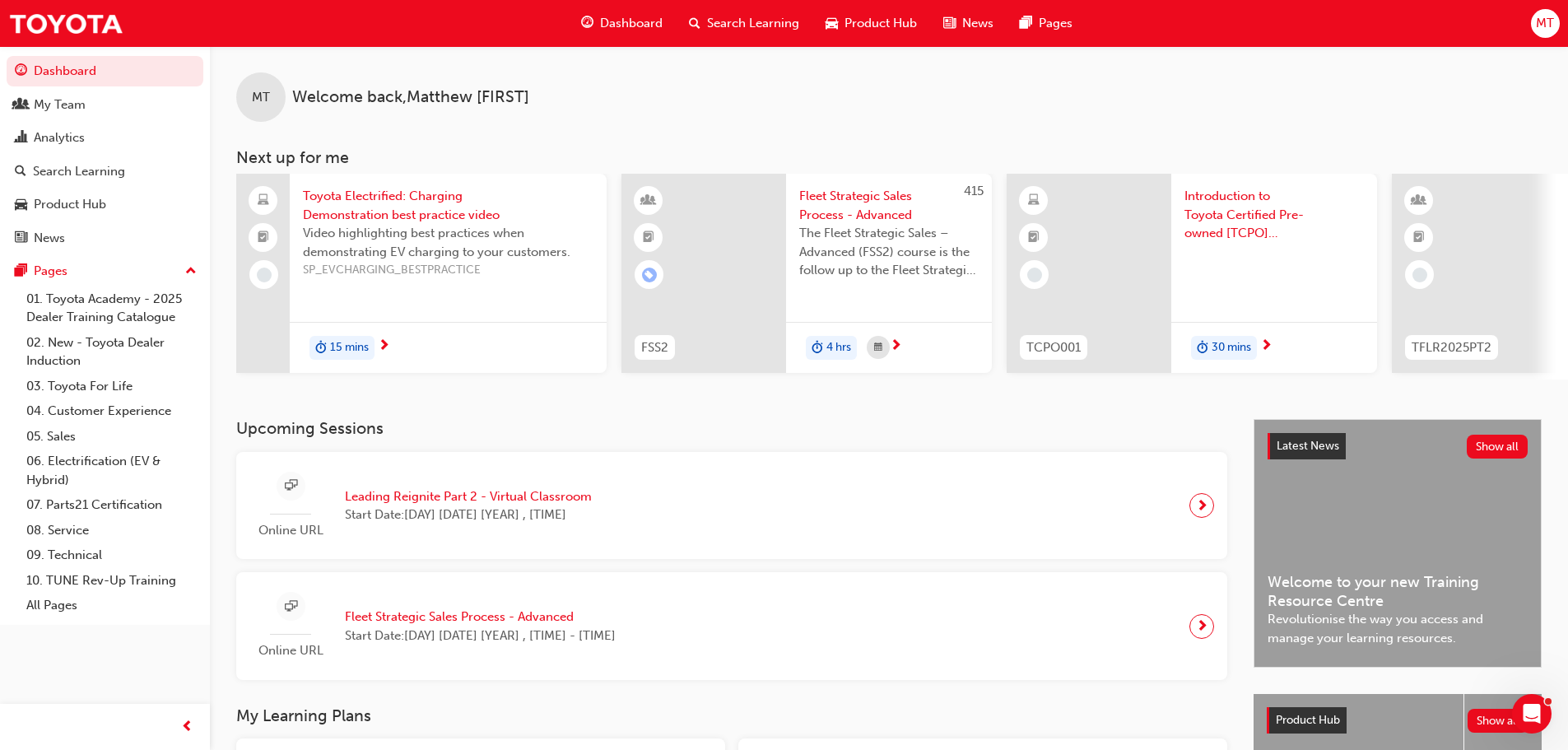 click on "Toyota Electrified: Charging Demonstration best practice video" at bounding box center [448, 205] 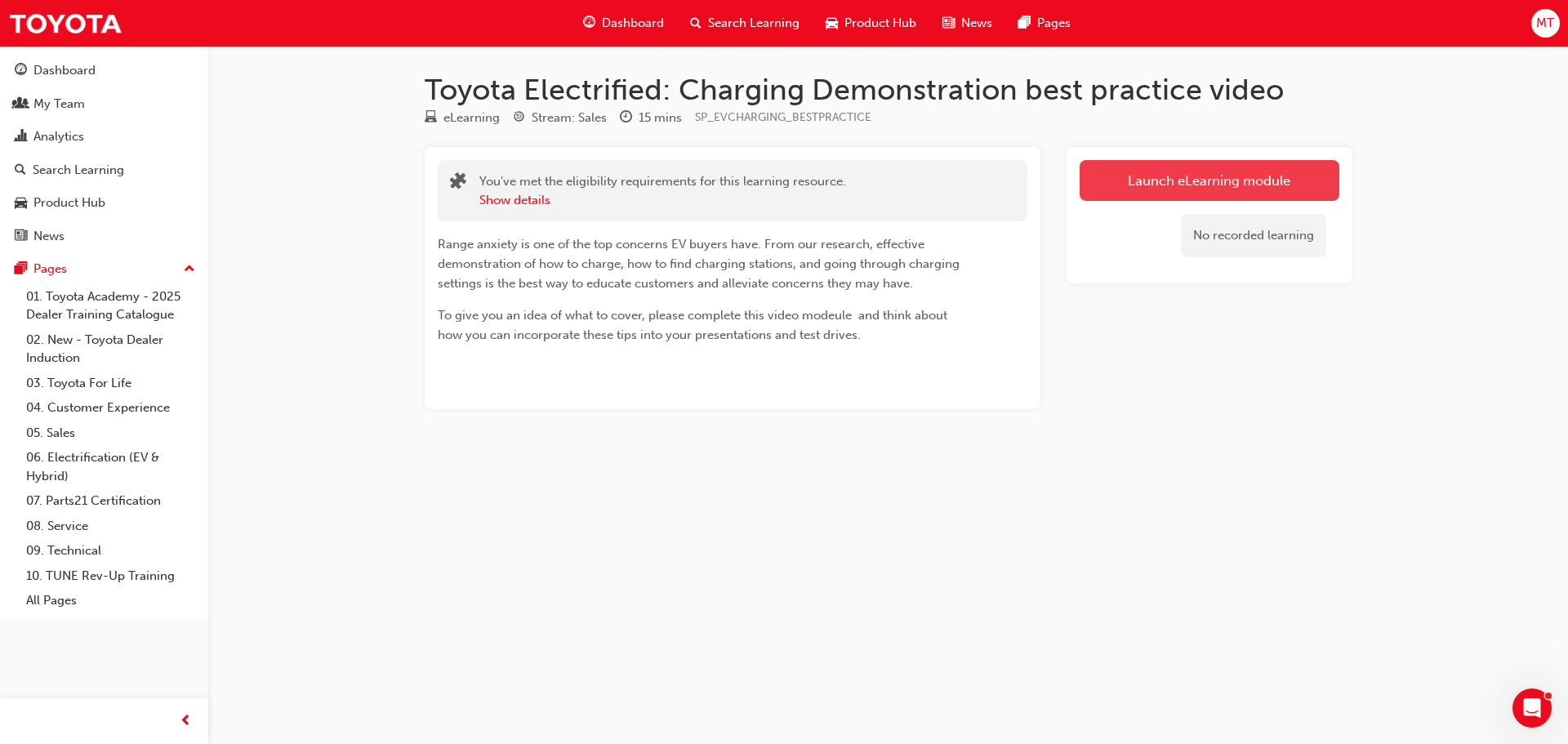 click on "Launch eLearning module" at bounding box center [1209, 180] 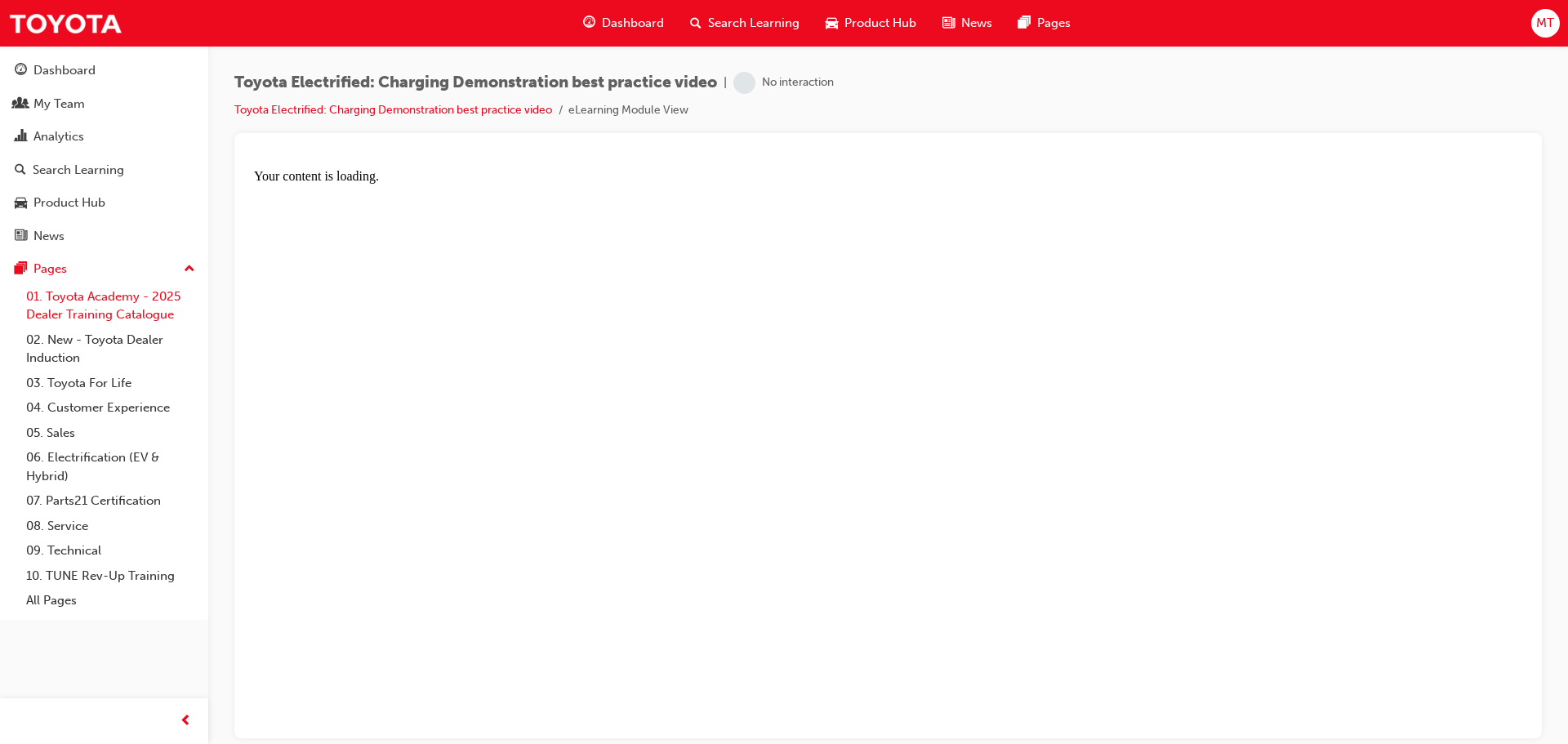 scroll, scrollTop: 0, scrollLeft: 0, axis: both 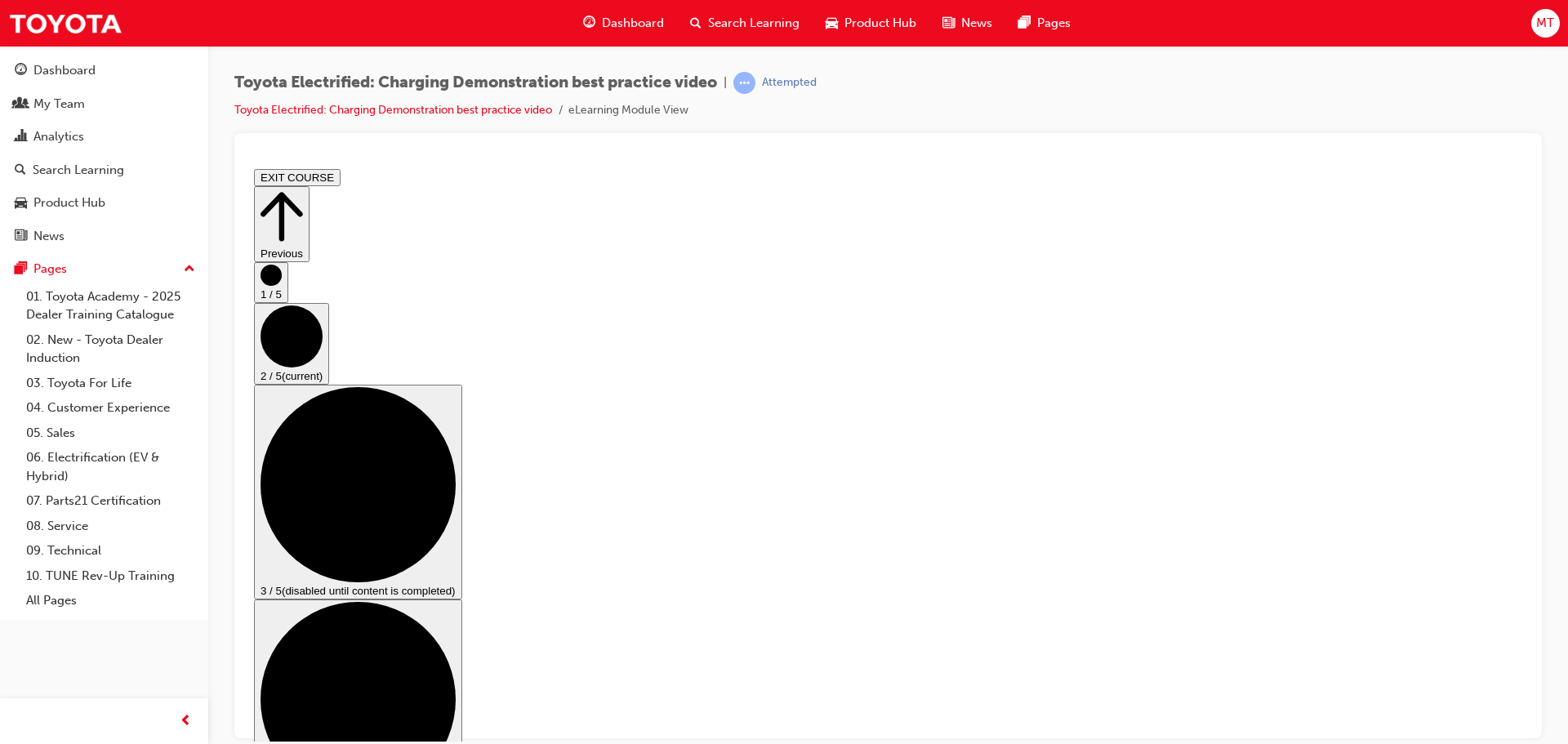 click at bounding box center [293, 1607] 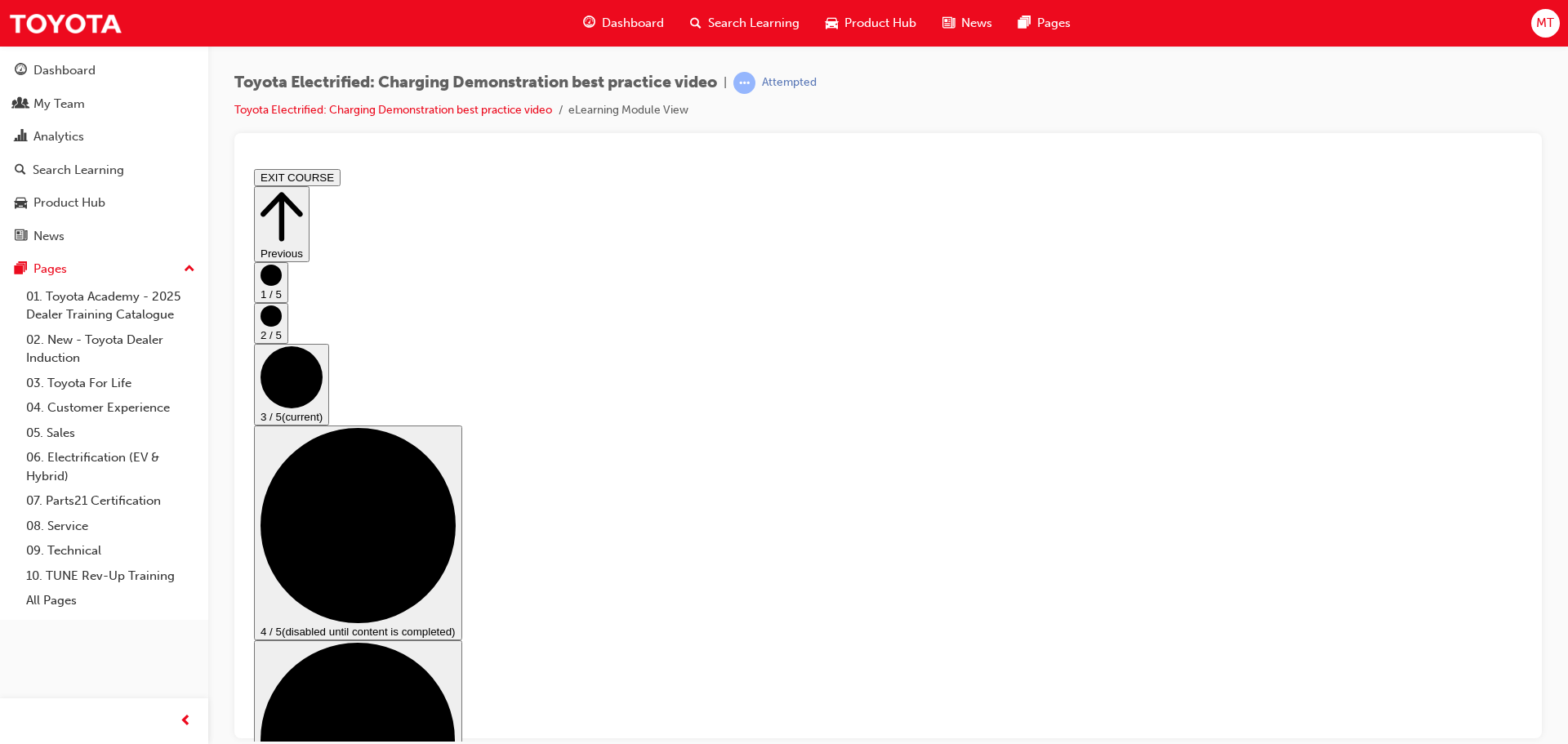 scroll, scrollTop: 0, scrollLeft: 0, axis: both 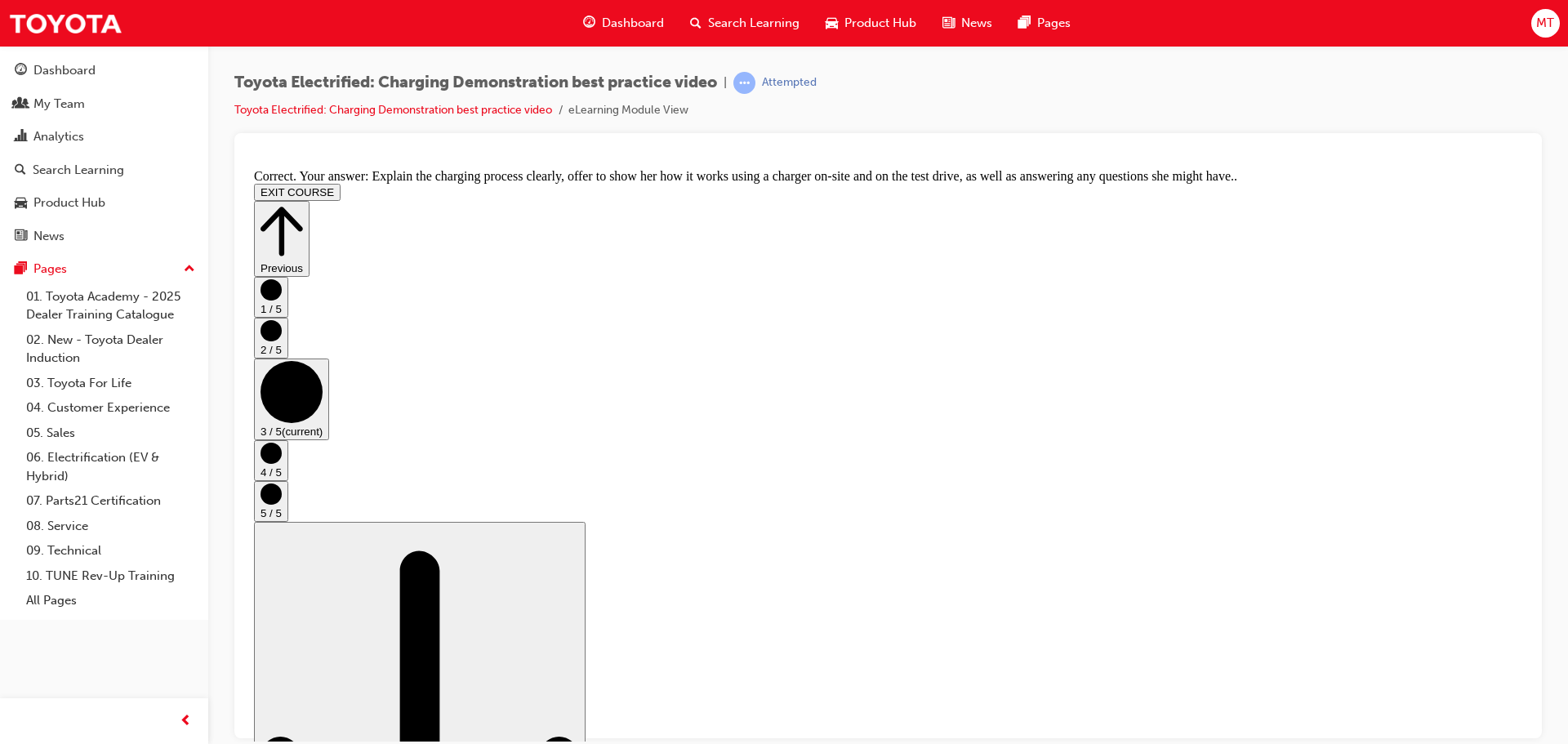 click at bounding box center [254, 5152] 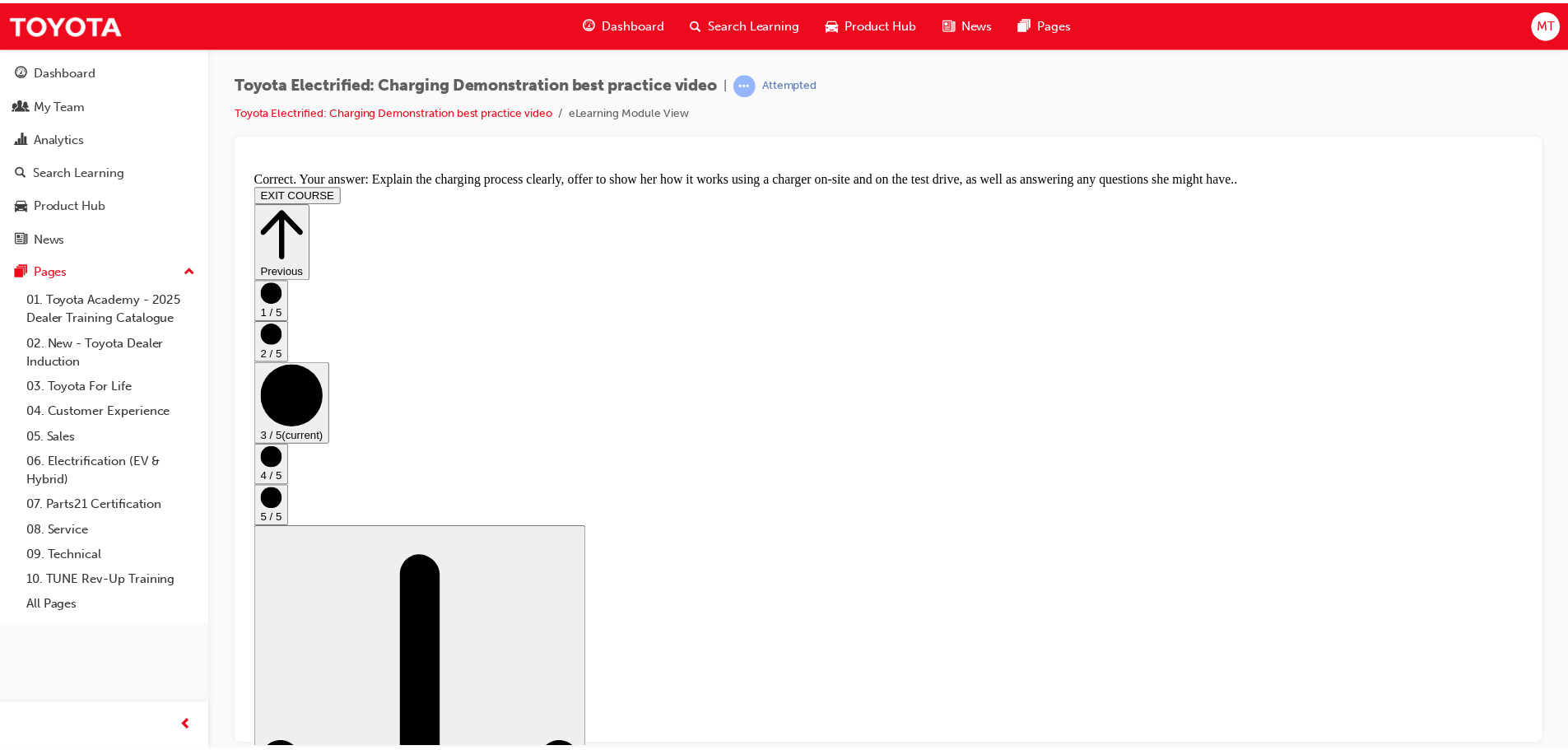 scroll, scrollTop: 0, scrollLeft: 0, axis: both 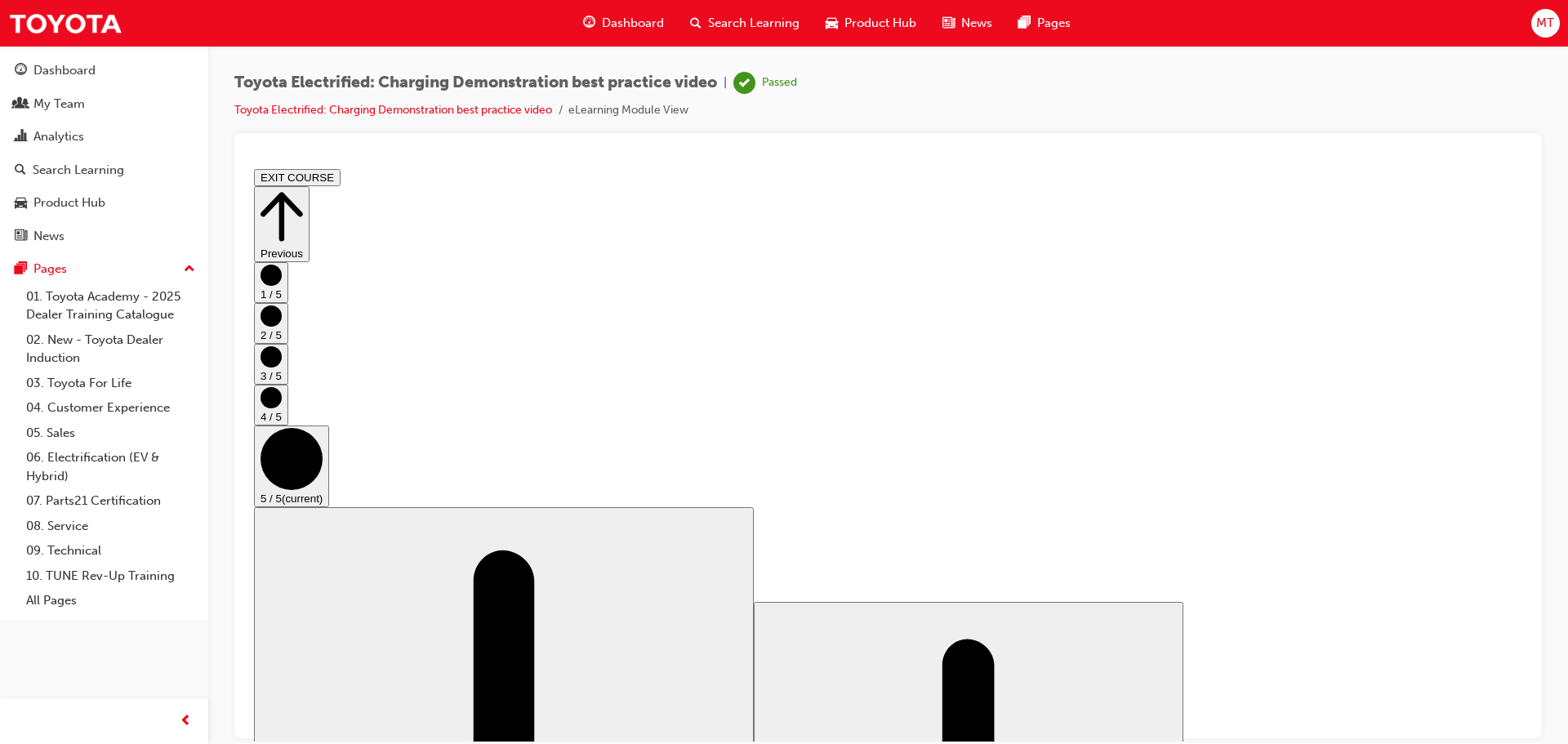 click on "Dashboard" at bounding box center (623, 23) 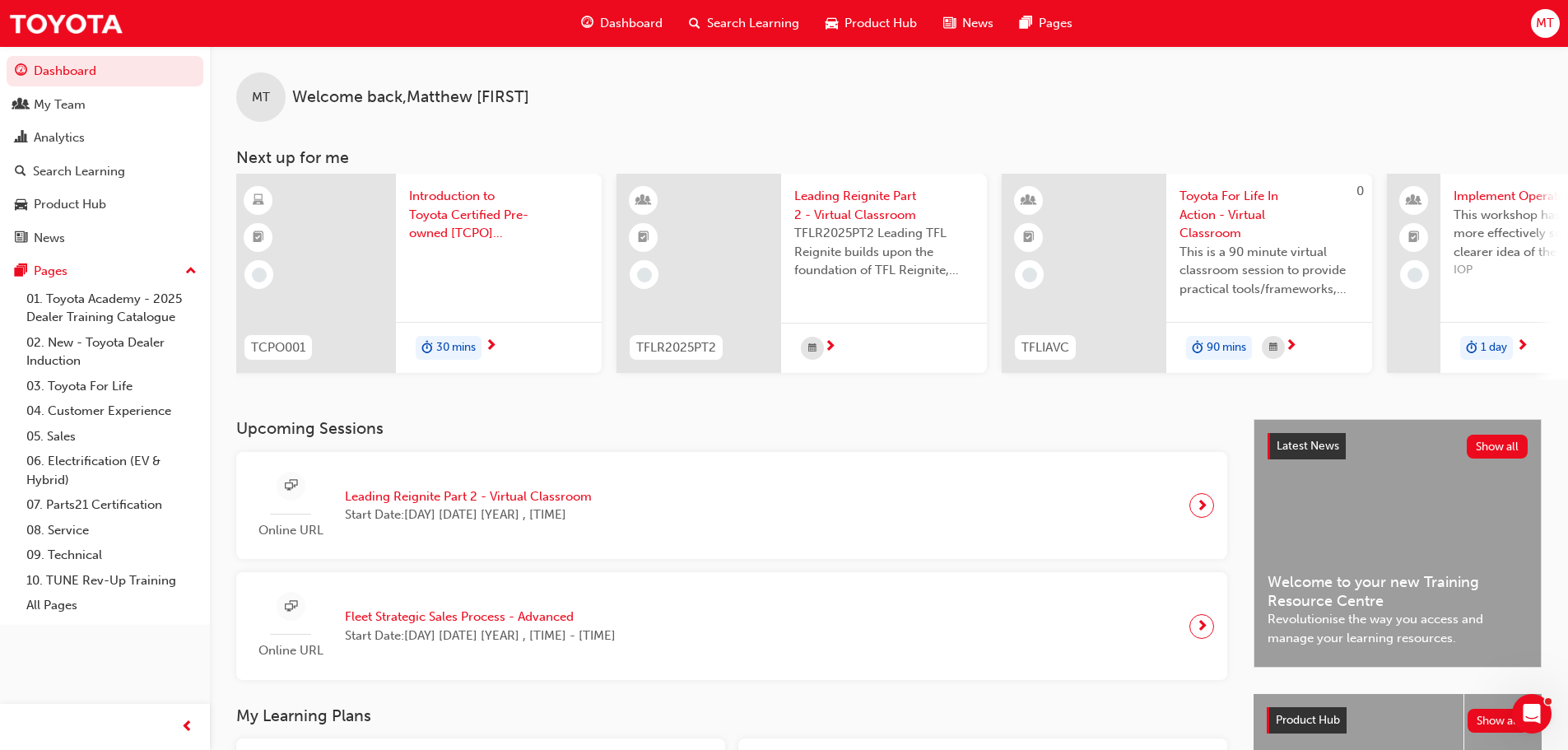 scroll, scrollTop: 0, scrollLeft: 391, axis: horizontal 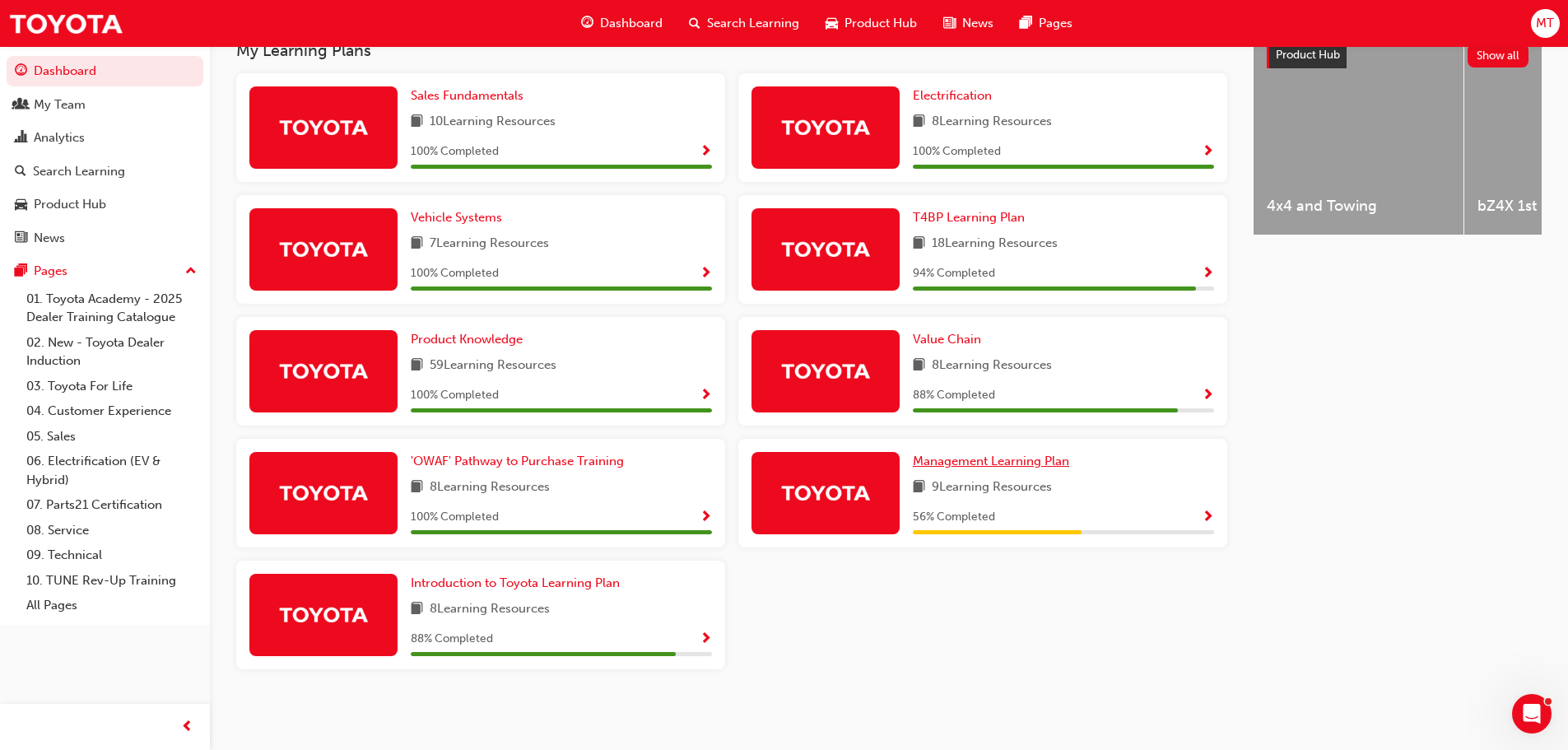 click on "Management Learning Plan" at bounding box center (991, 461) 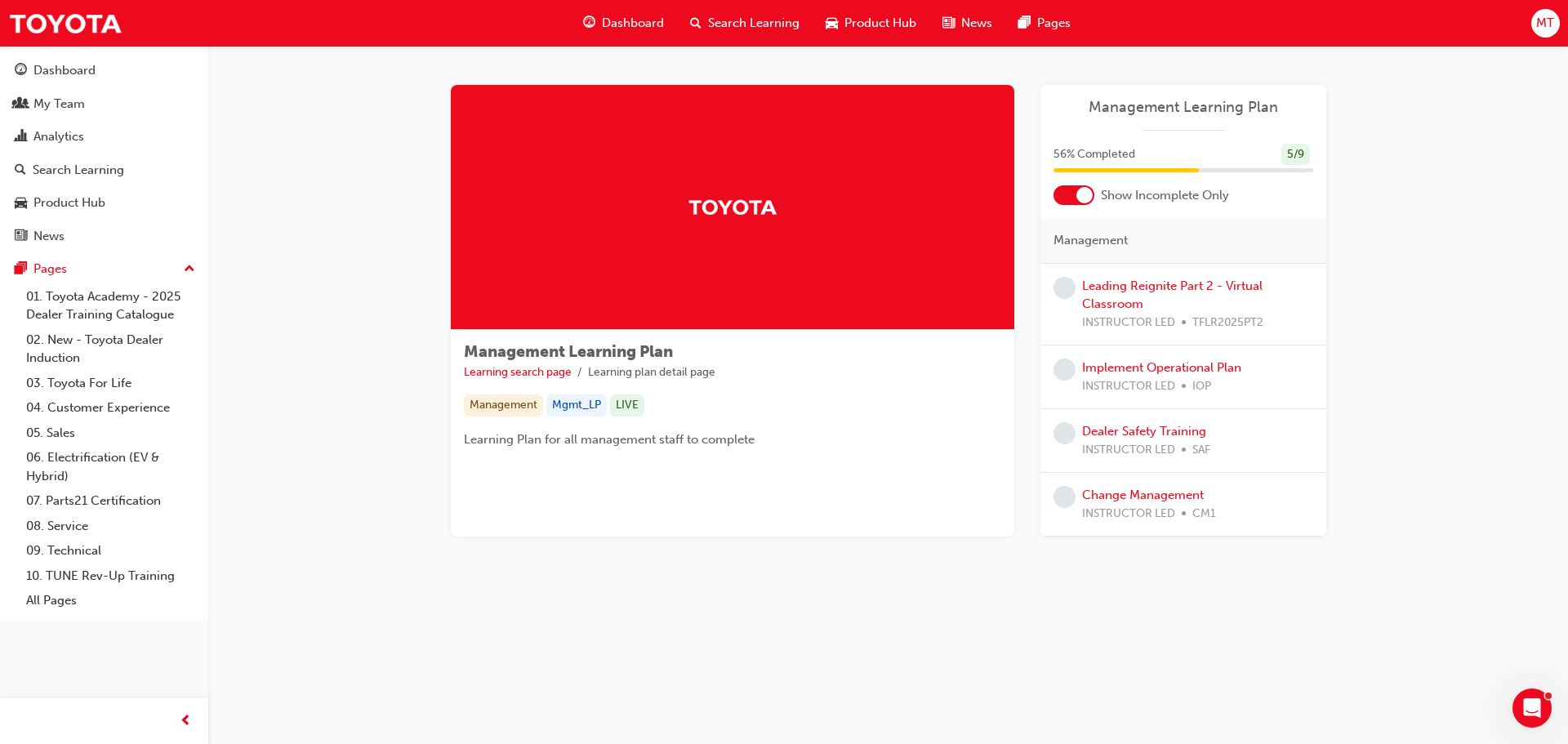 click at bounding box center [1085, 195] 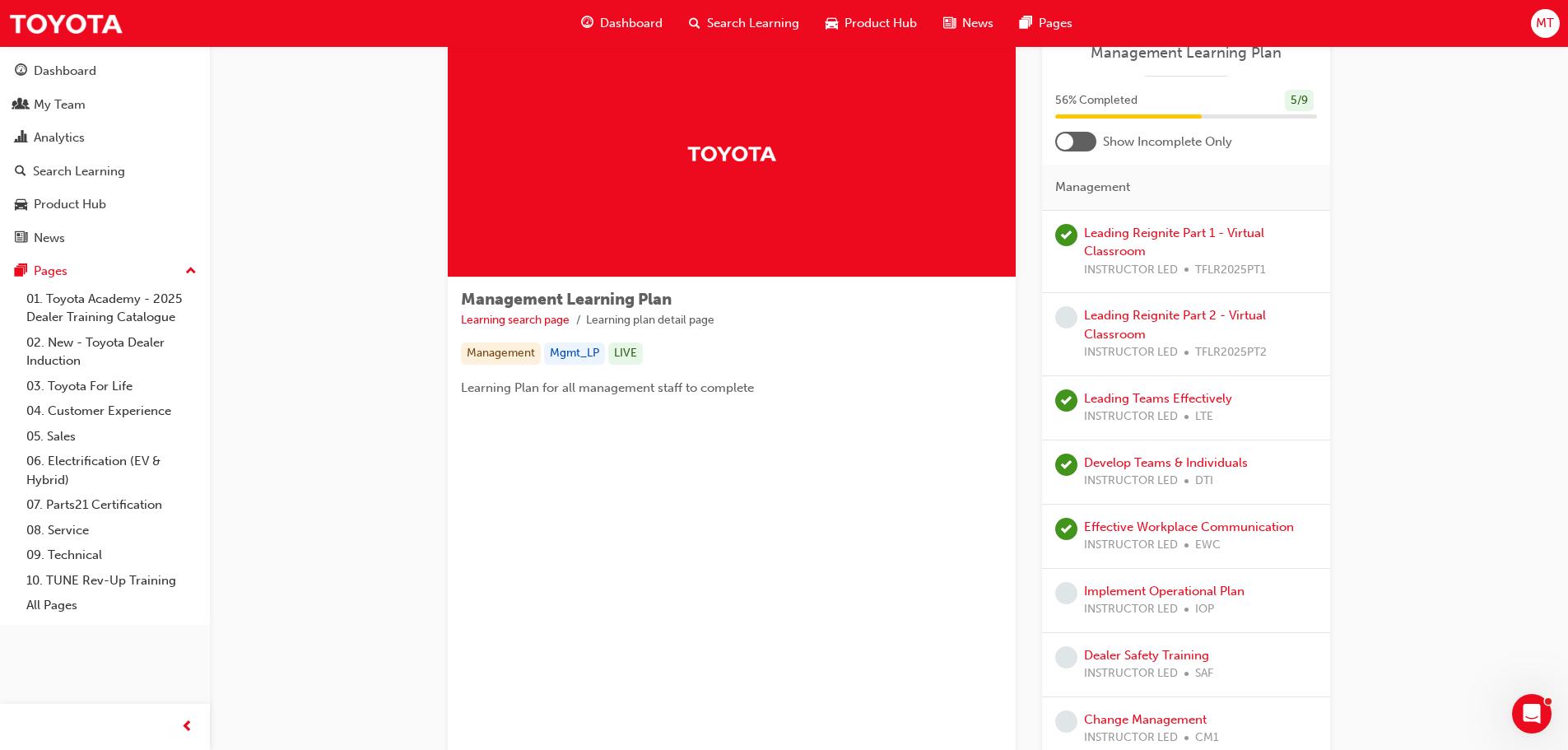 scroll, scrollTop: 0, scrollLeft: 0, axis: both 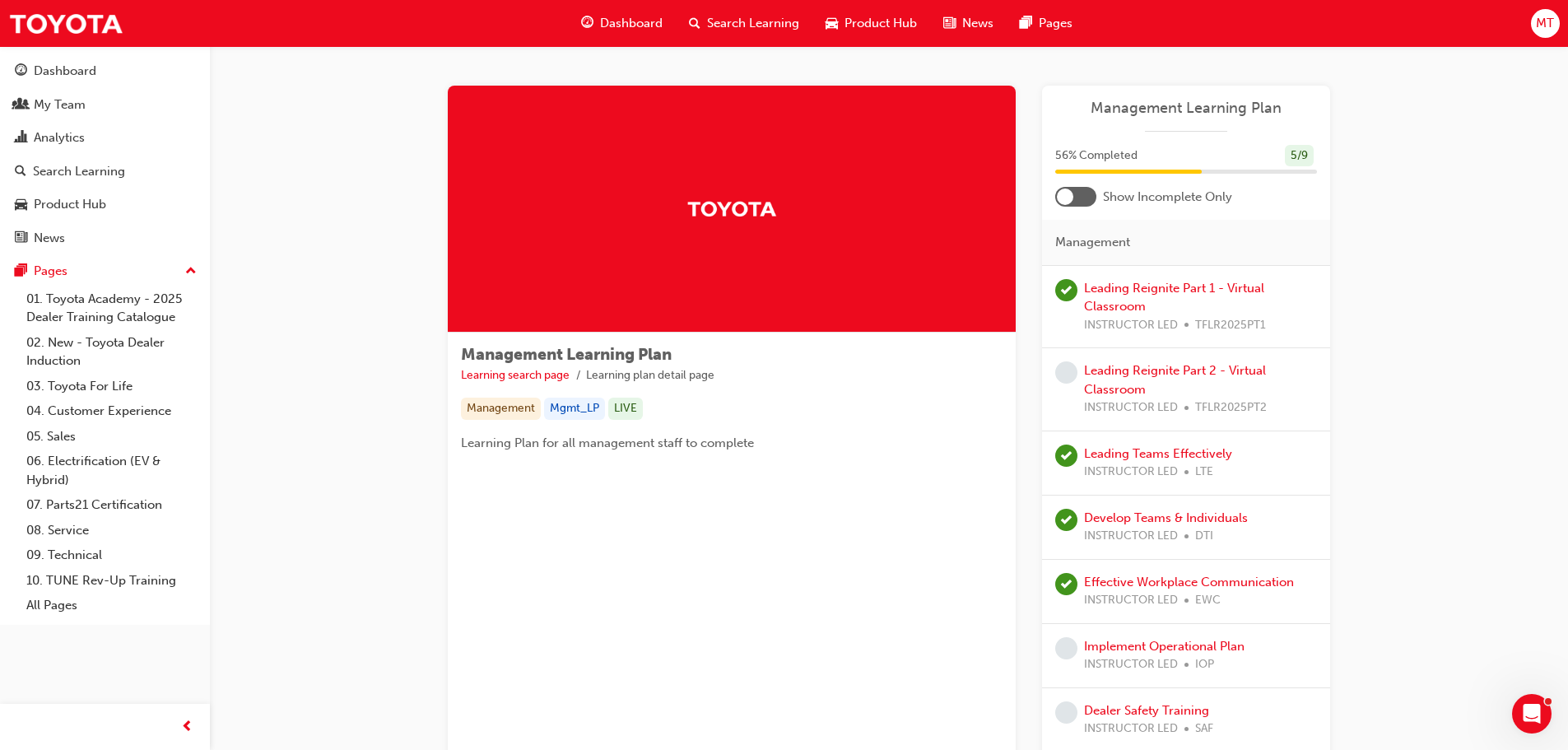 click at bounding box center [1076, 197] 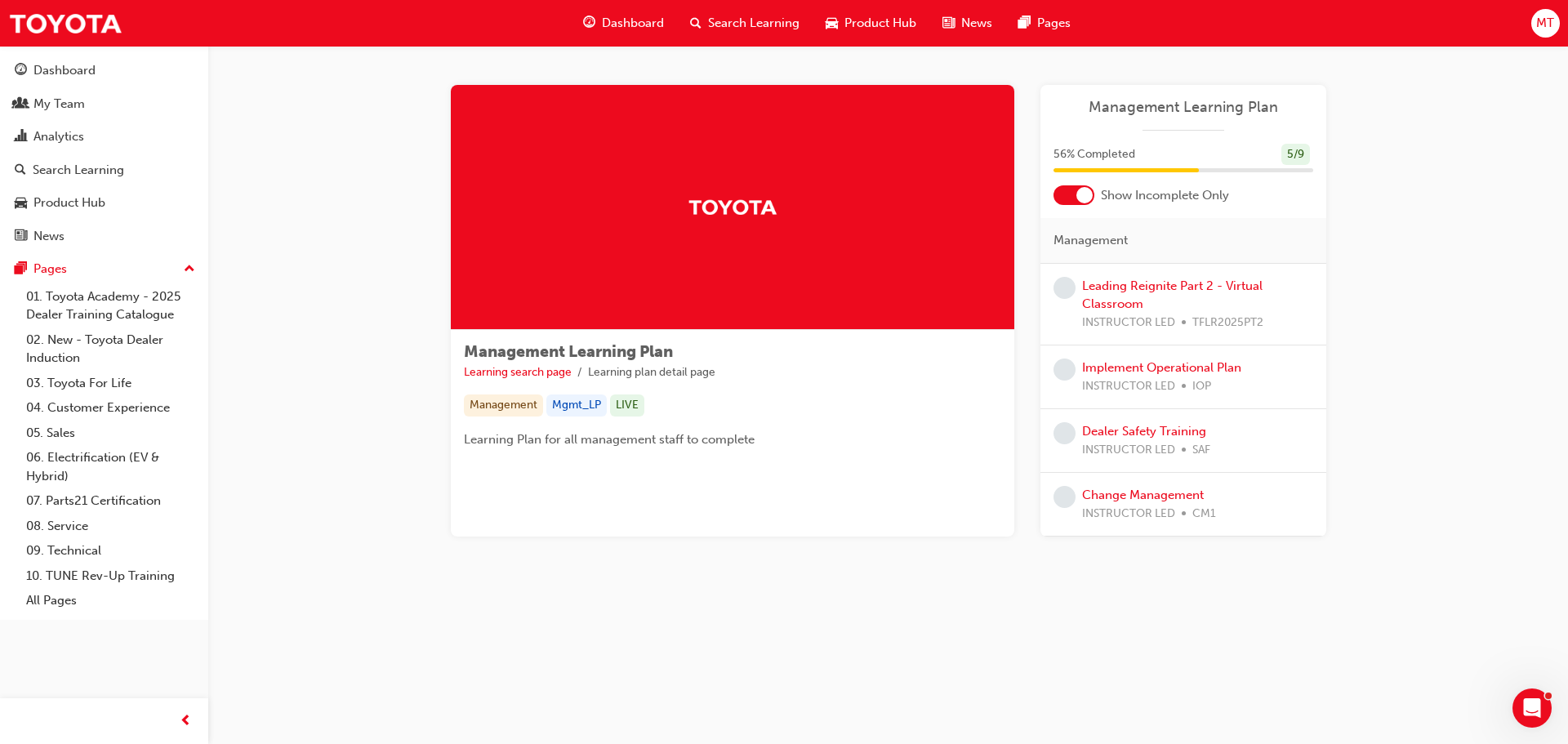 click on "Dashboard" at bounding box center [623, 23] 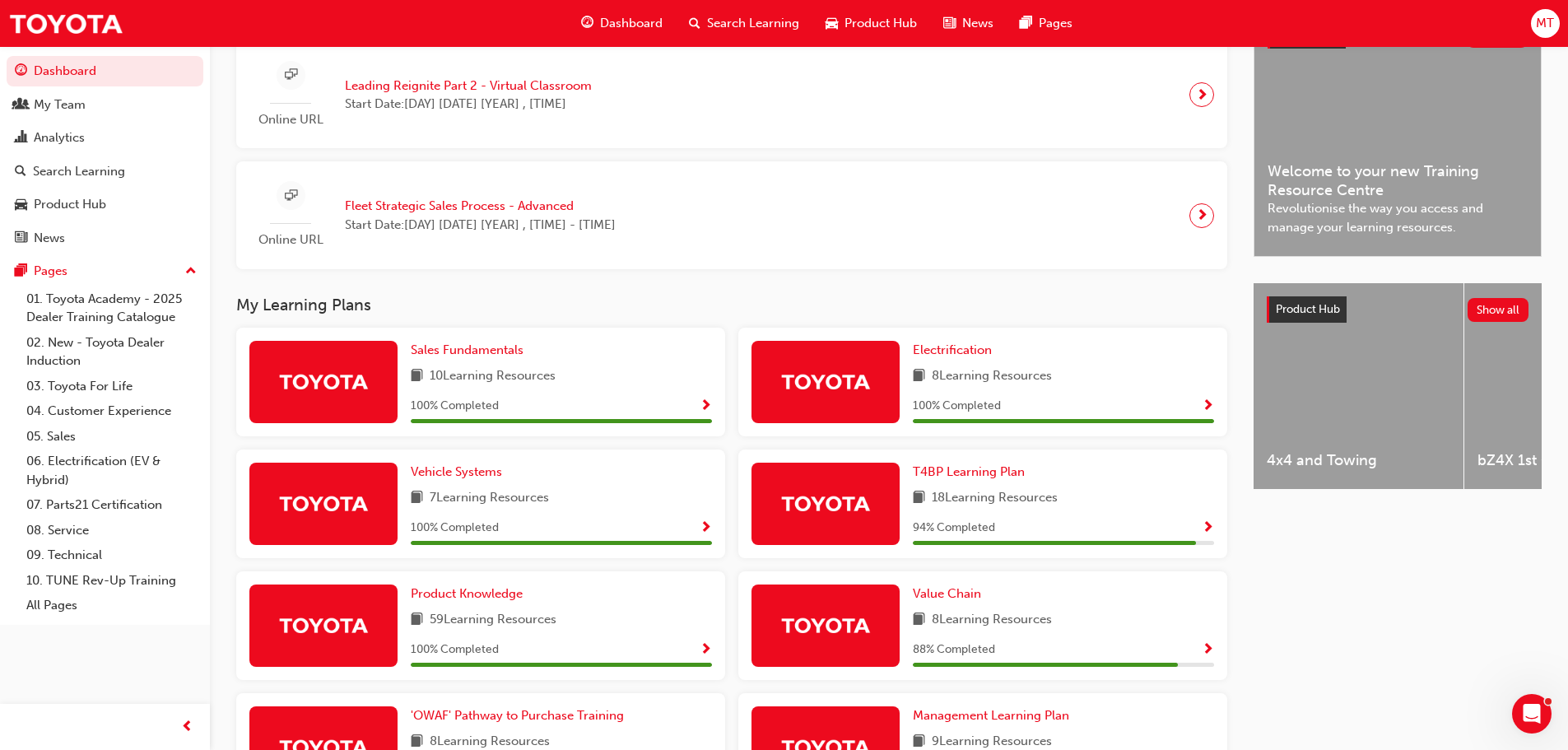 scroll, scrollTop: 398, scrollLeft: 0, axis: vertical 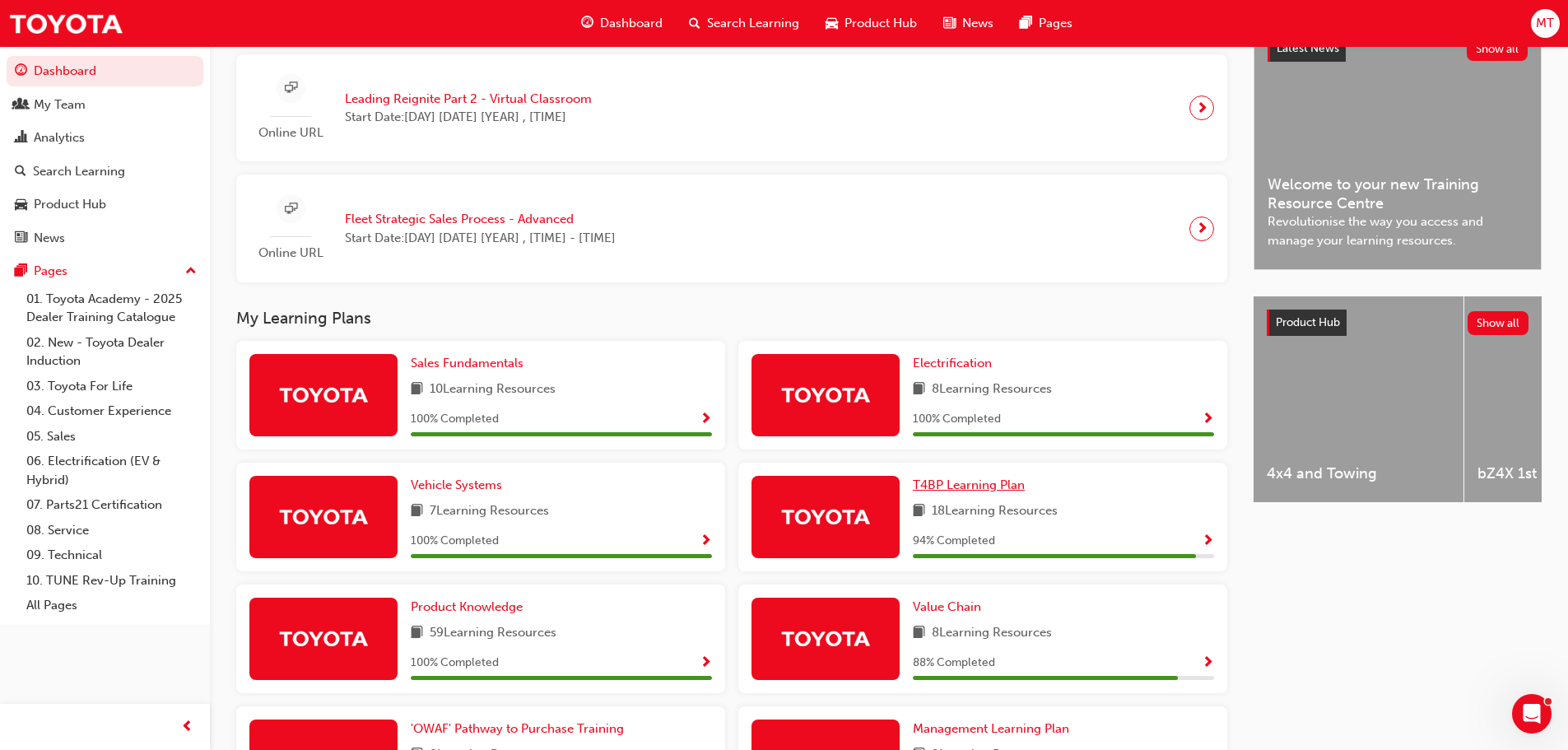 click on "T4BP Learning Plan" at bounding box center (969, 485) 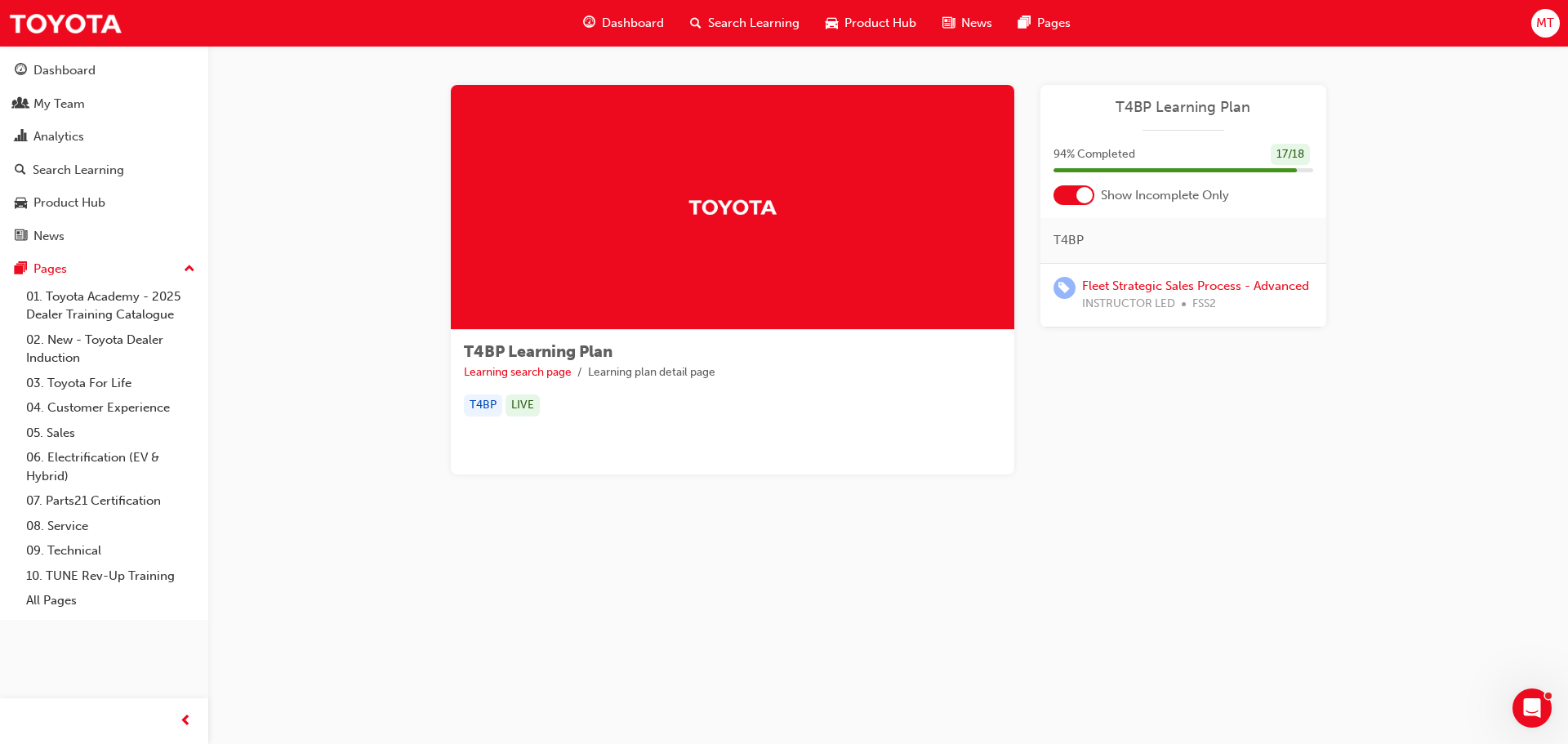click on "Dashboard" at bounding box center [633, 23] 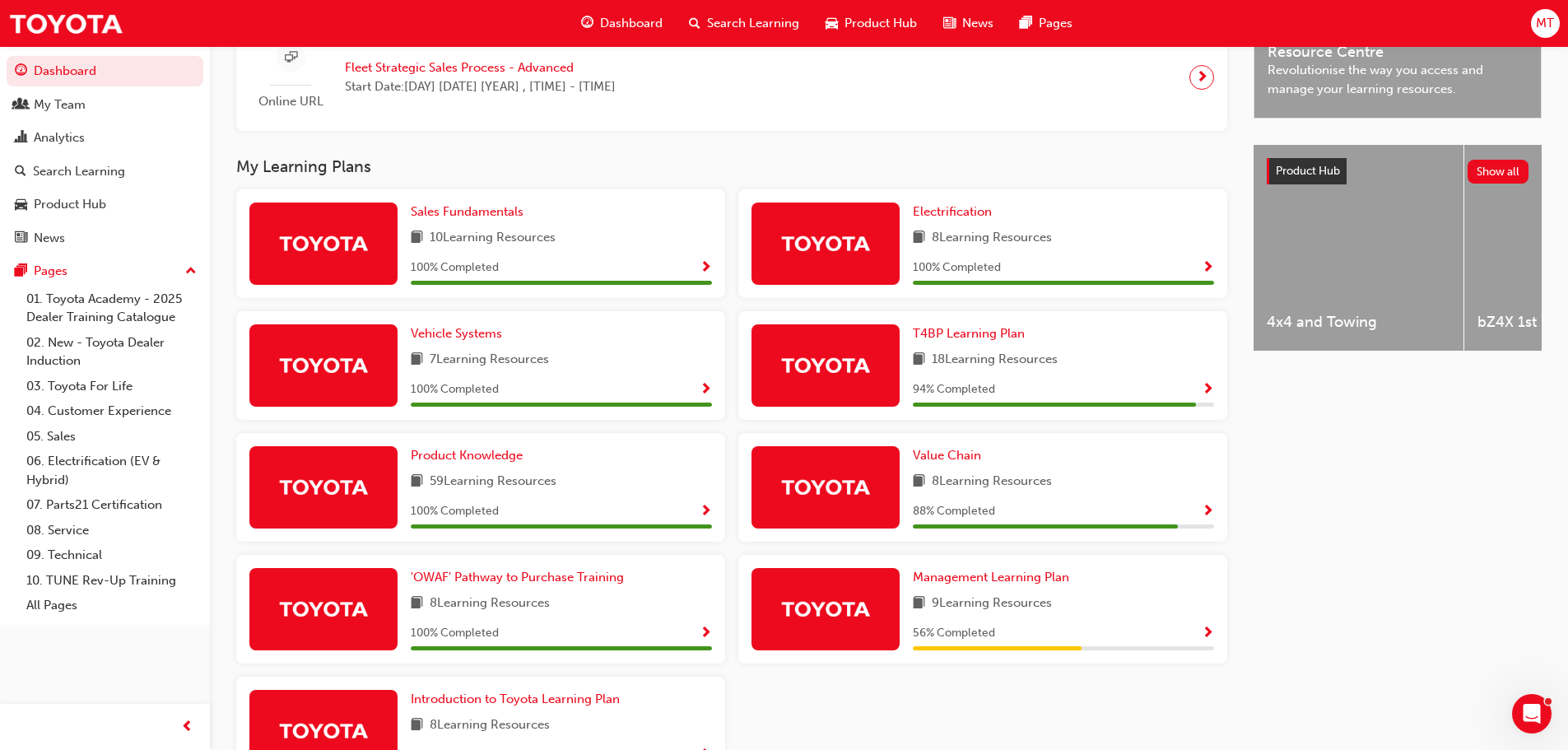scroll, scrollTop: 672, scrollLeft: 0, axis: vertical 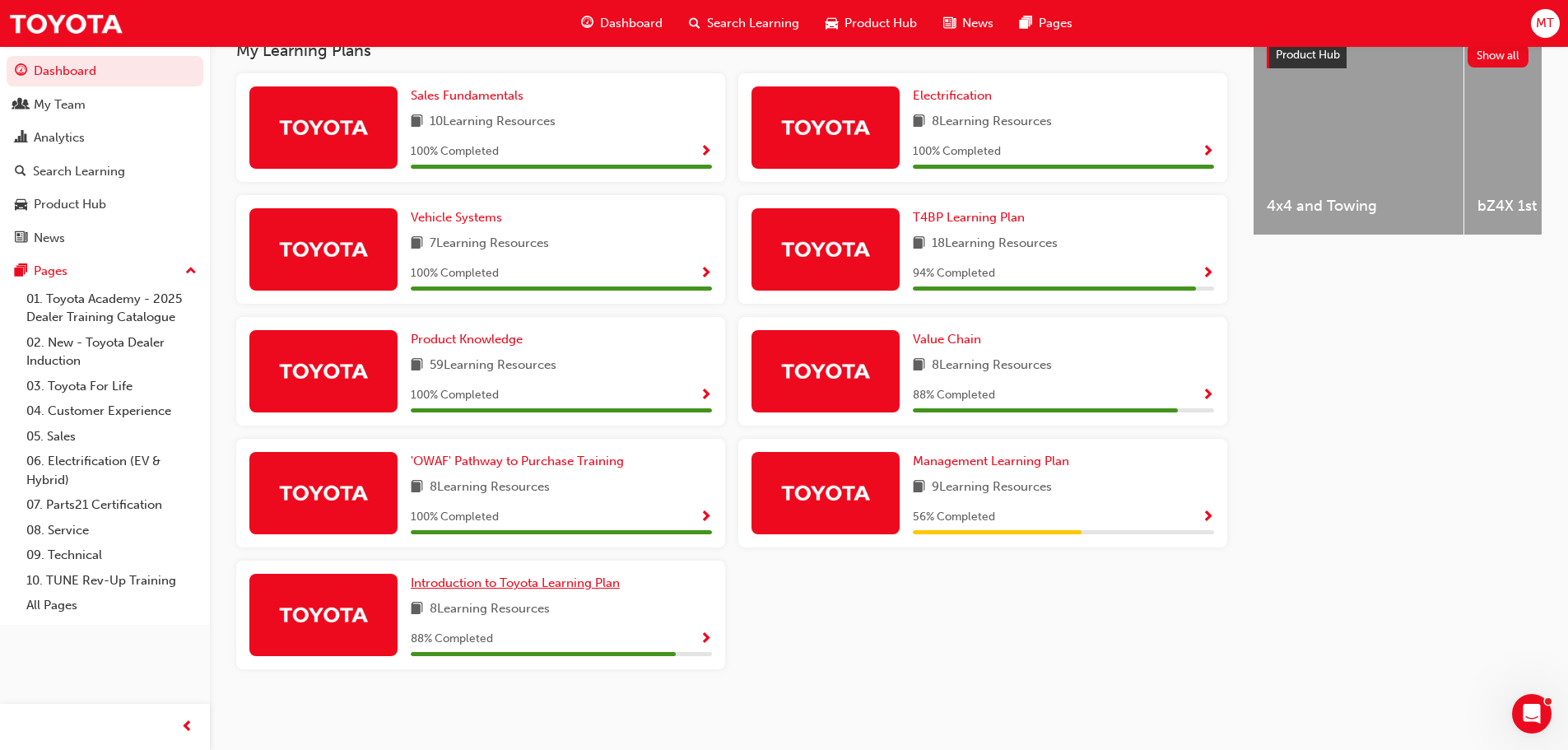 click on "Introduction to Toyota Learning Plan" at bounding box center (515, 583) 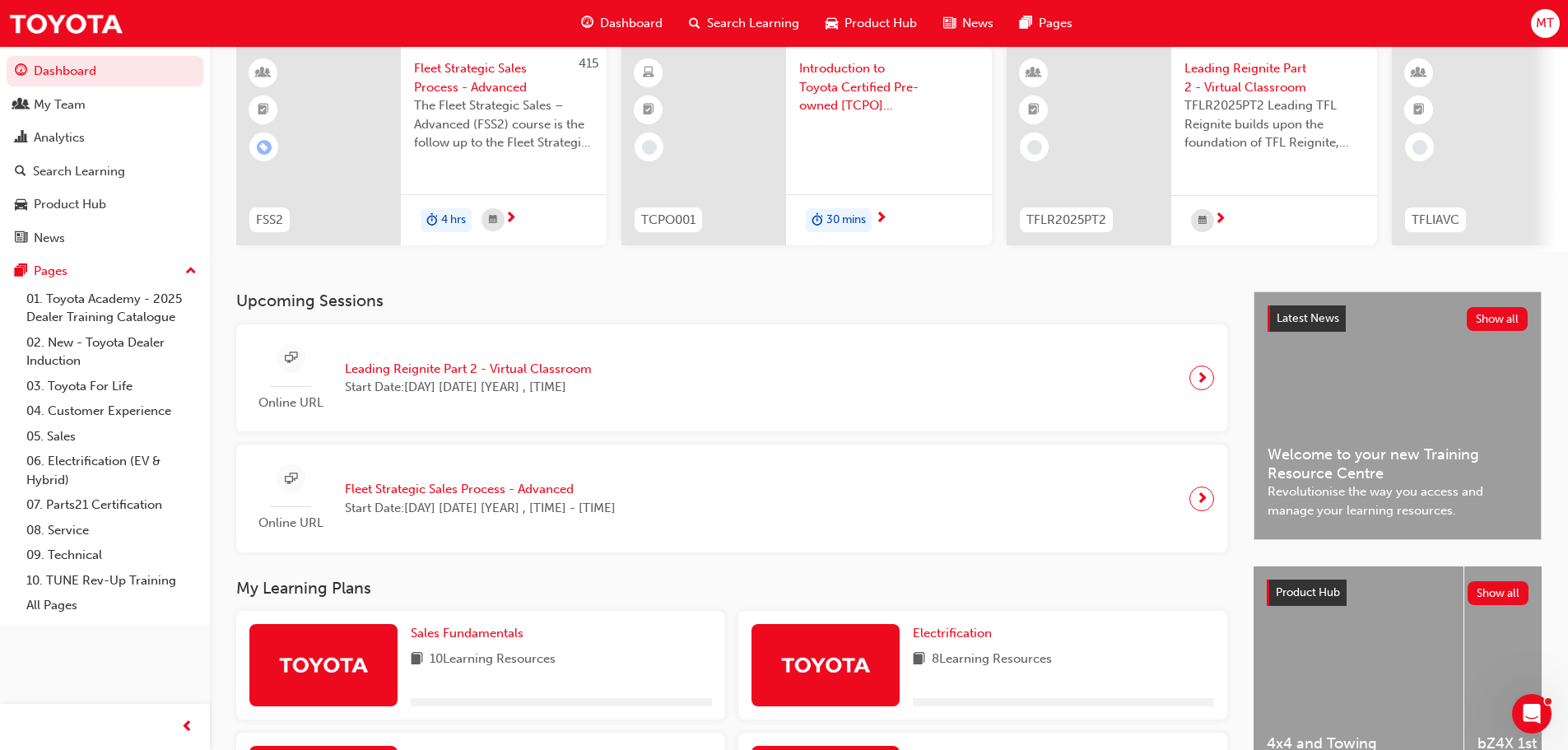 scroll, scrollTop: 549, scrollLeft: 0, axis: vertical 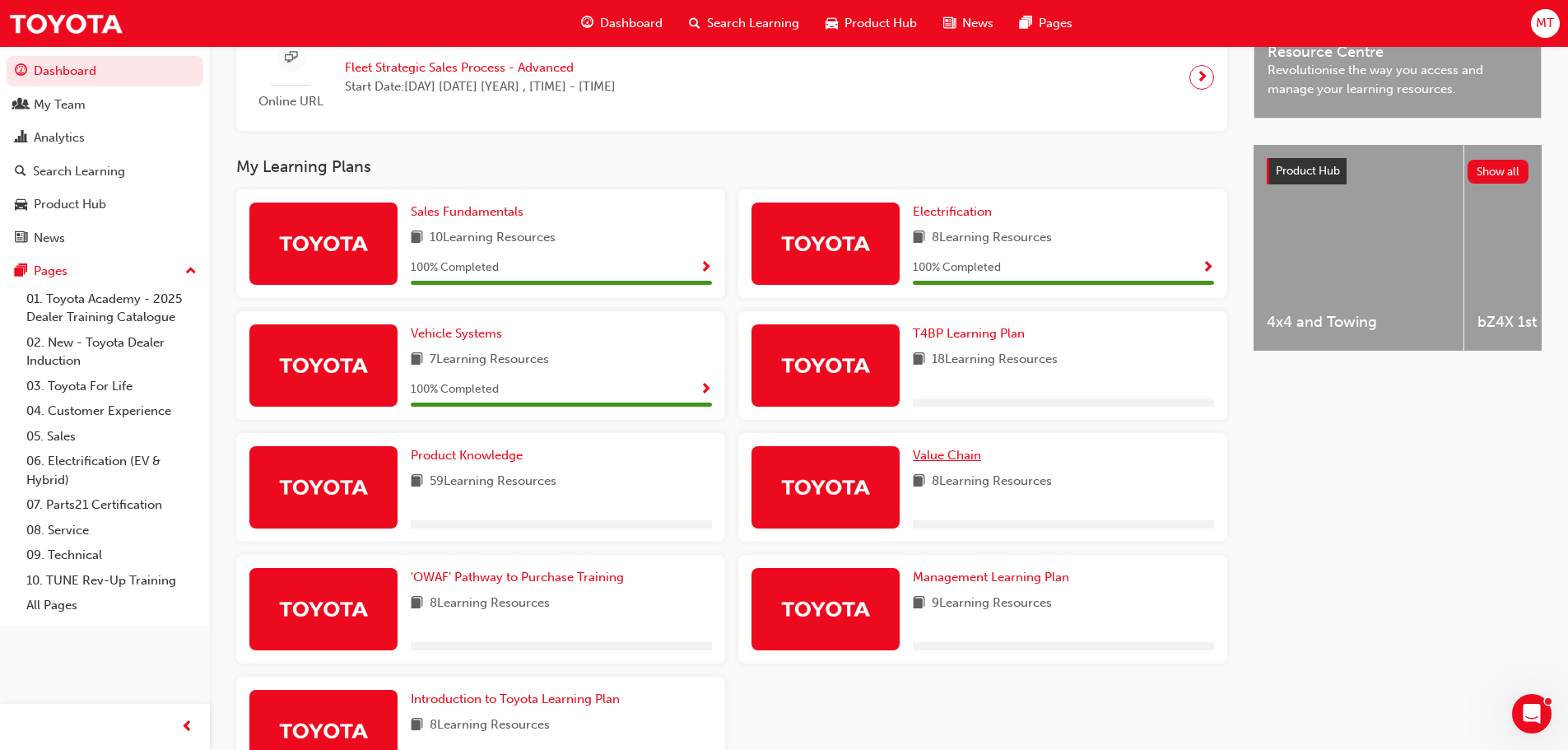 click on "Value Chain" at bounding box center (947, 455) 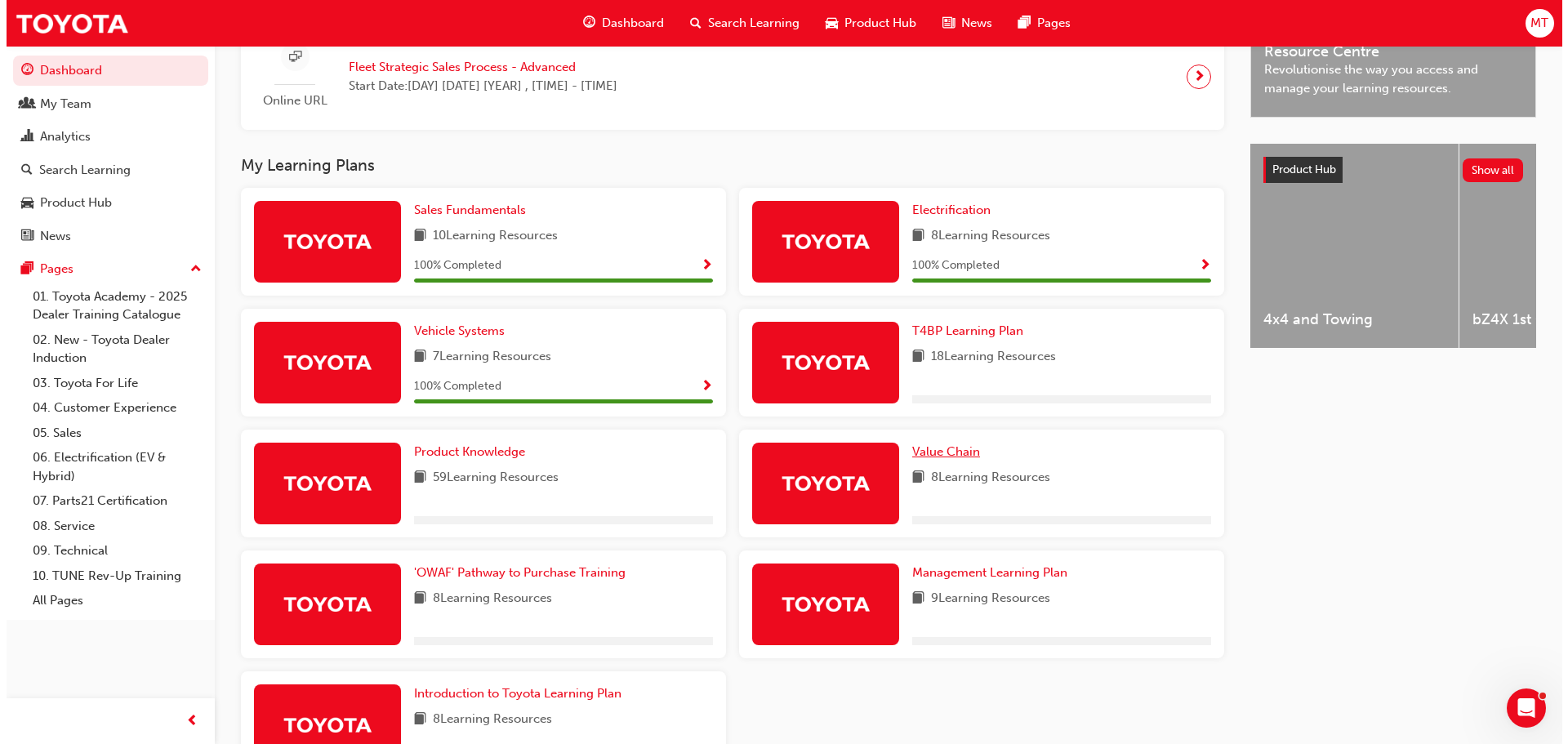 scroll, scrollTop: 0, scrollLeft: 0, axis: both 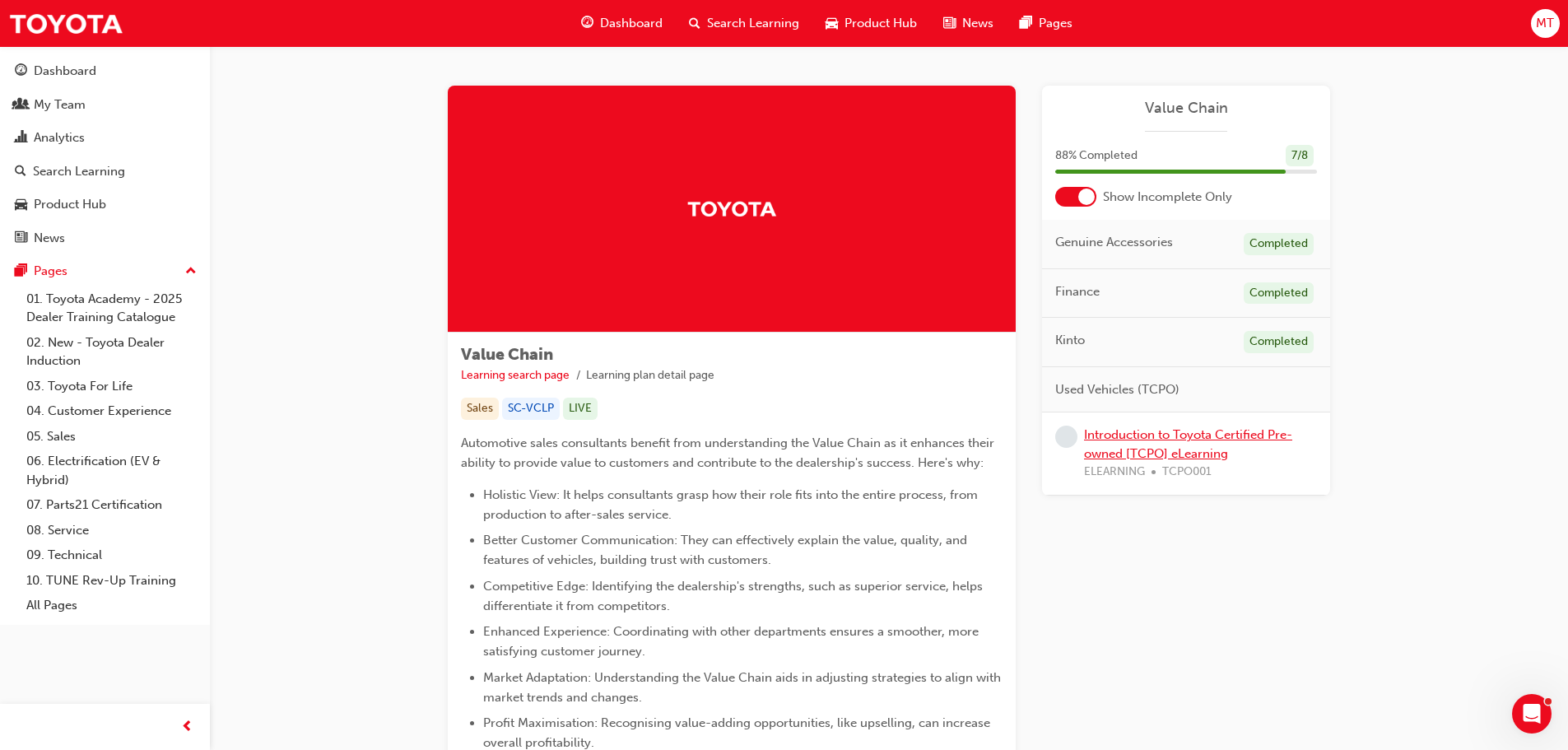 click on "Introduction to Toyota Certified Pre-owned [TCPO] eLearning" at bounding box center (1188, 444) 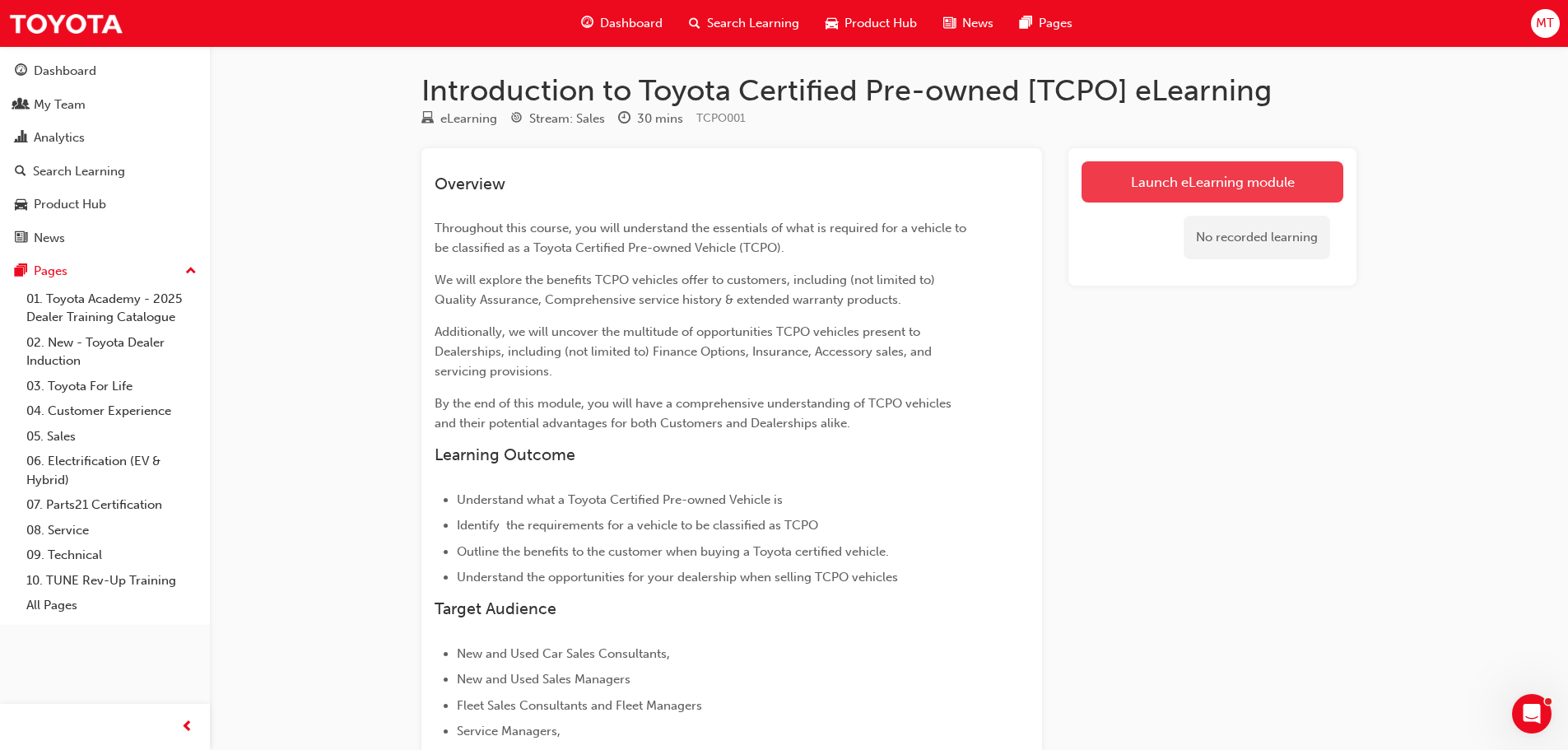 click on "Launch eLearning module" at bounding box center [1212, 182] 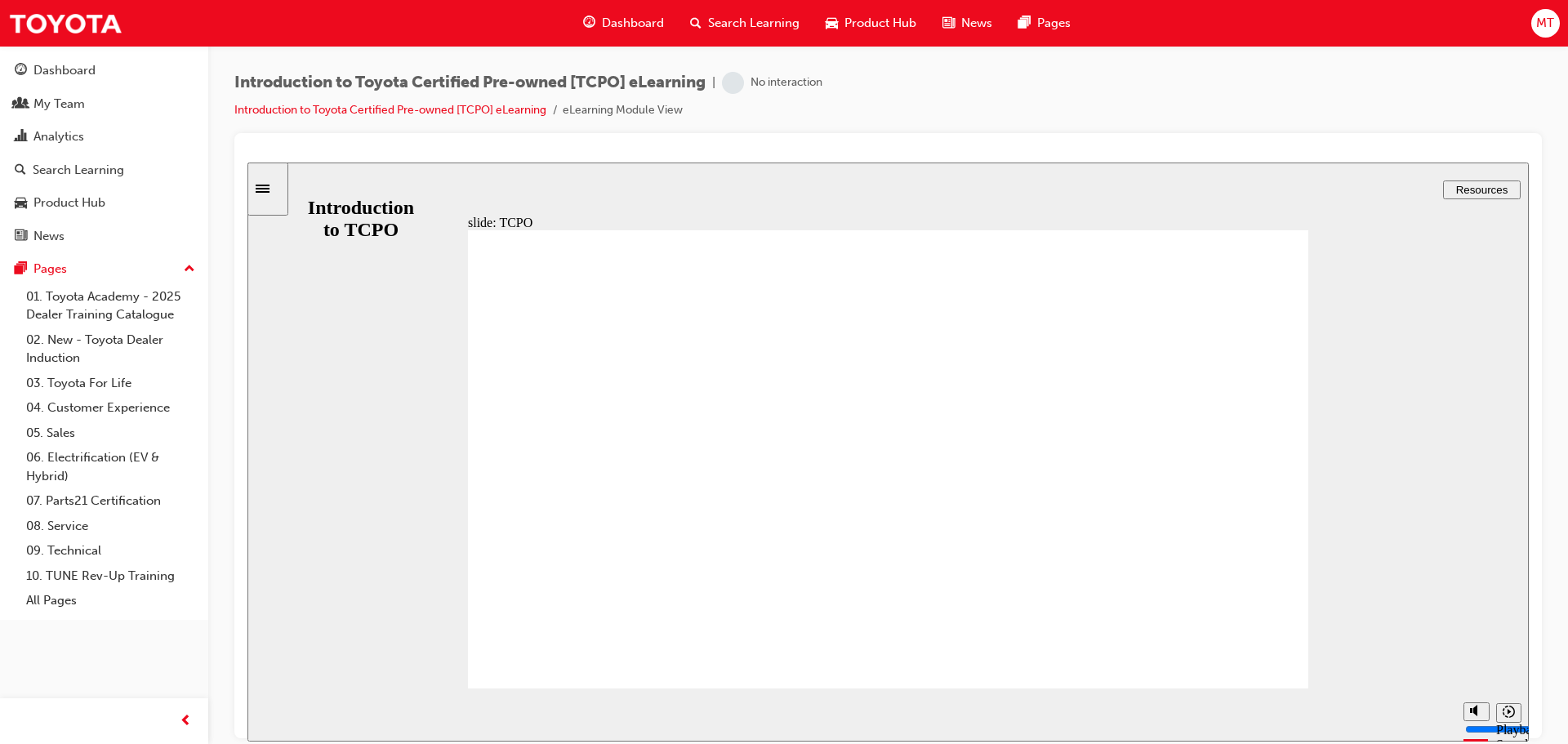 scroll, scrollTop: 0, scrollLeft: 0, axis: both 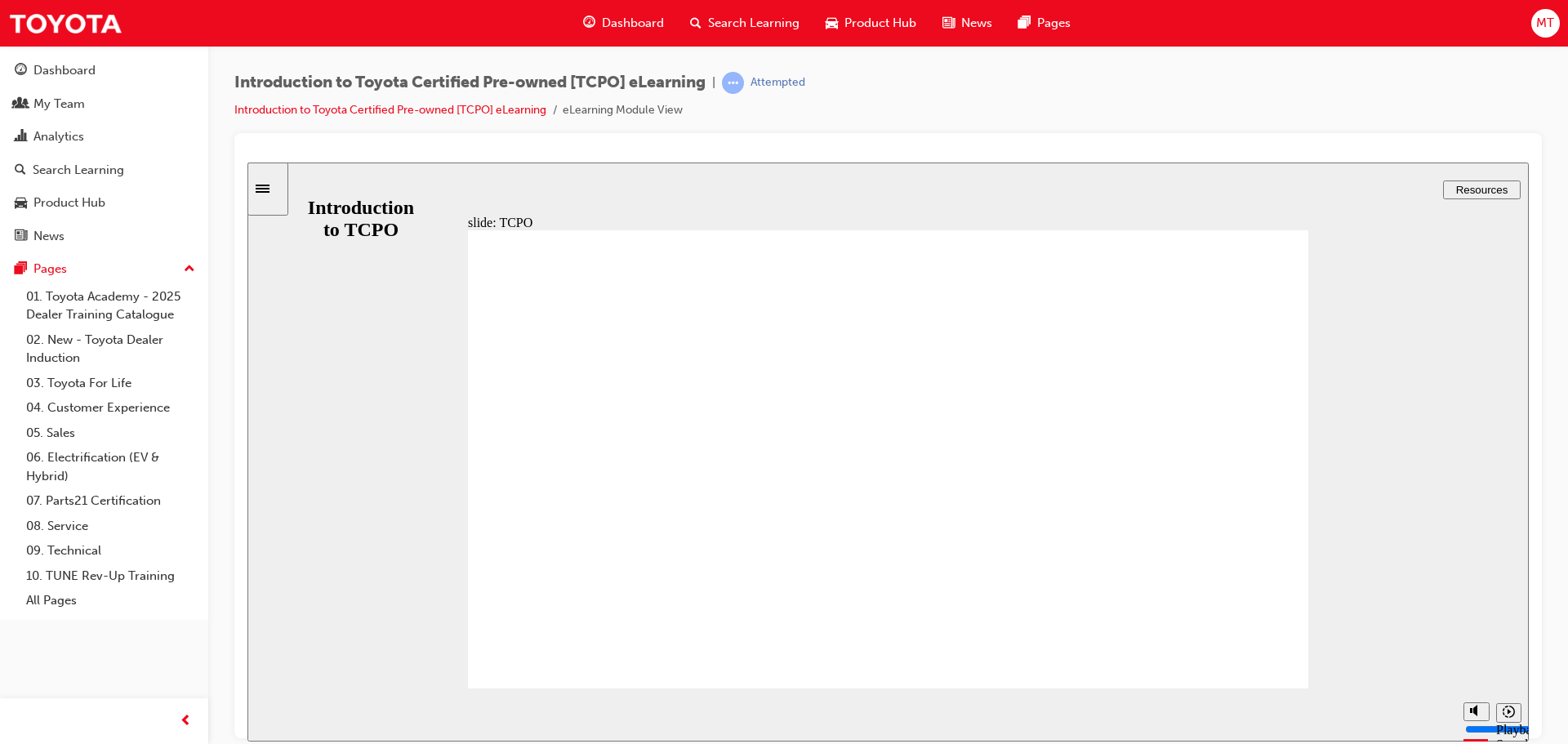 click 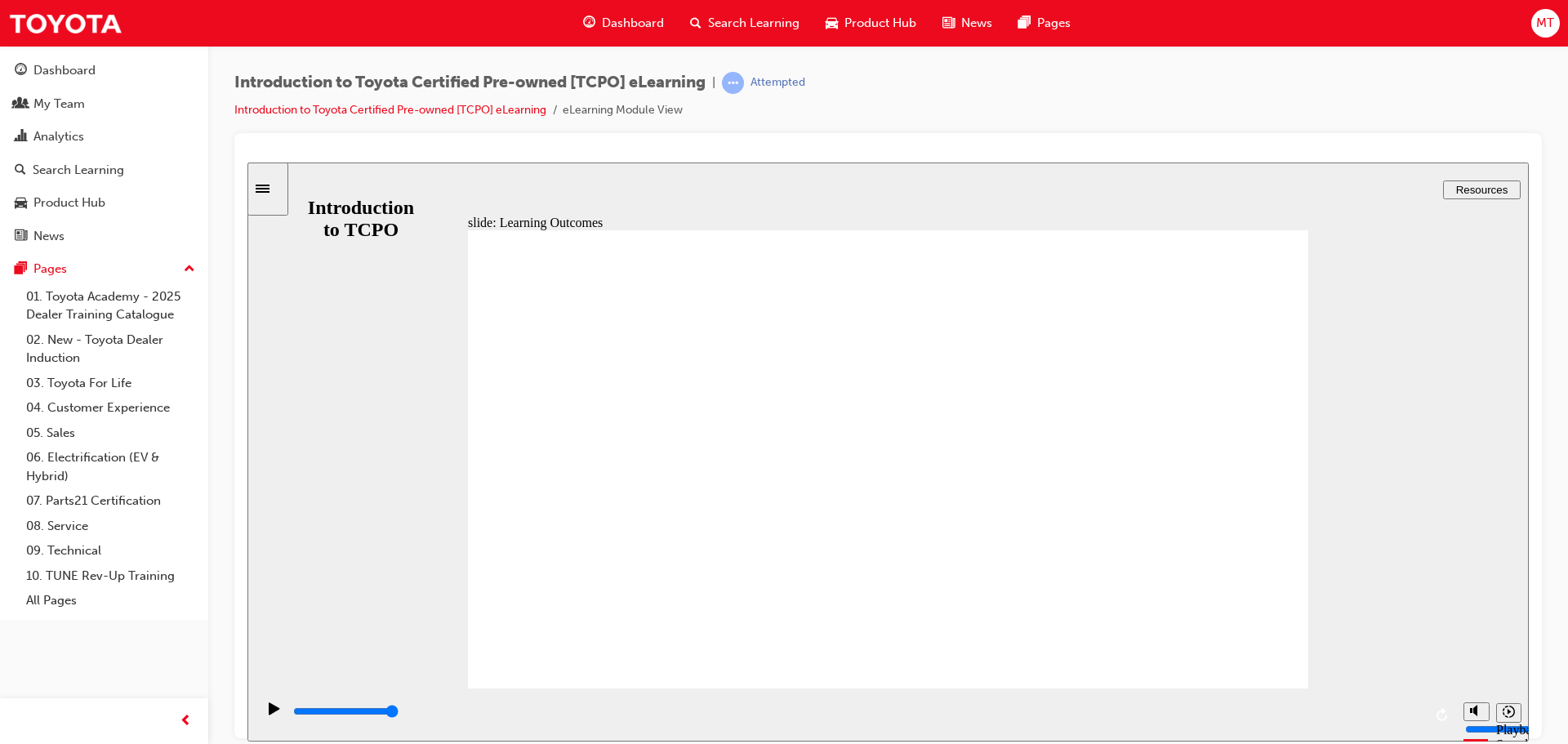 click 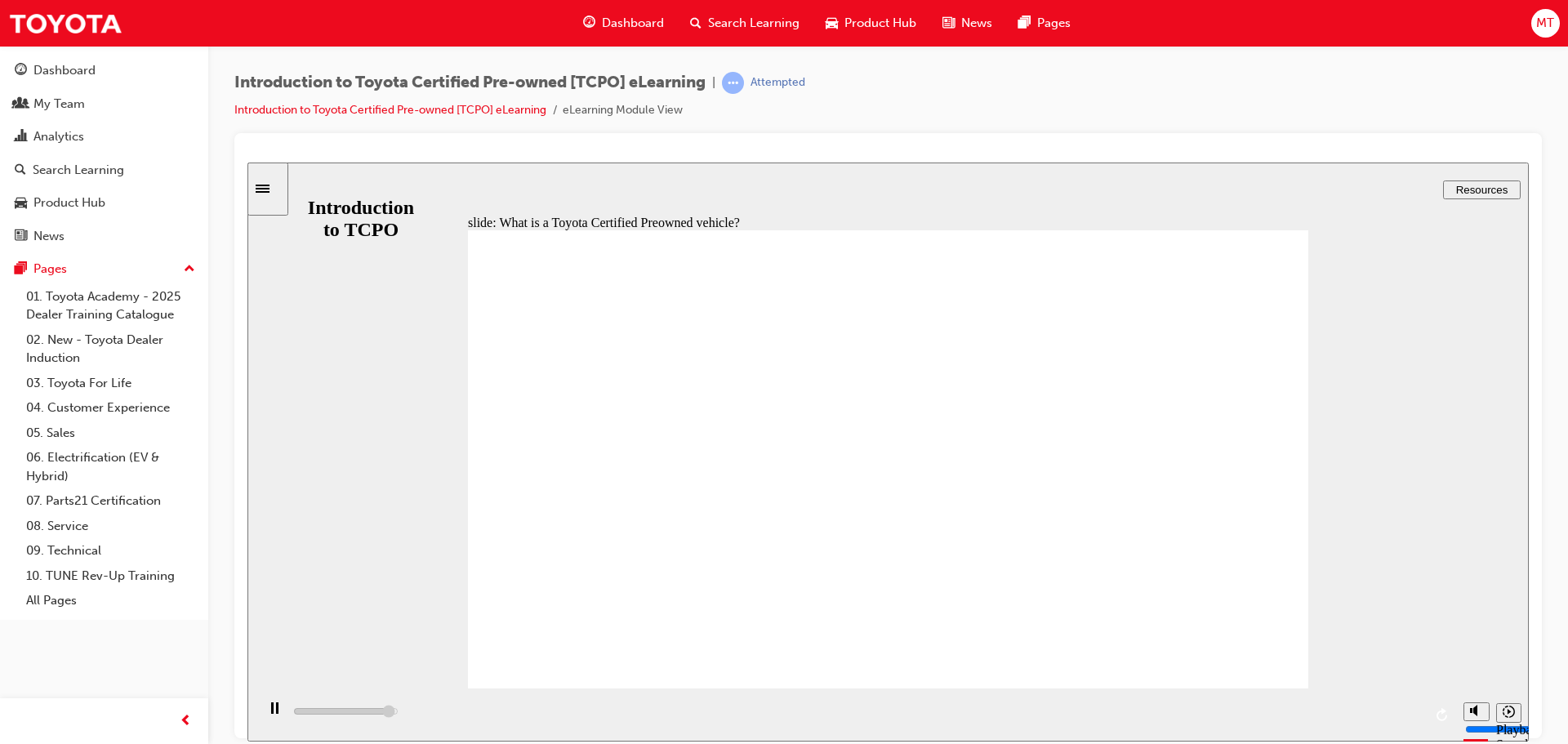 click on "NEXT NEXT" at bounding box center (1233, 3424) 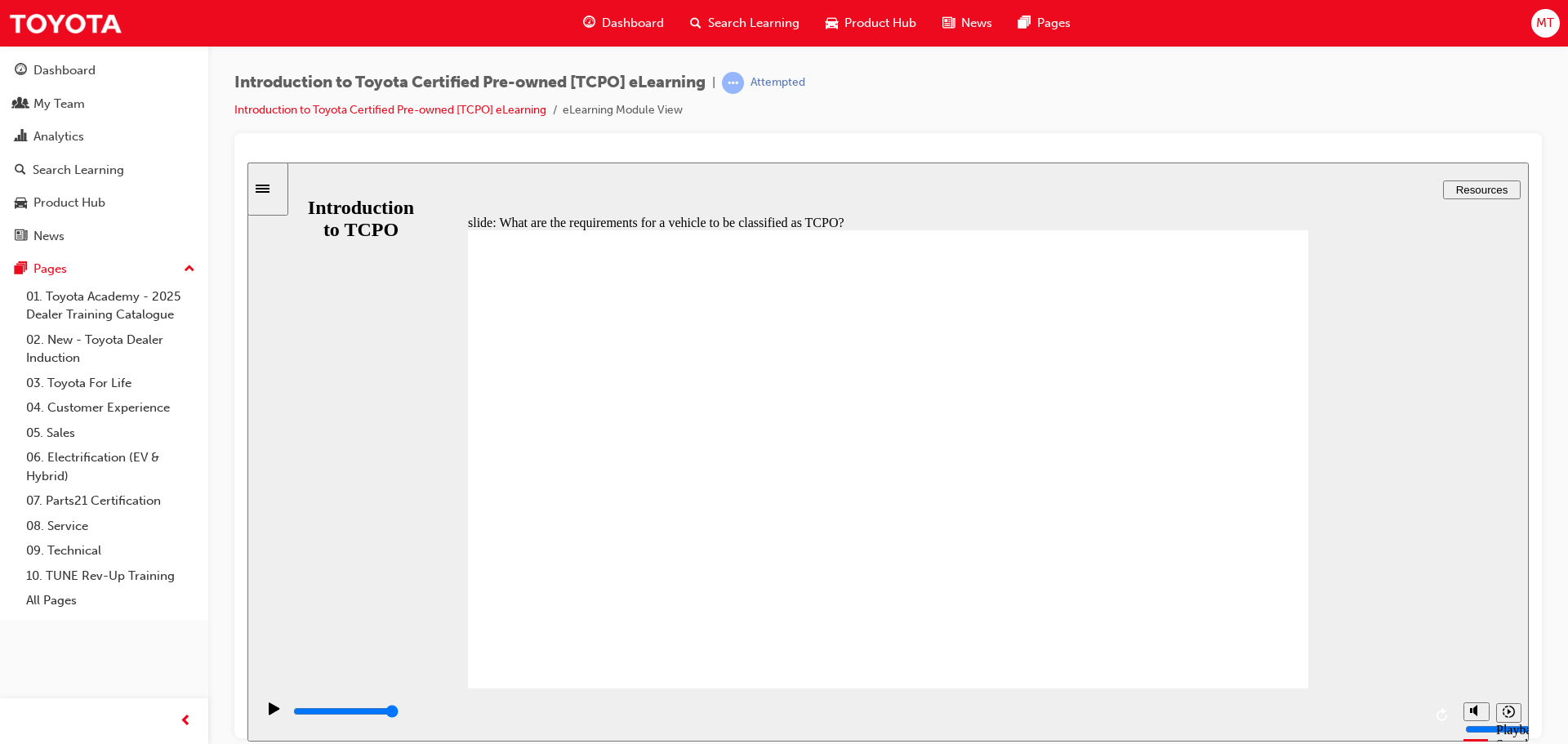 click 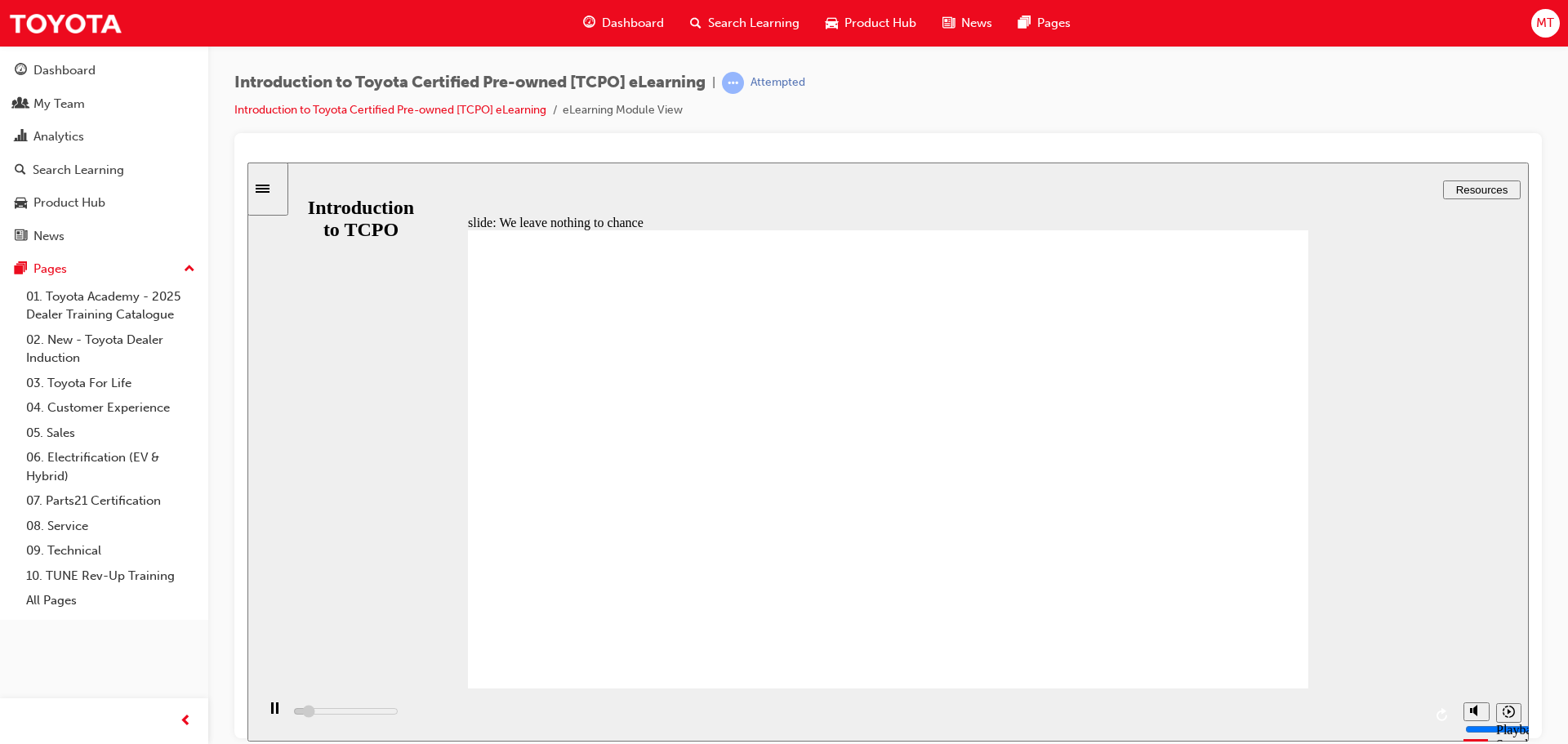 type on "3400" 